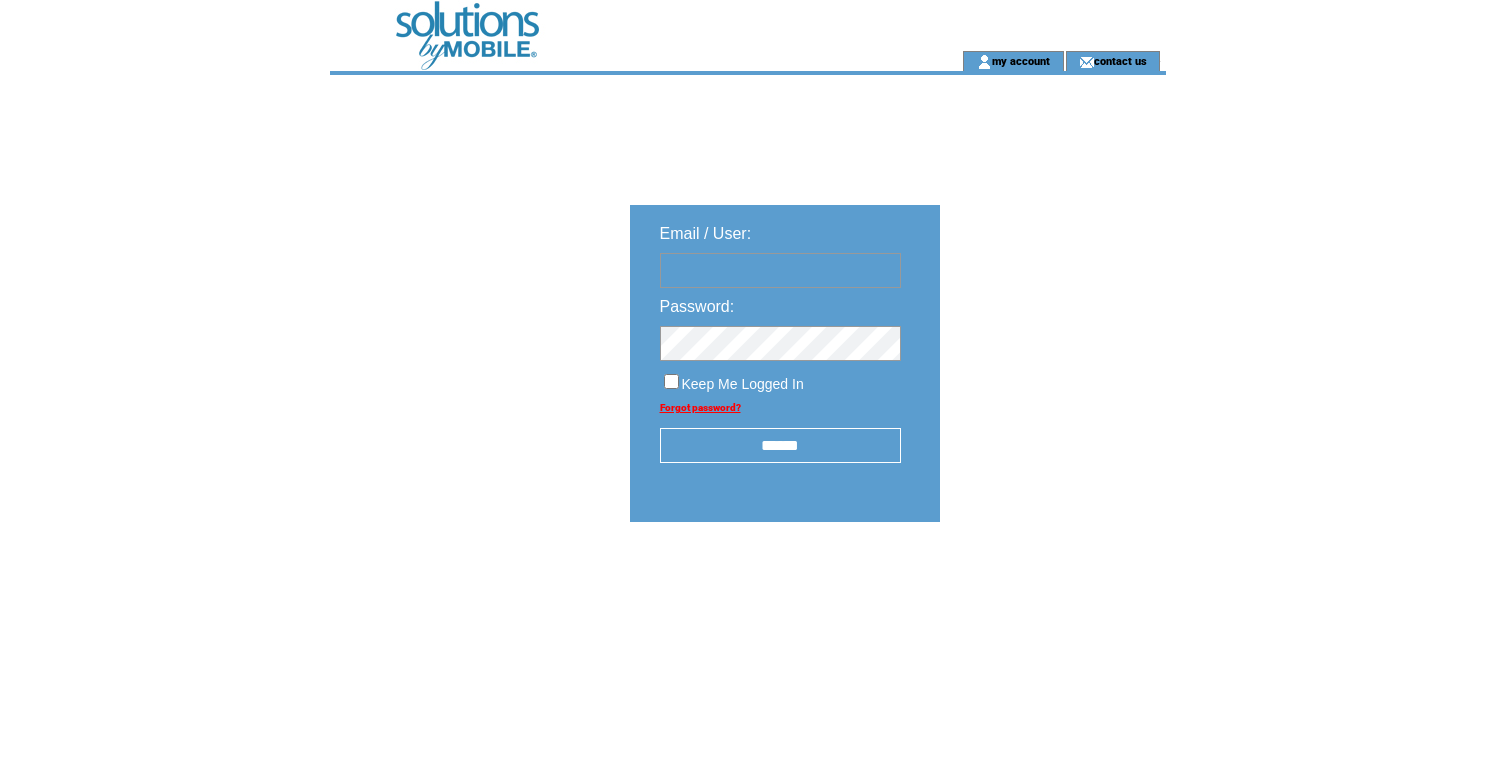 scroll, scrollTop: 0, scrollLeft: 0, axis: both 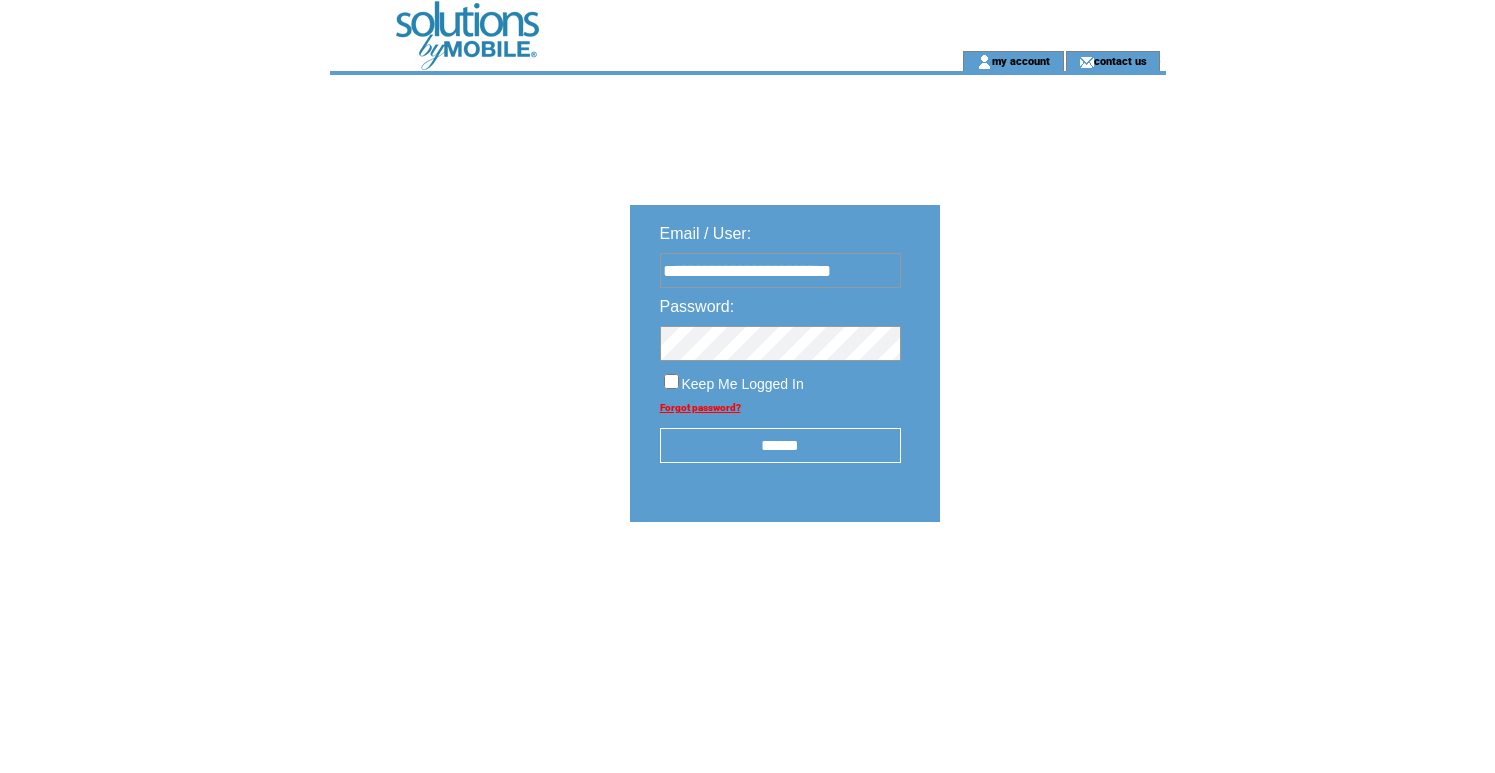 type on "**********" 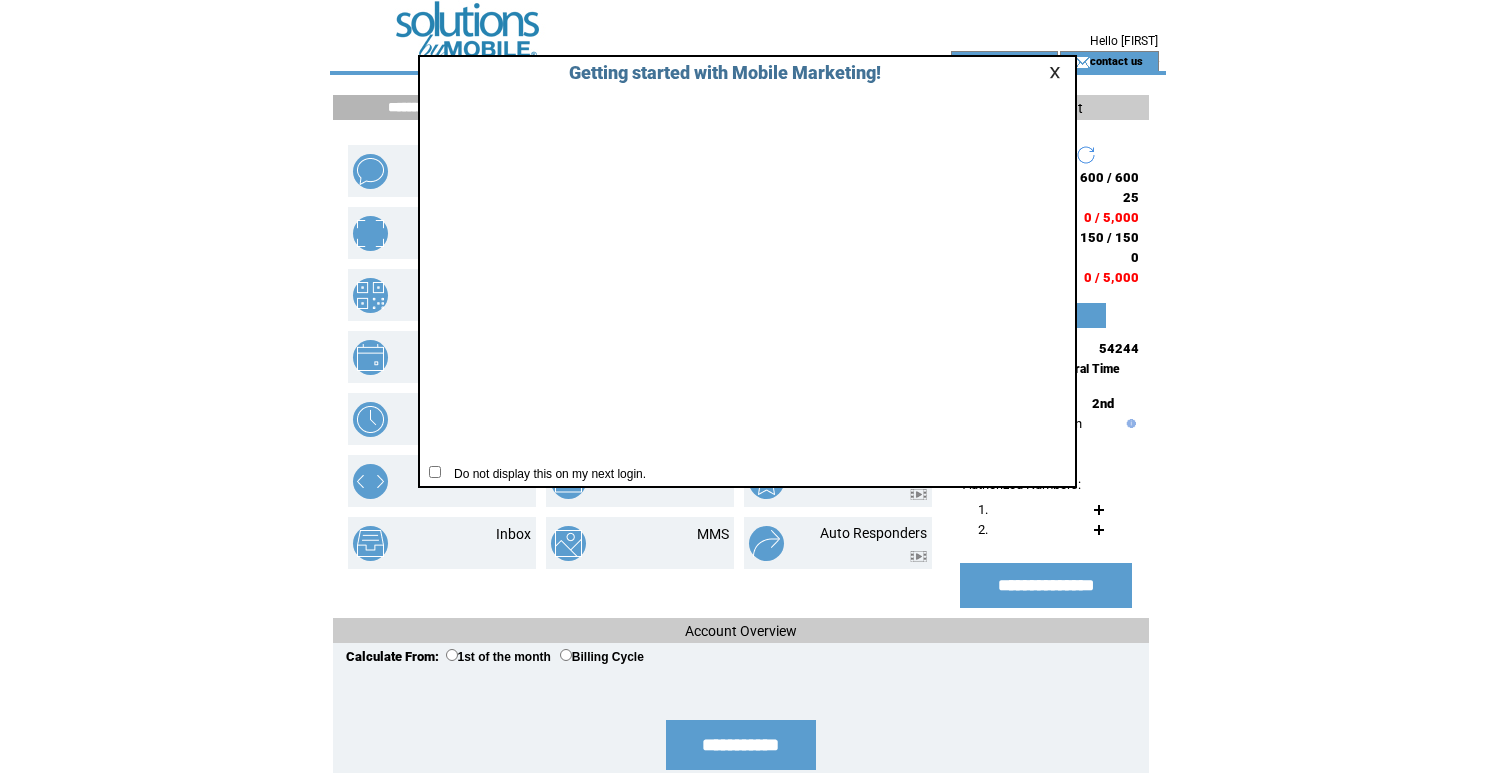 scroll, scrollTop: 0, scrollLeft: 0, axis: both 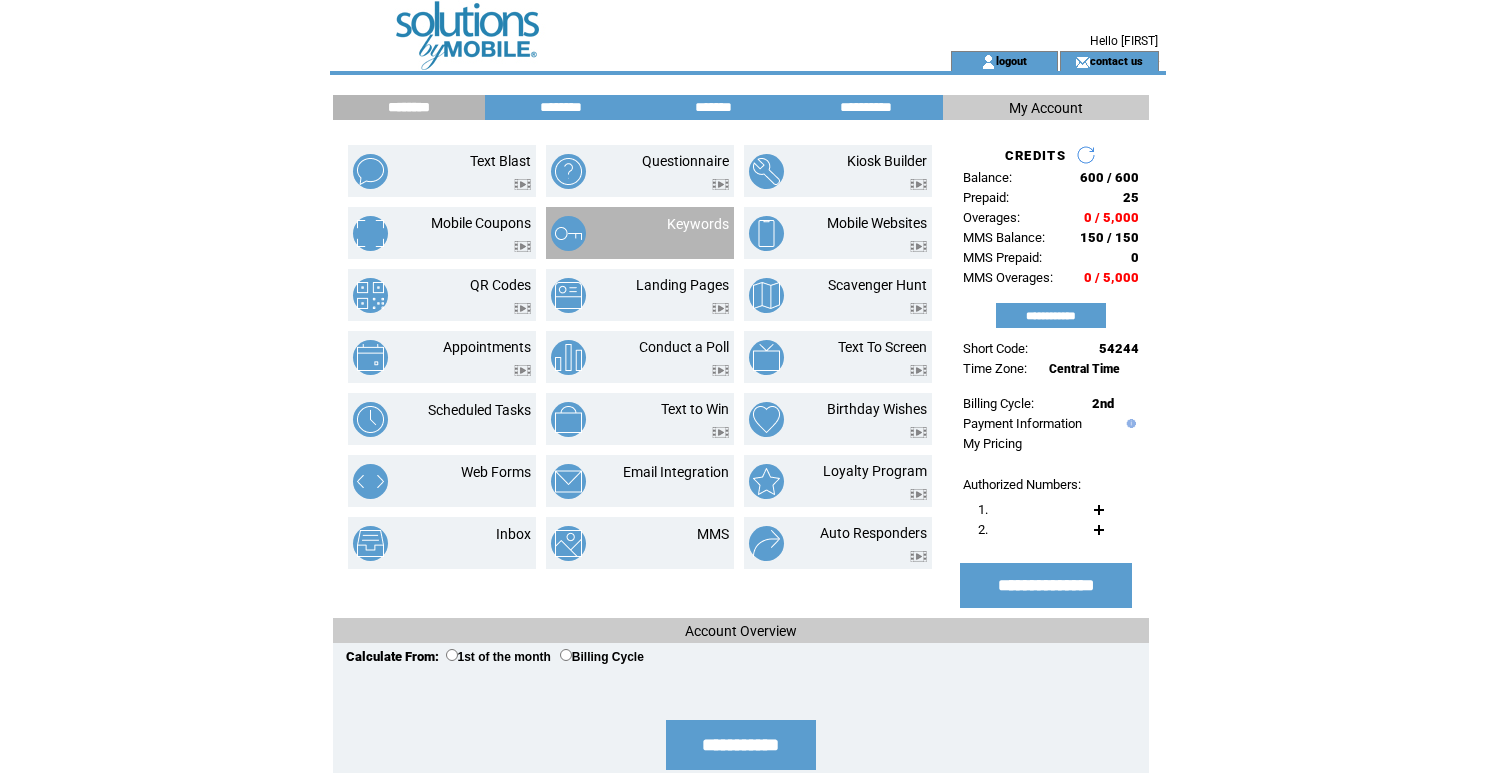 click on "Keywords" at bounding box center [674, 233] 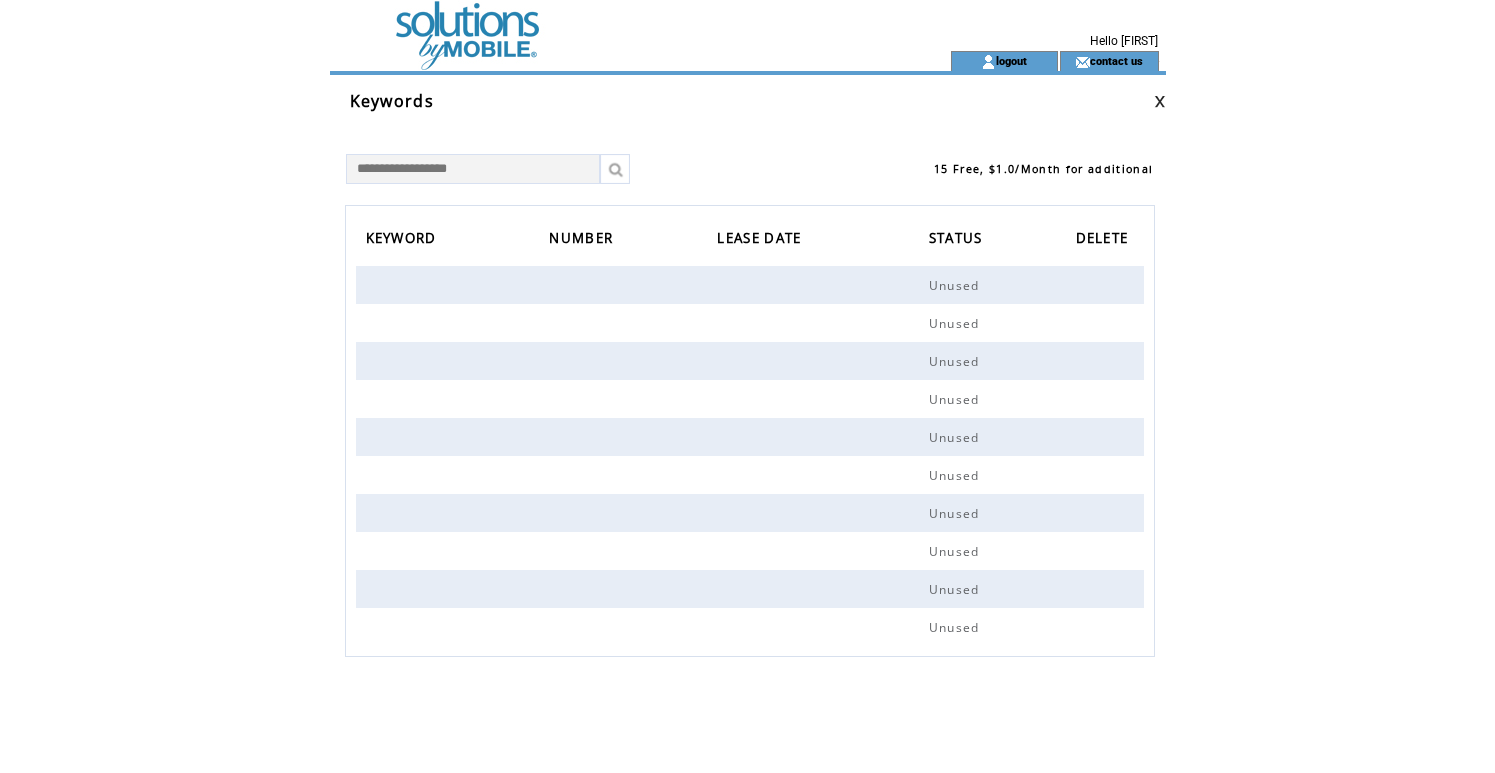 scroll, scrollTop: 0, scrollLeft: 0, axis: both 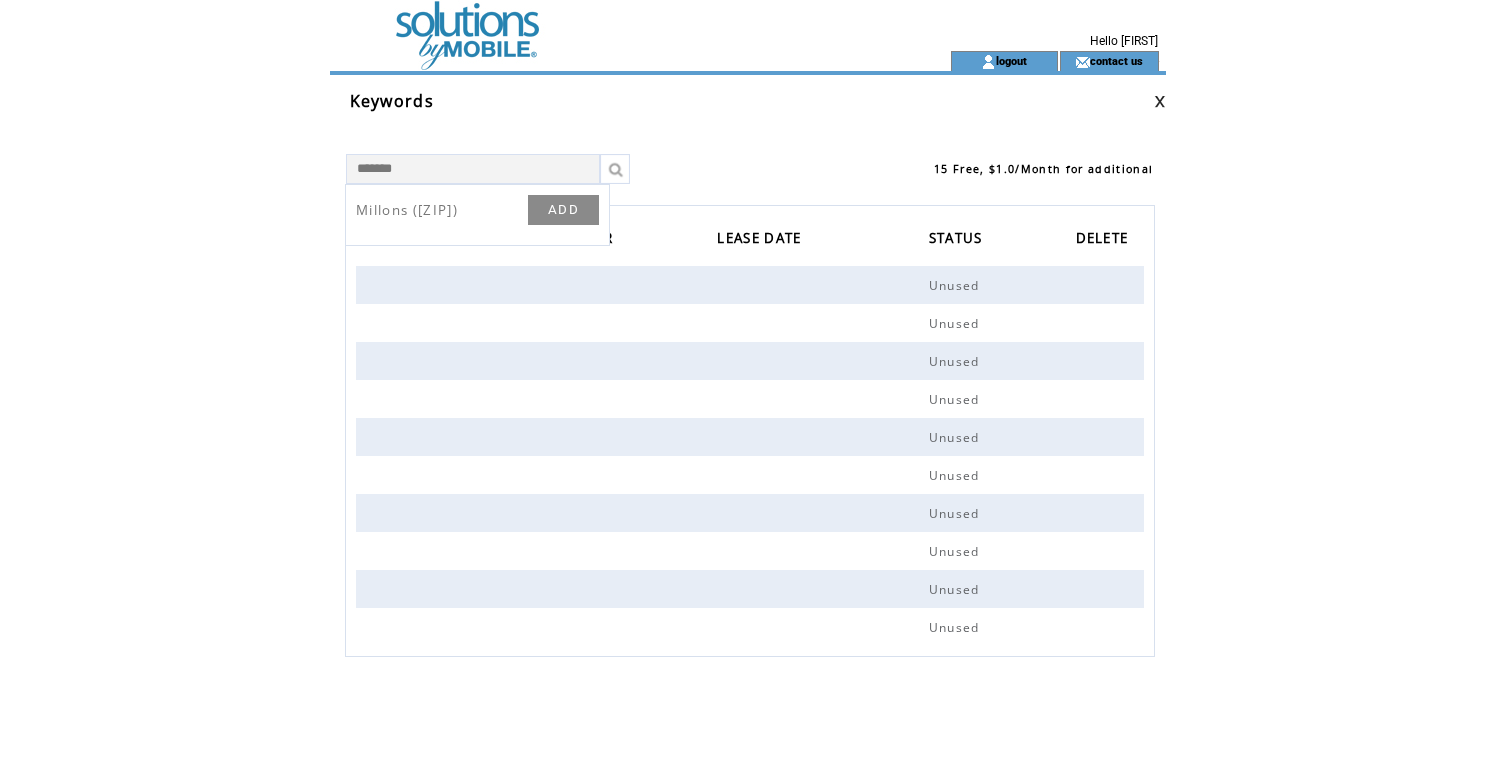 type on "*******" 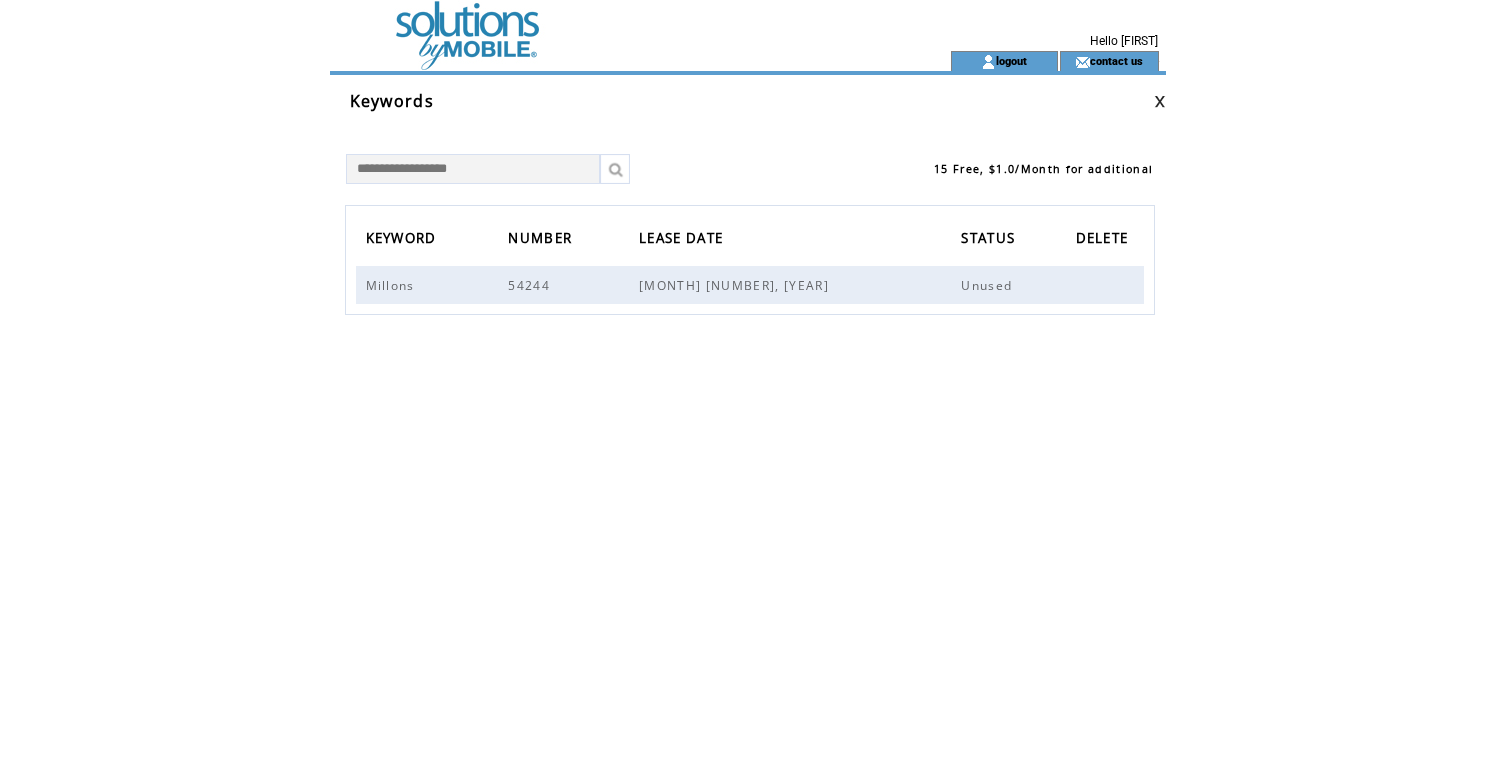 scroll, scrollTop: 0, scrollLeft: 0, axis: both 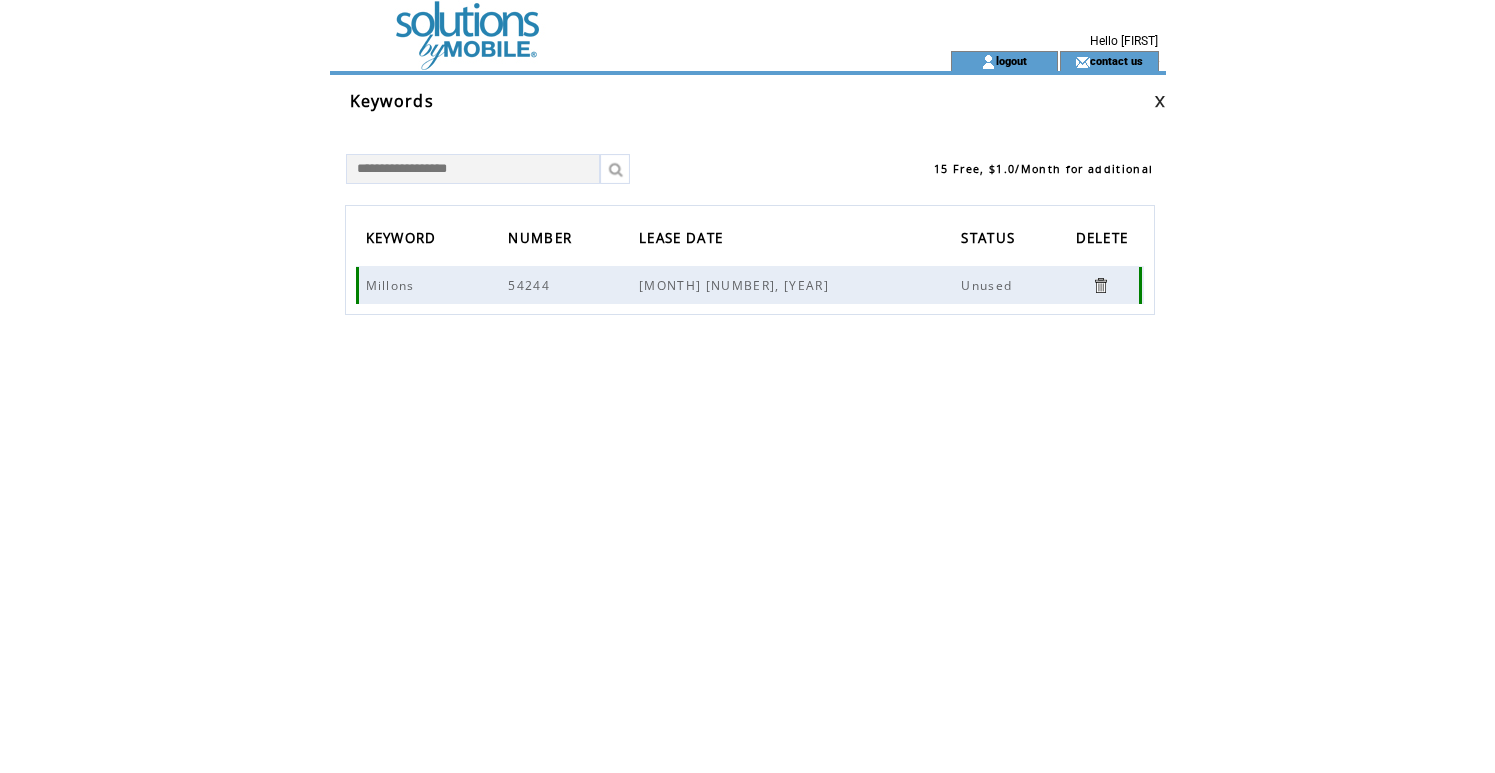 click at bounding box center [1100, 285] 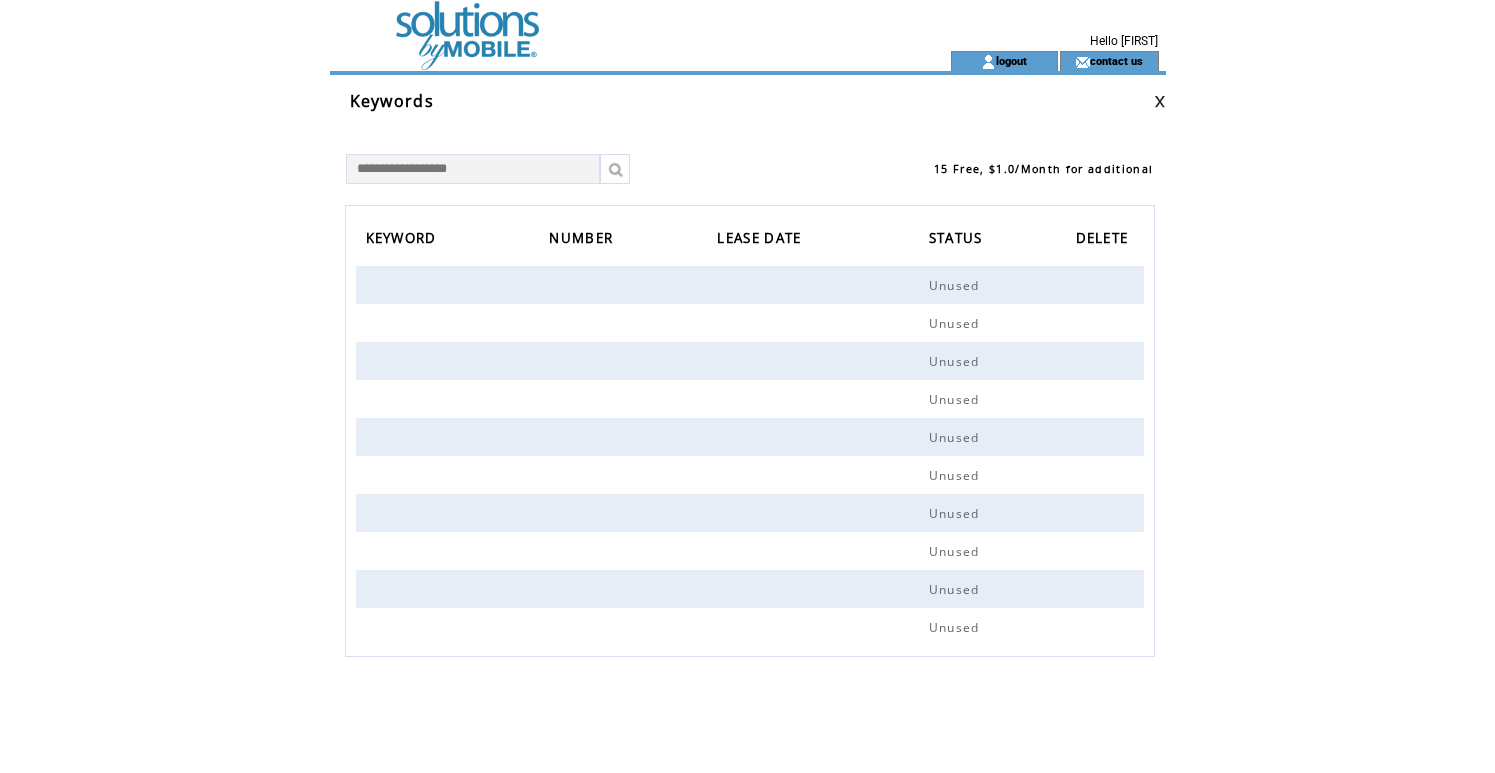 click at bounding box center [503, 159] 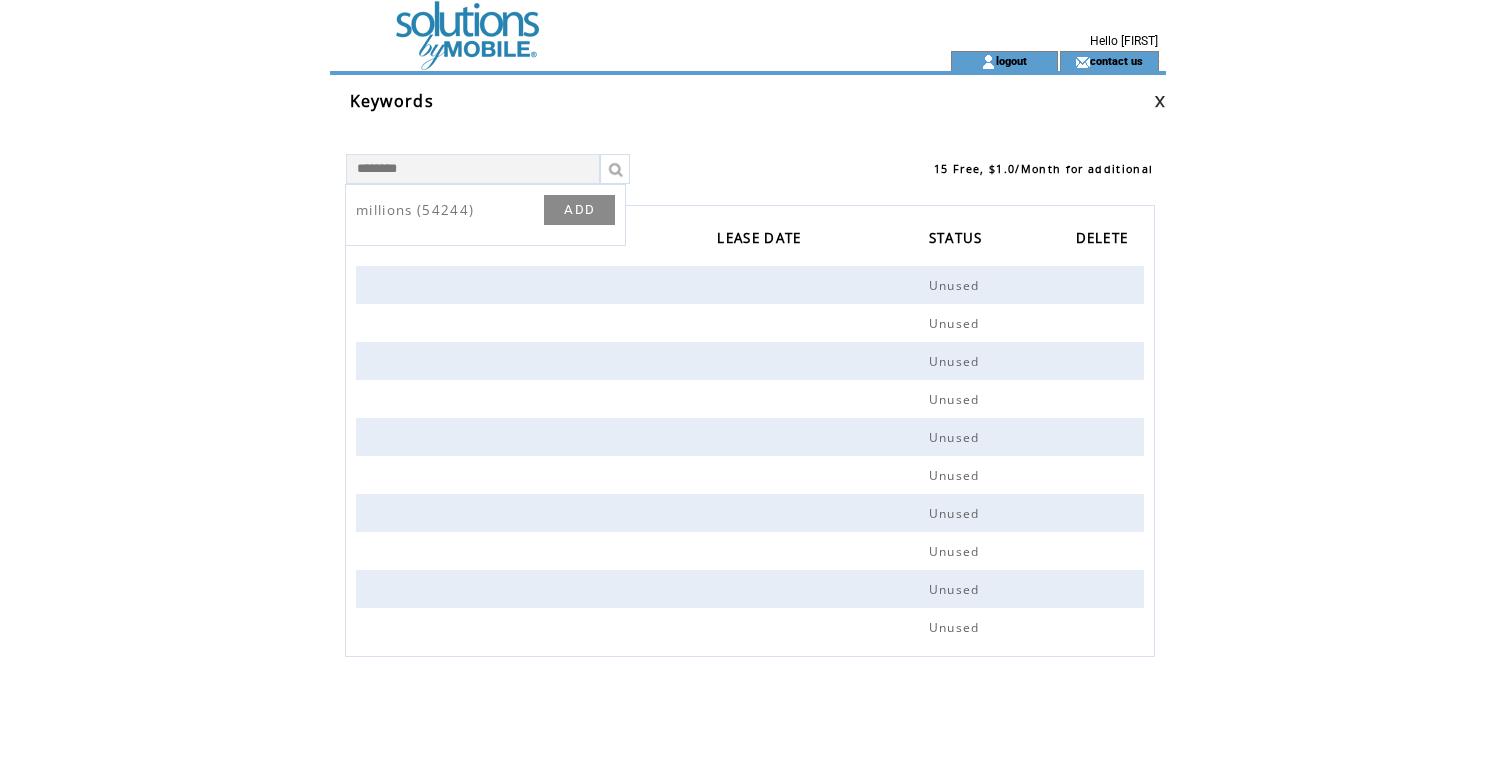 type on "********" 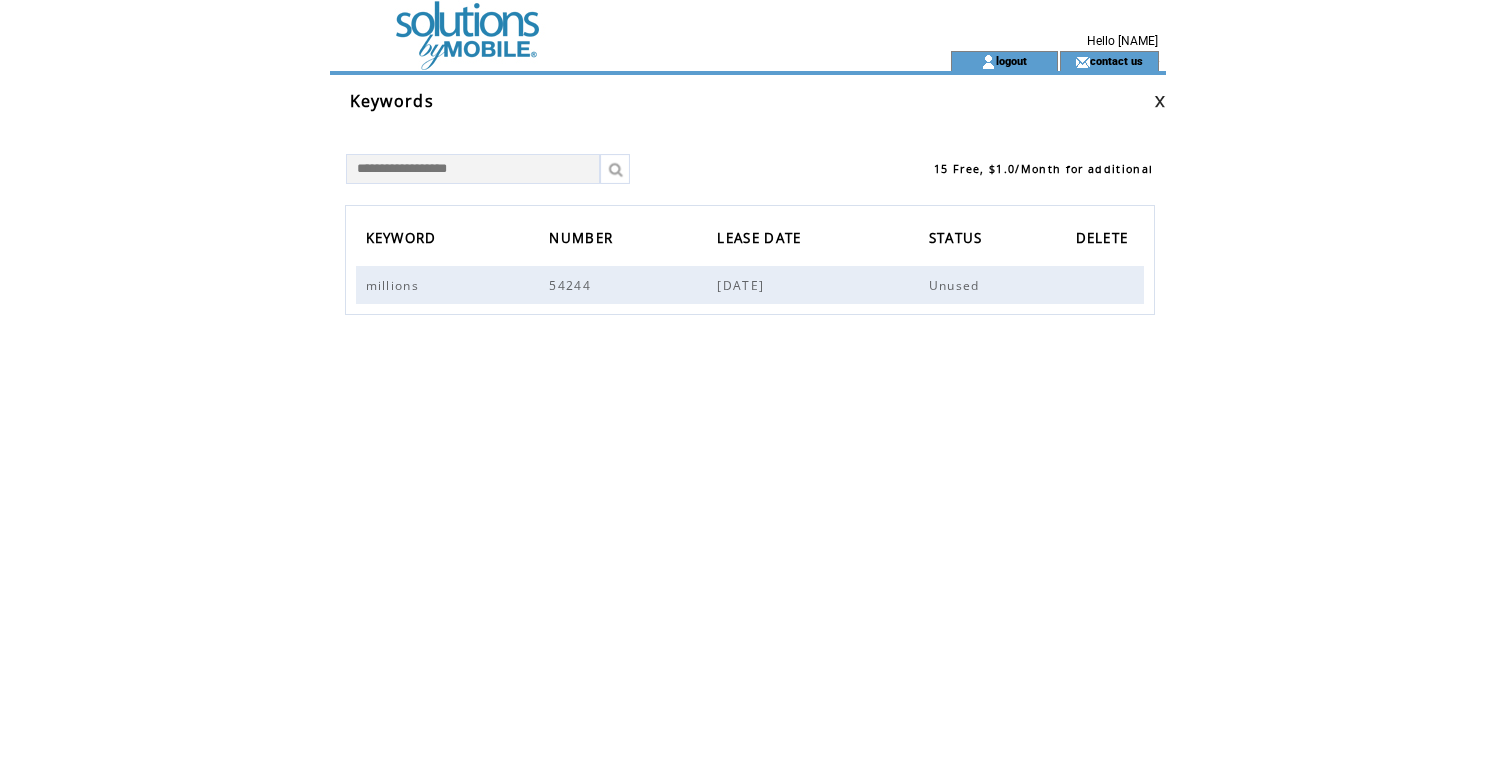 scroll, scrollTop: 0, scrollLeft: 0, axis: both 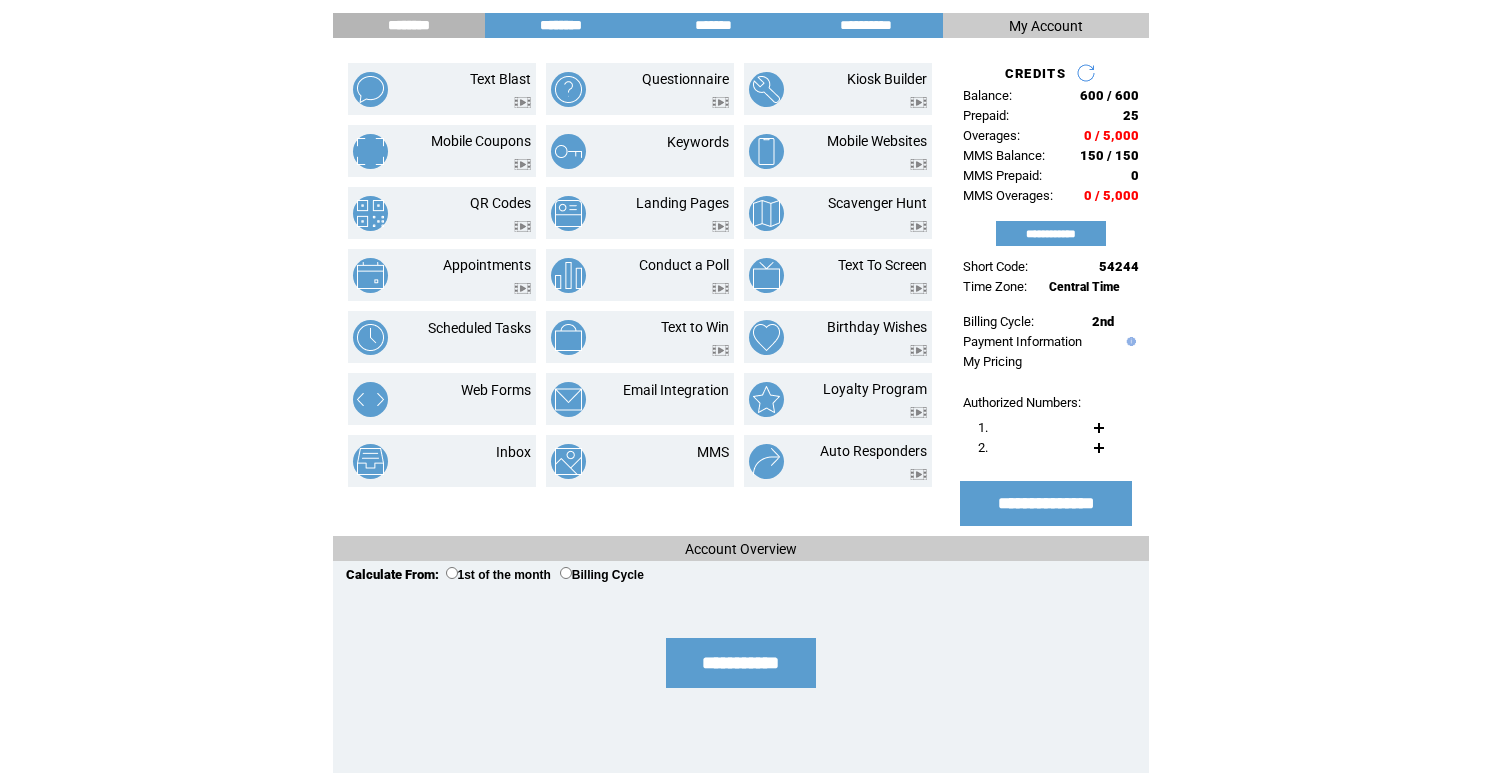 click on "********" at bounding box center (561, 25) 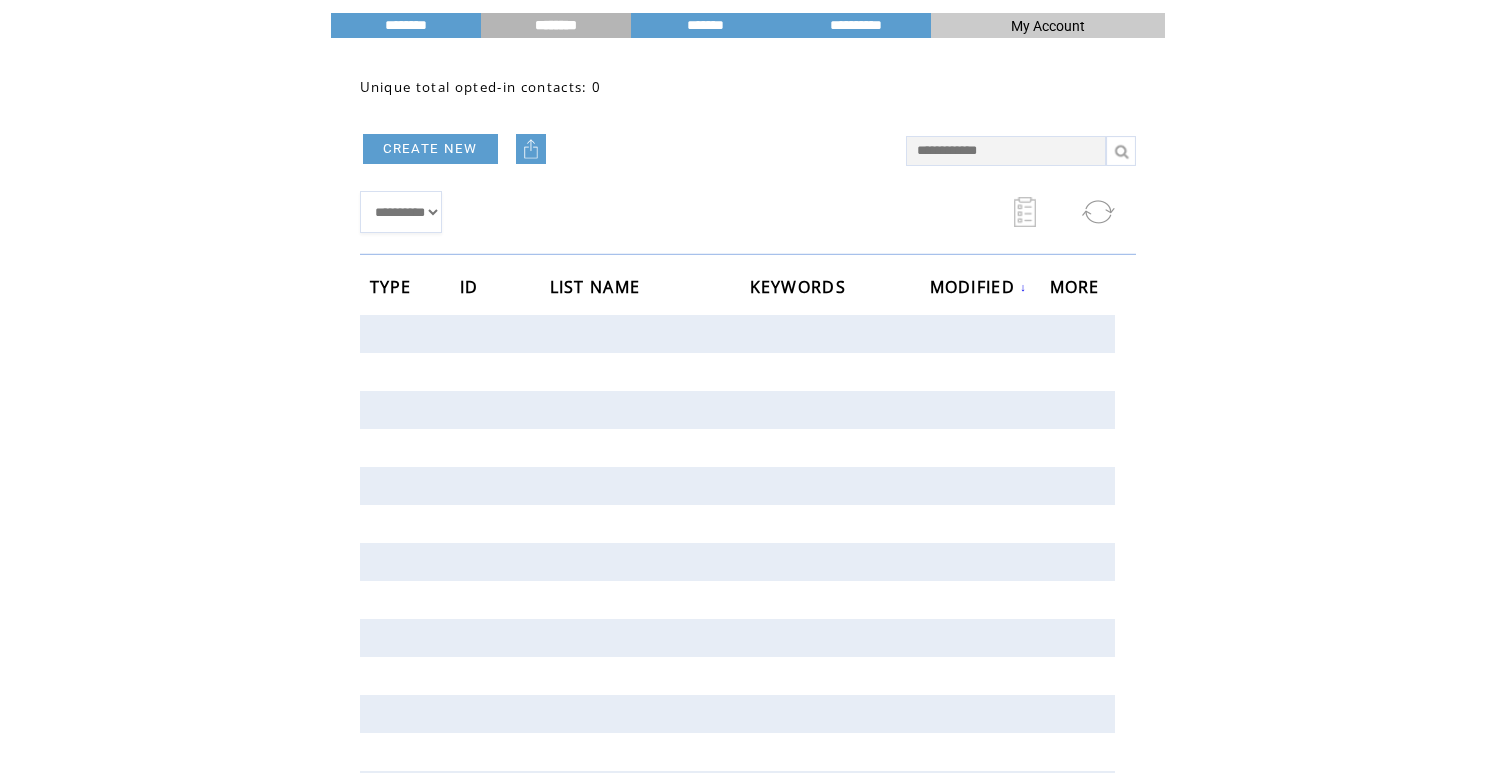 click on "********" at bounding box center (556, 25) 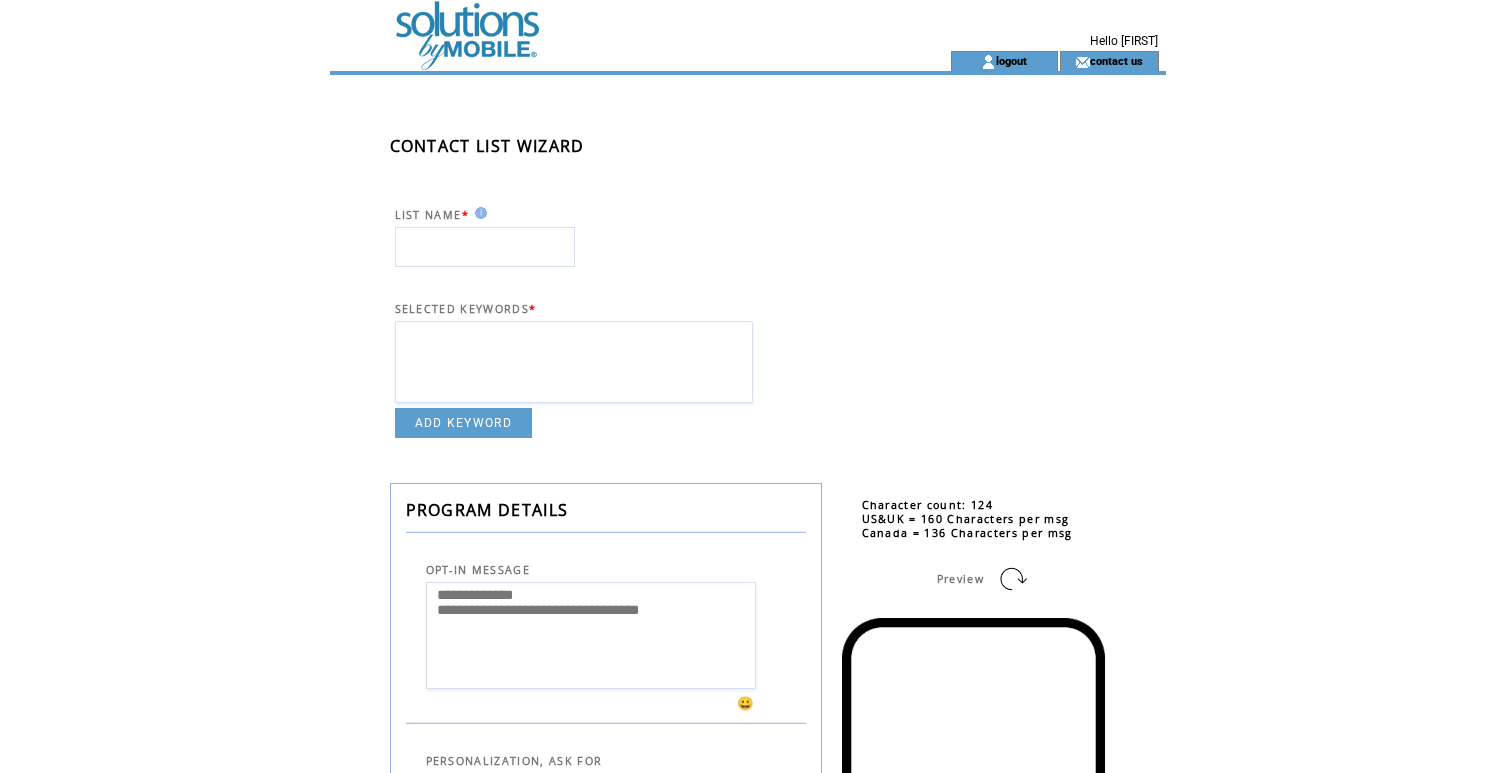 scroll, scrollTop: 0, scrollLeft: 0, axis: both 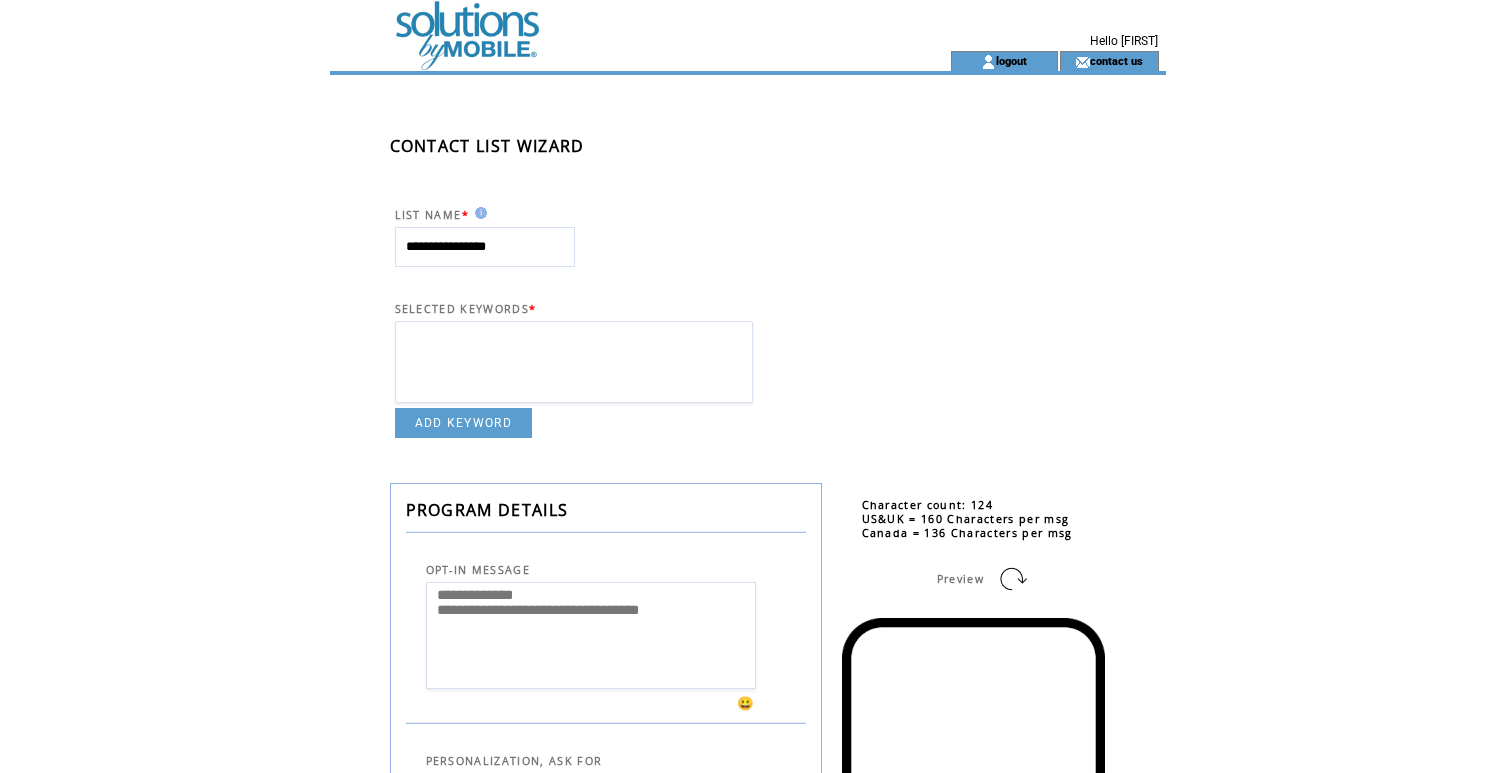 type on "**********" 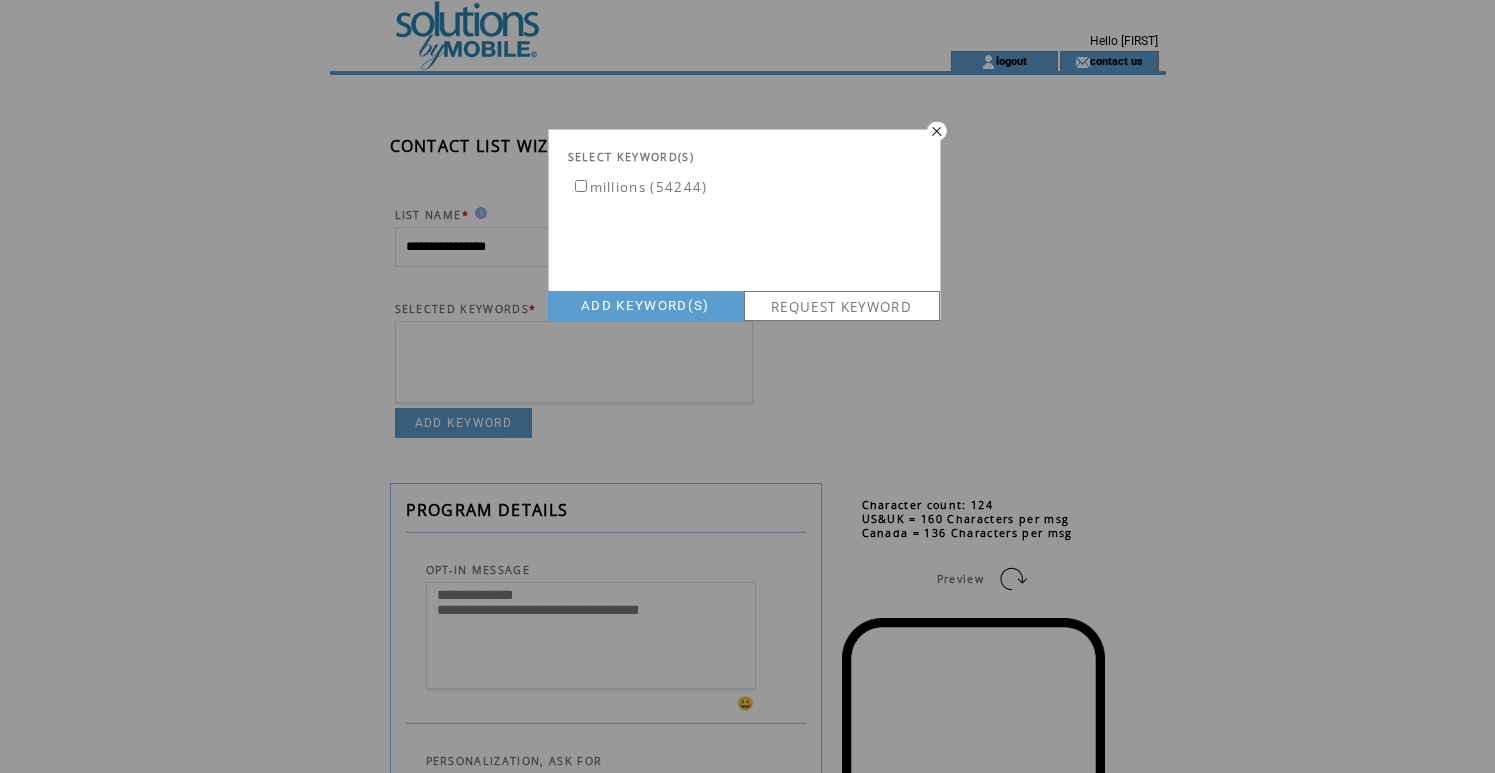 click on "millions (54244)" at bounding box center [639, 187] 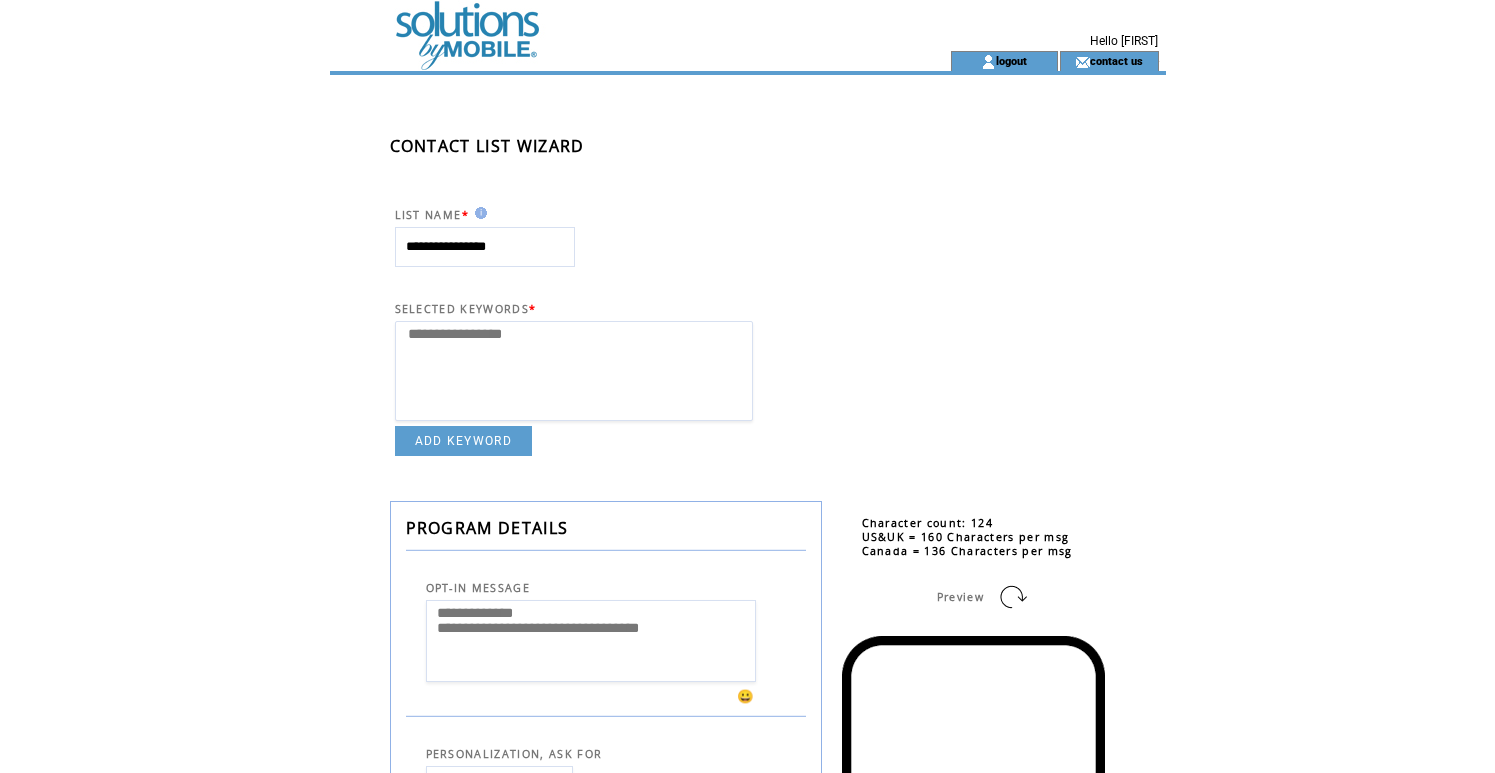 select 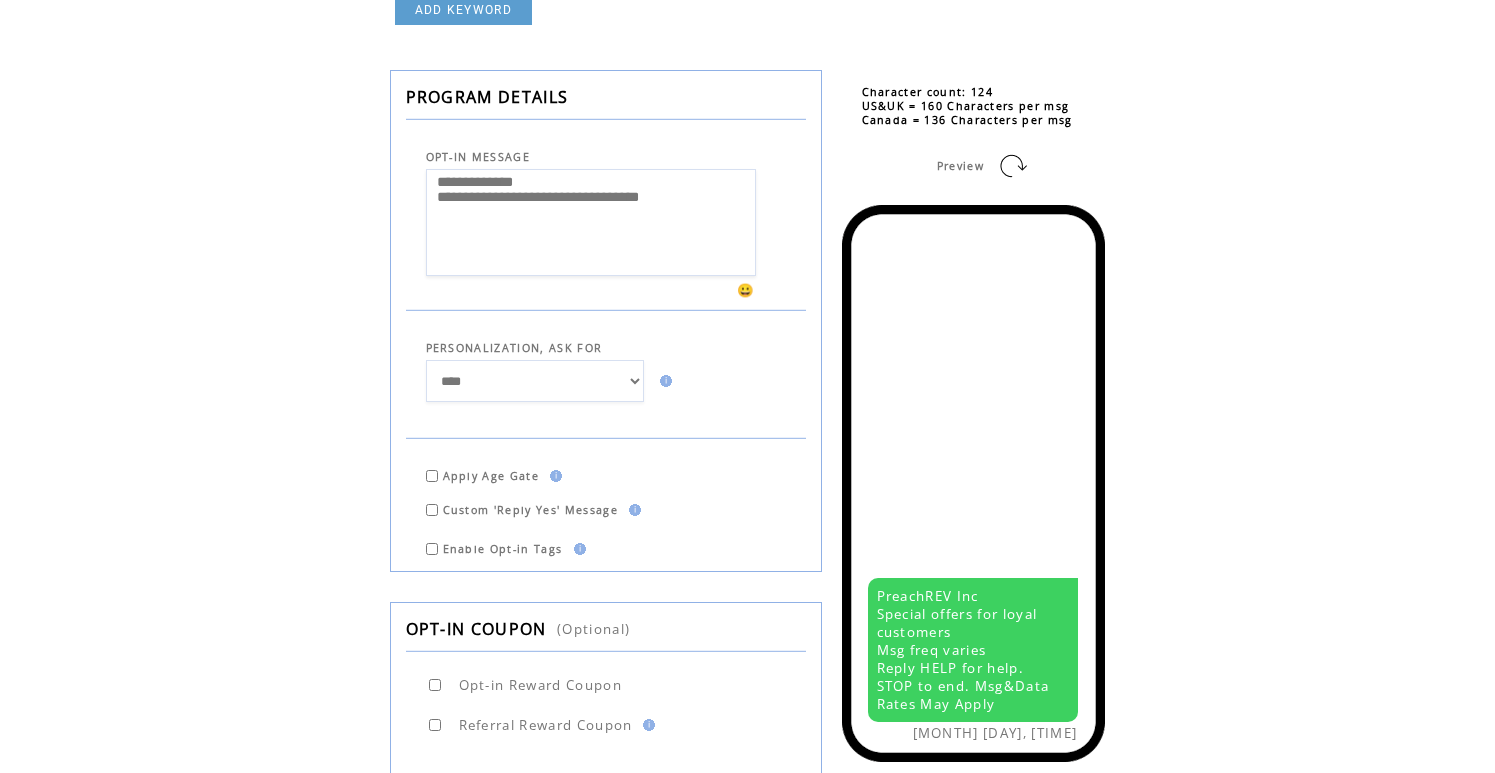 scroll, scrollTop: 445, scrollLeft: 0, axis: vertical 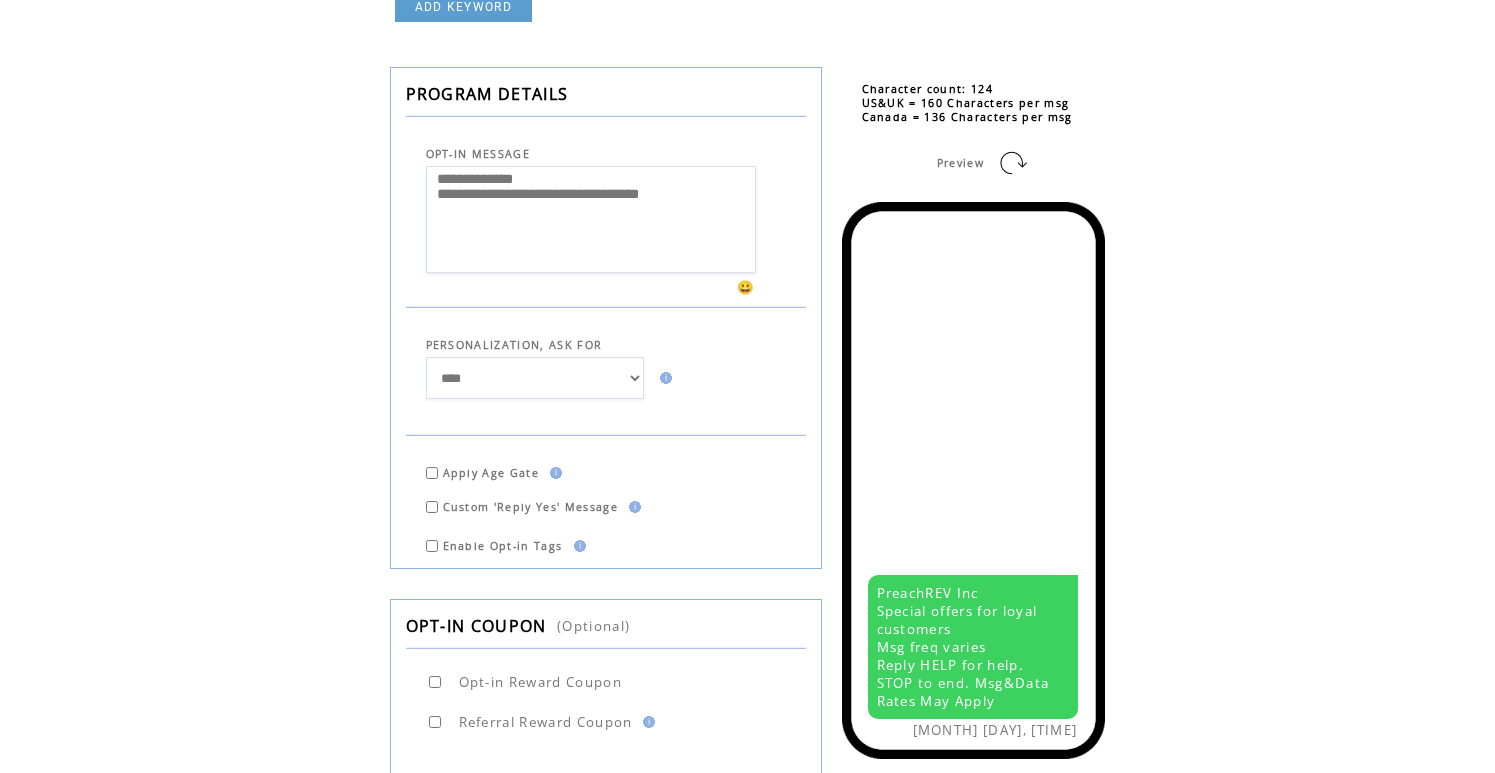 select on "*" 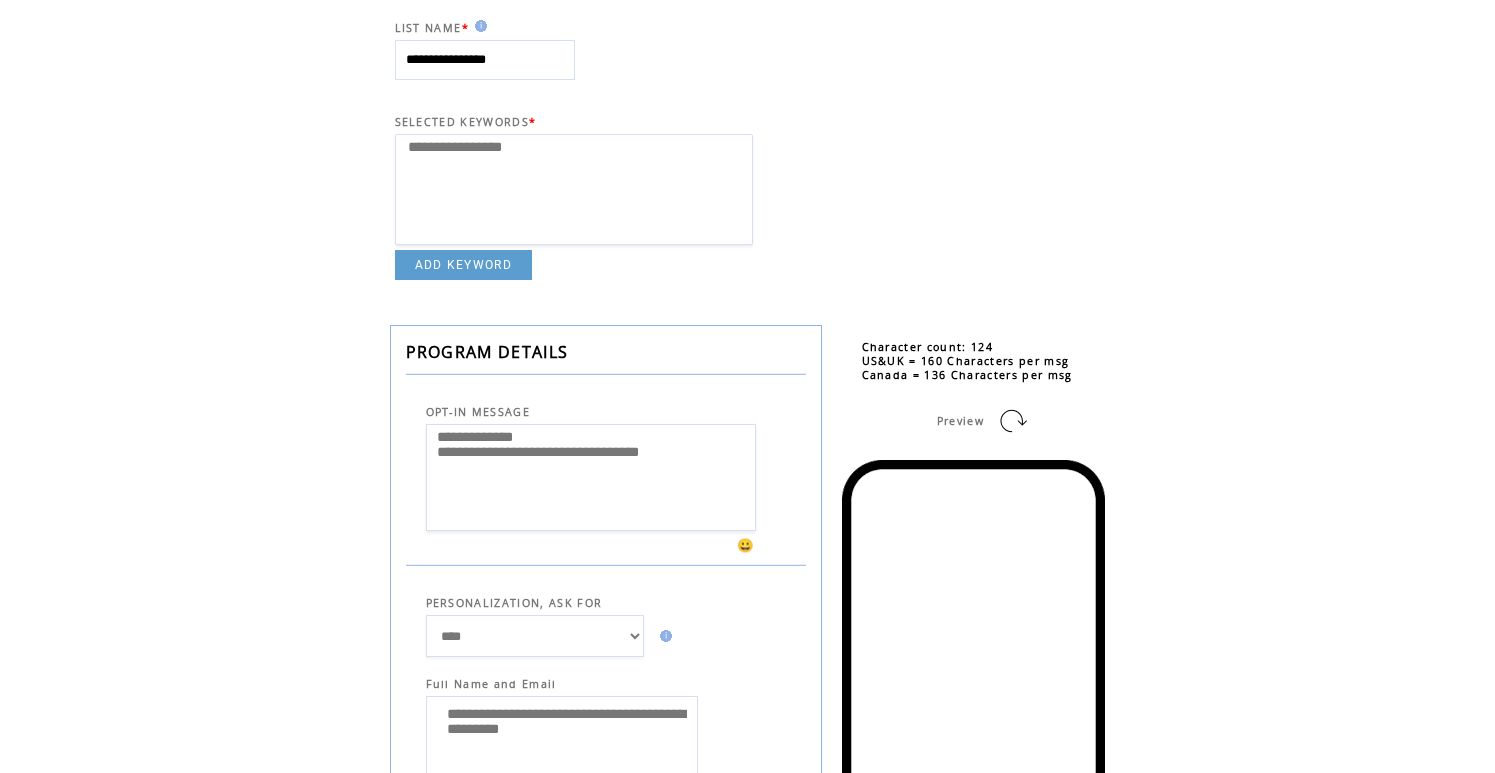 scroll, scrollTop: 175, scrollLeft: 0, axis: vertical 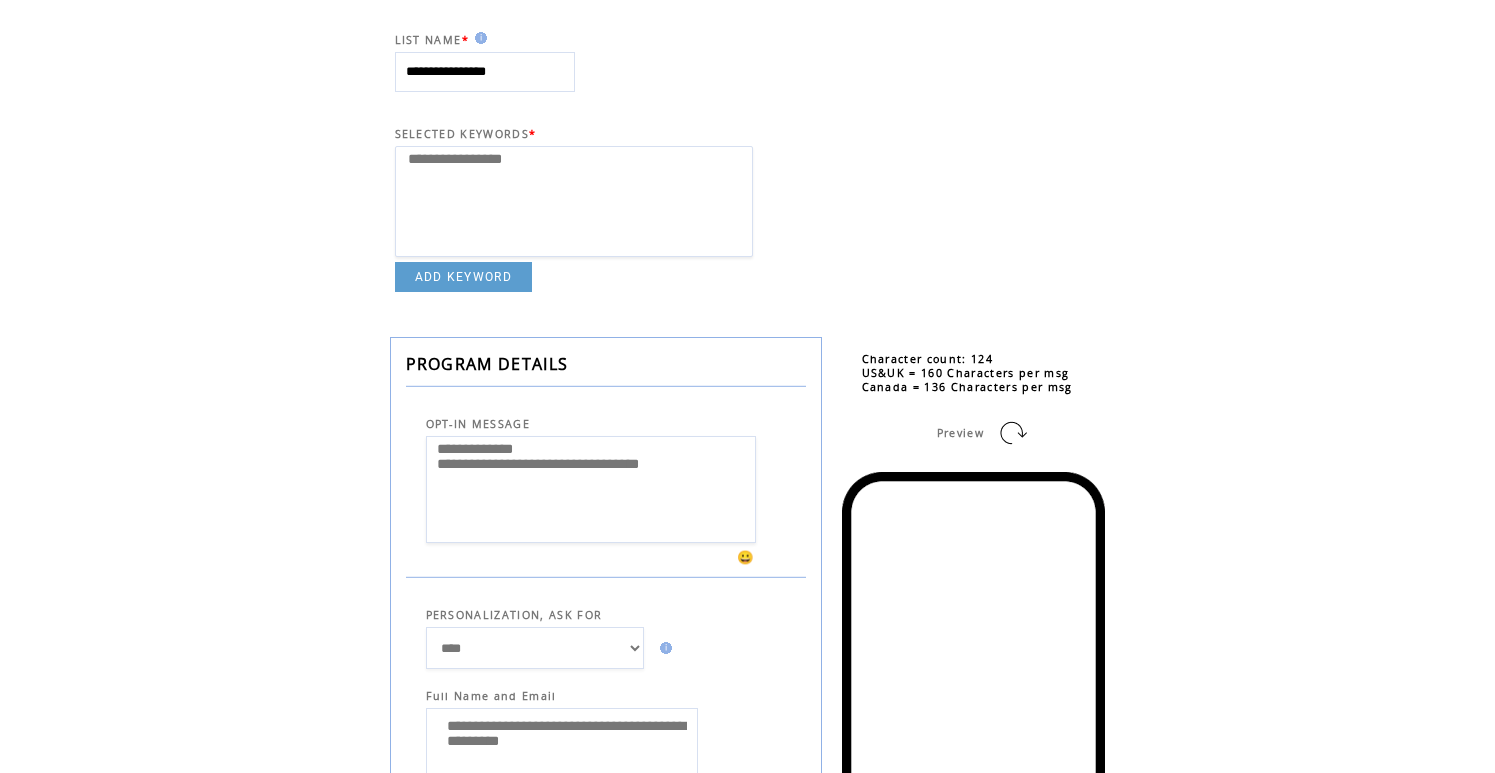 drag, startPoint x: 716, startPoint y: 480, endPoint x: 320, endPoint y: 443, distance: 397.7248 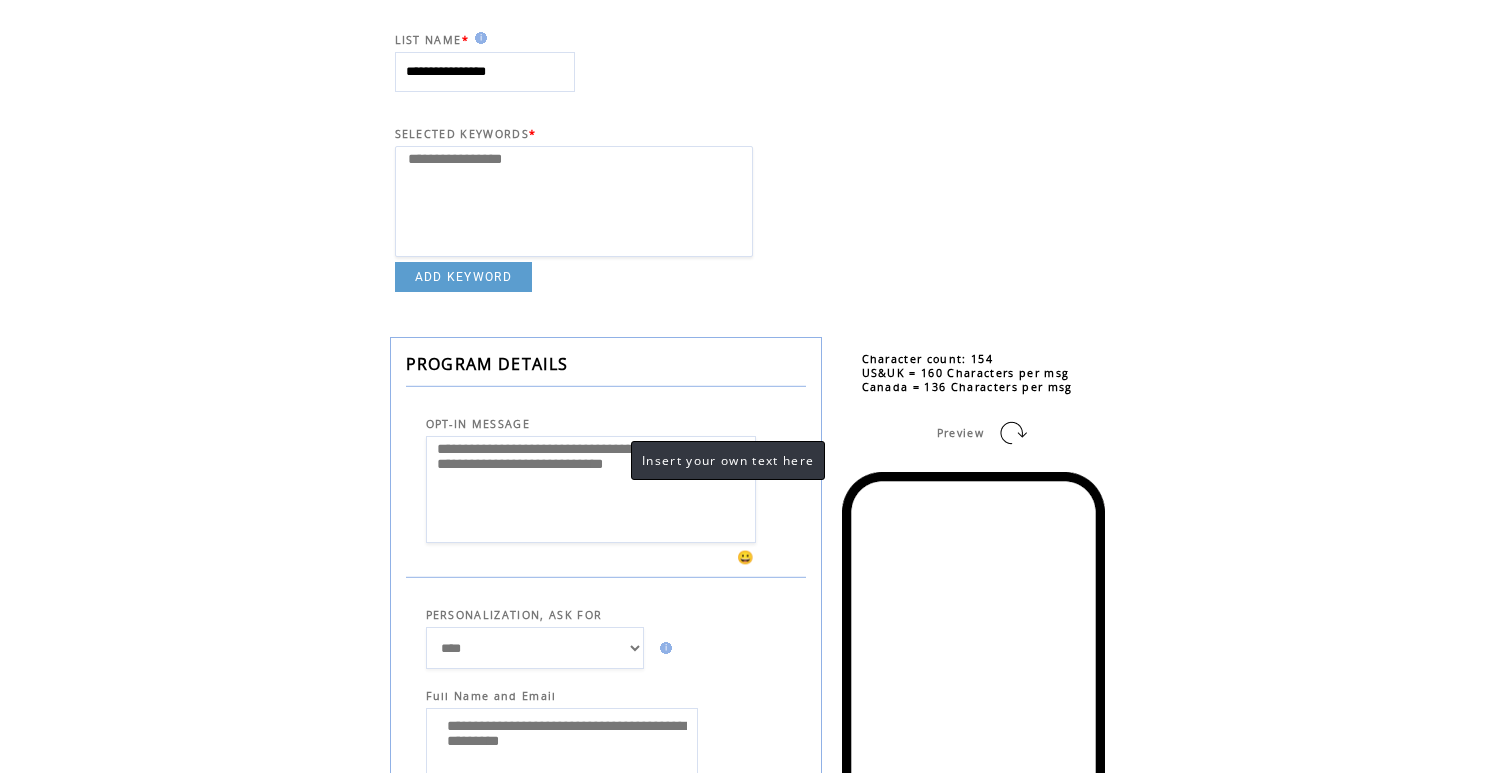 click on "**********" at bounding box center (591, 489) 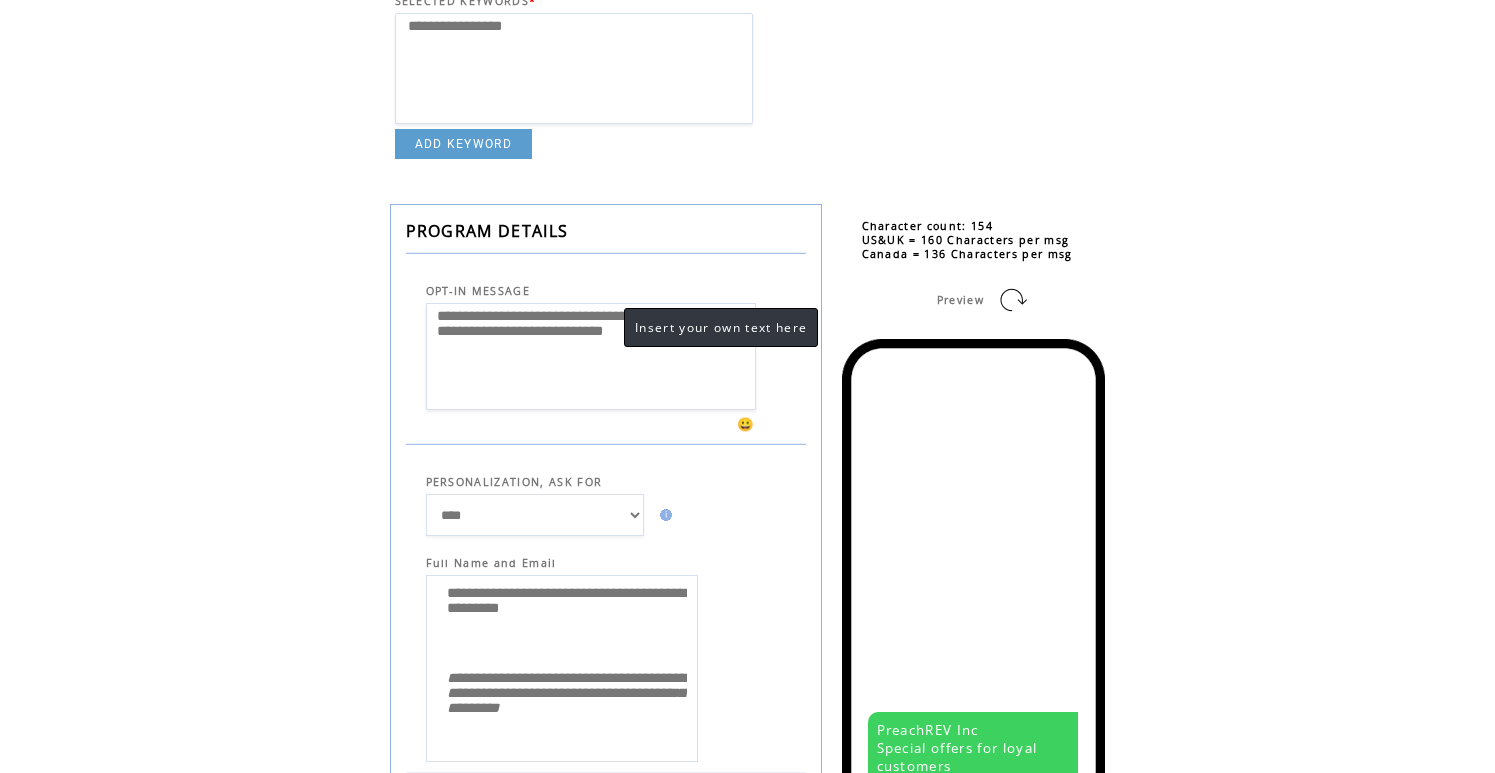 scroll, scrollTop: 314, scrollLeft: 0, axis: vertical 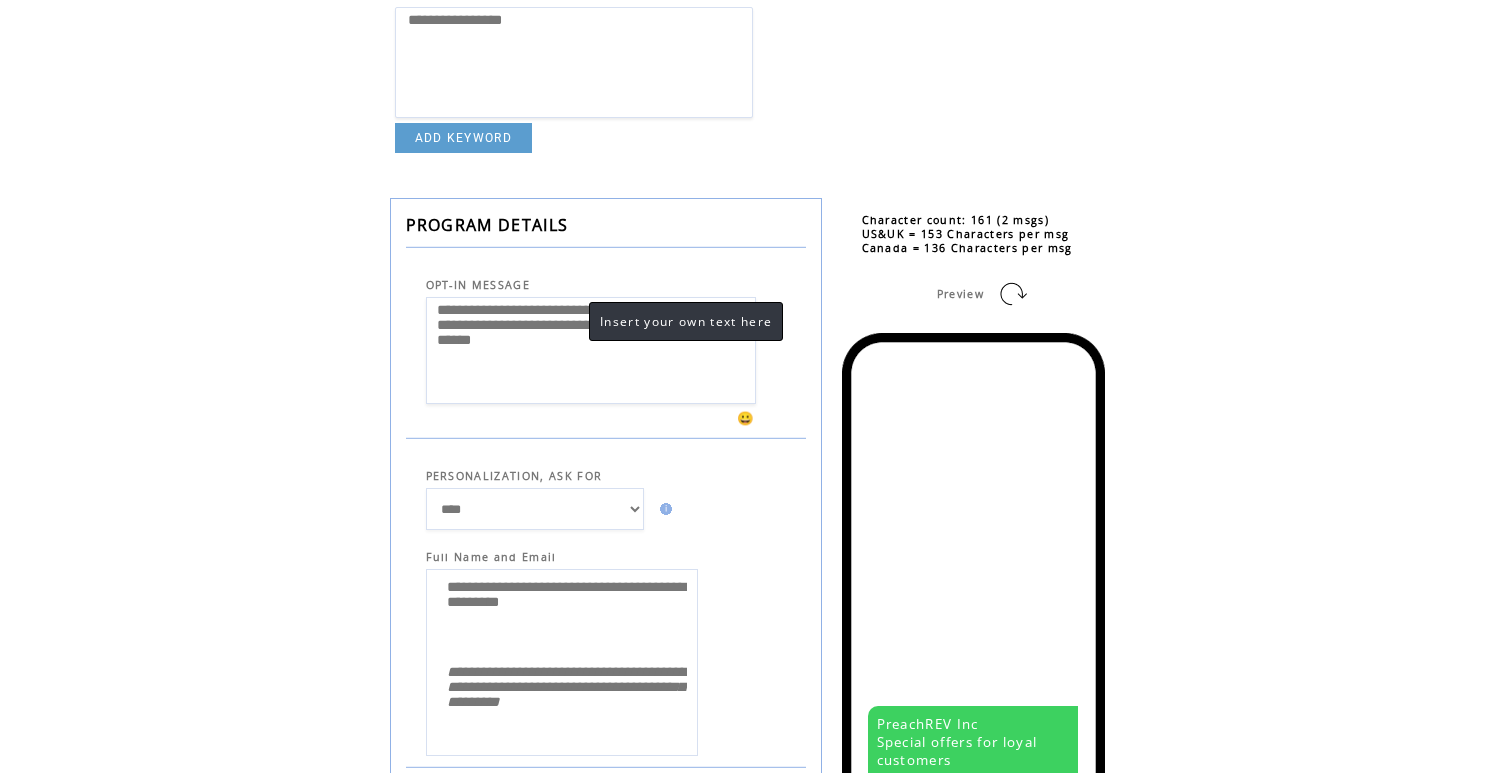 click on "**********" at bounding box center [591, 350] 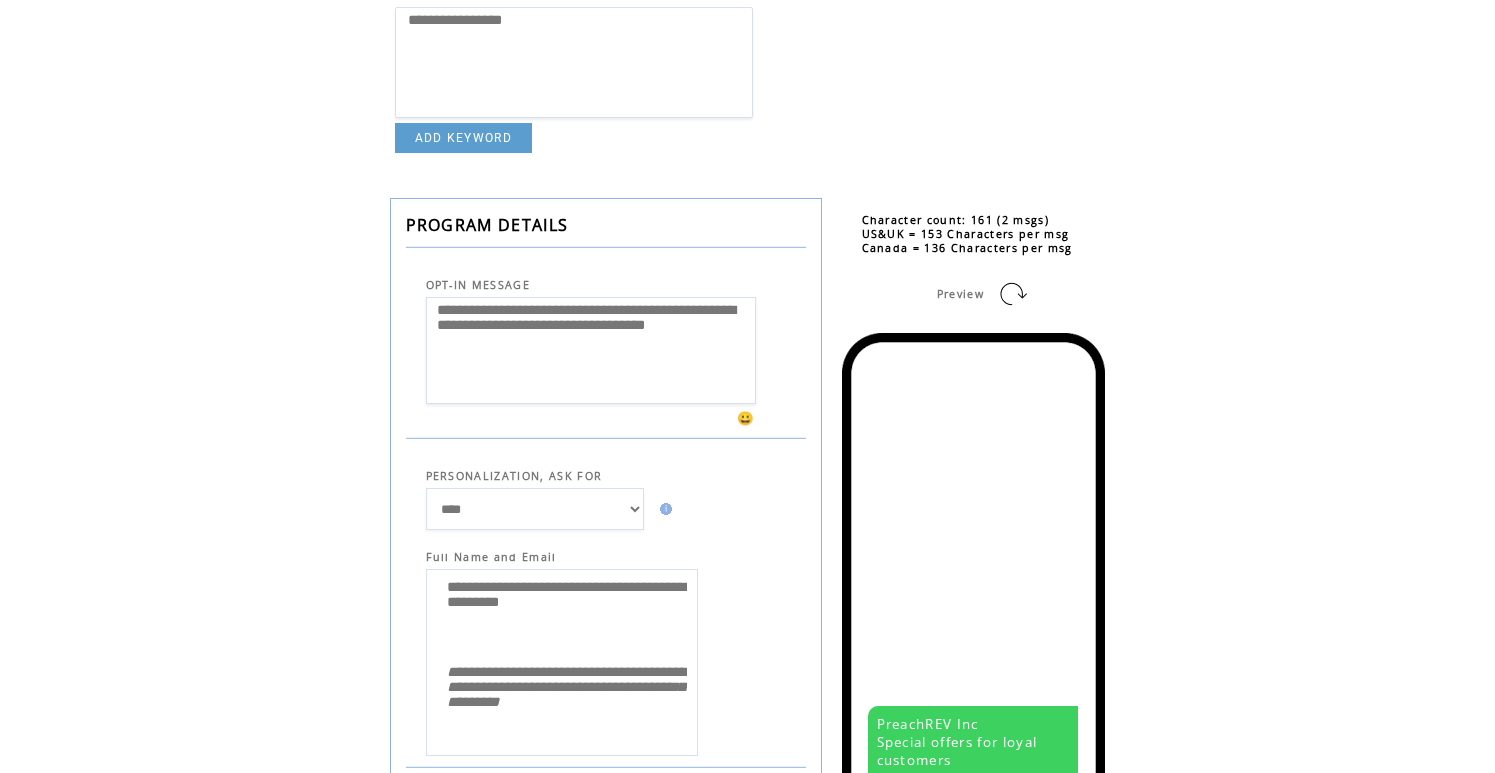 click on "😀" at bounding box center (586, 418) 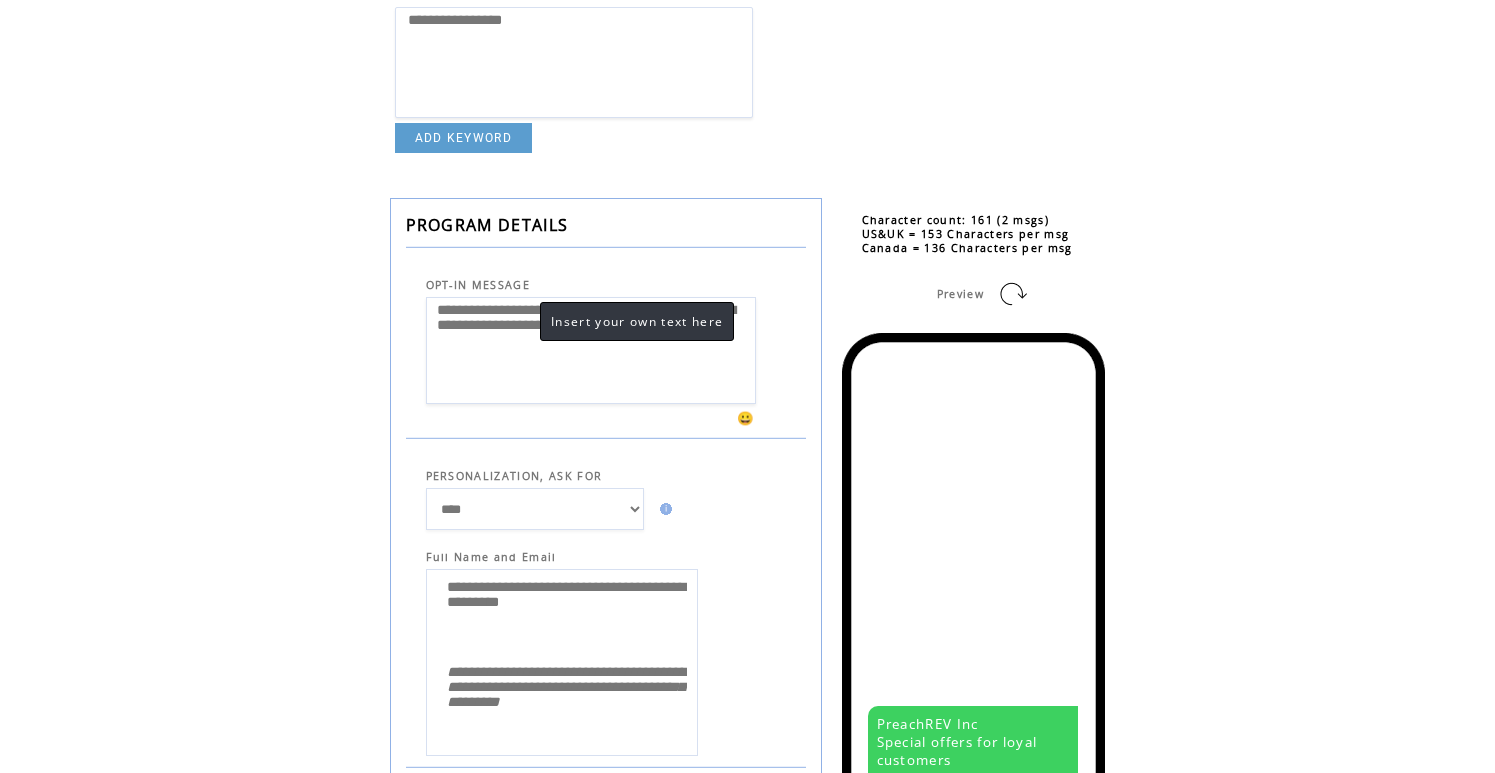 click on "**********" at bounding box center (591, 350) 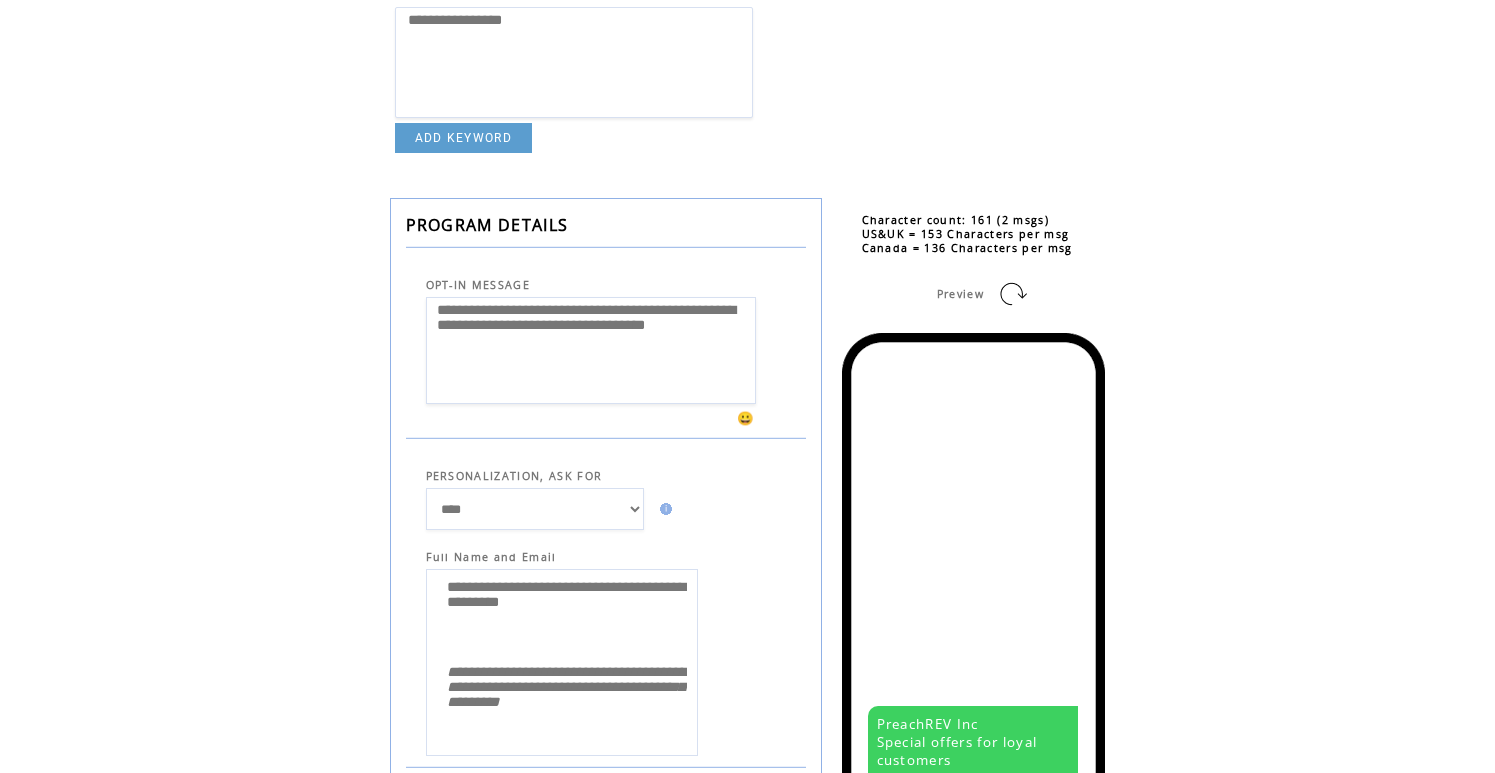 click on "OPT-IN MESSAGE" at bounding box center [606, 275] 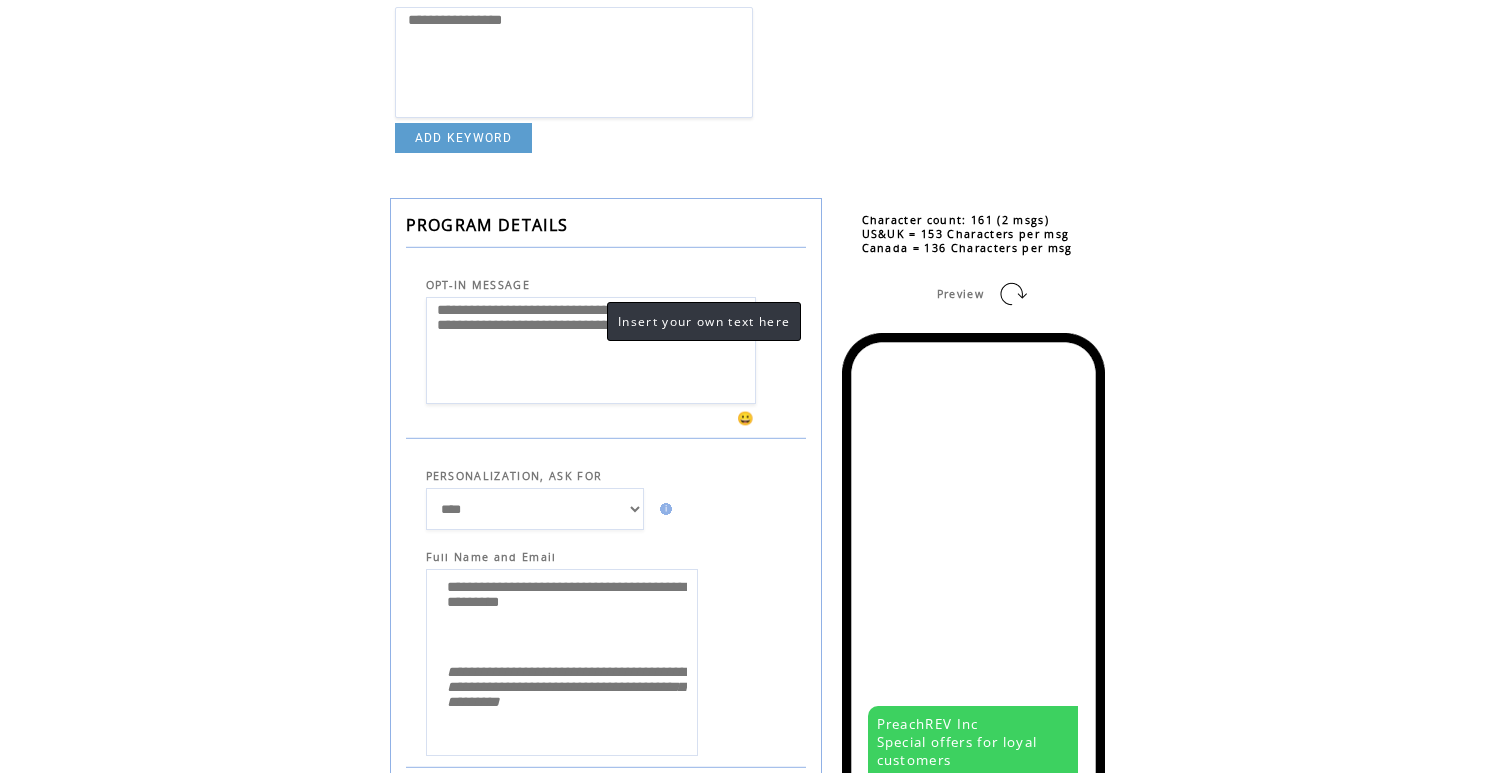 click on "**********" at bounding box center (591, 350) 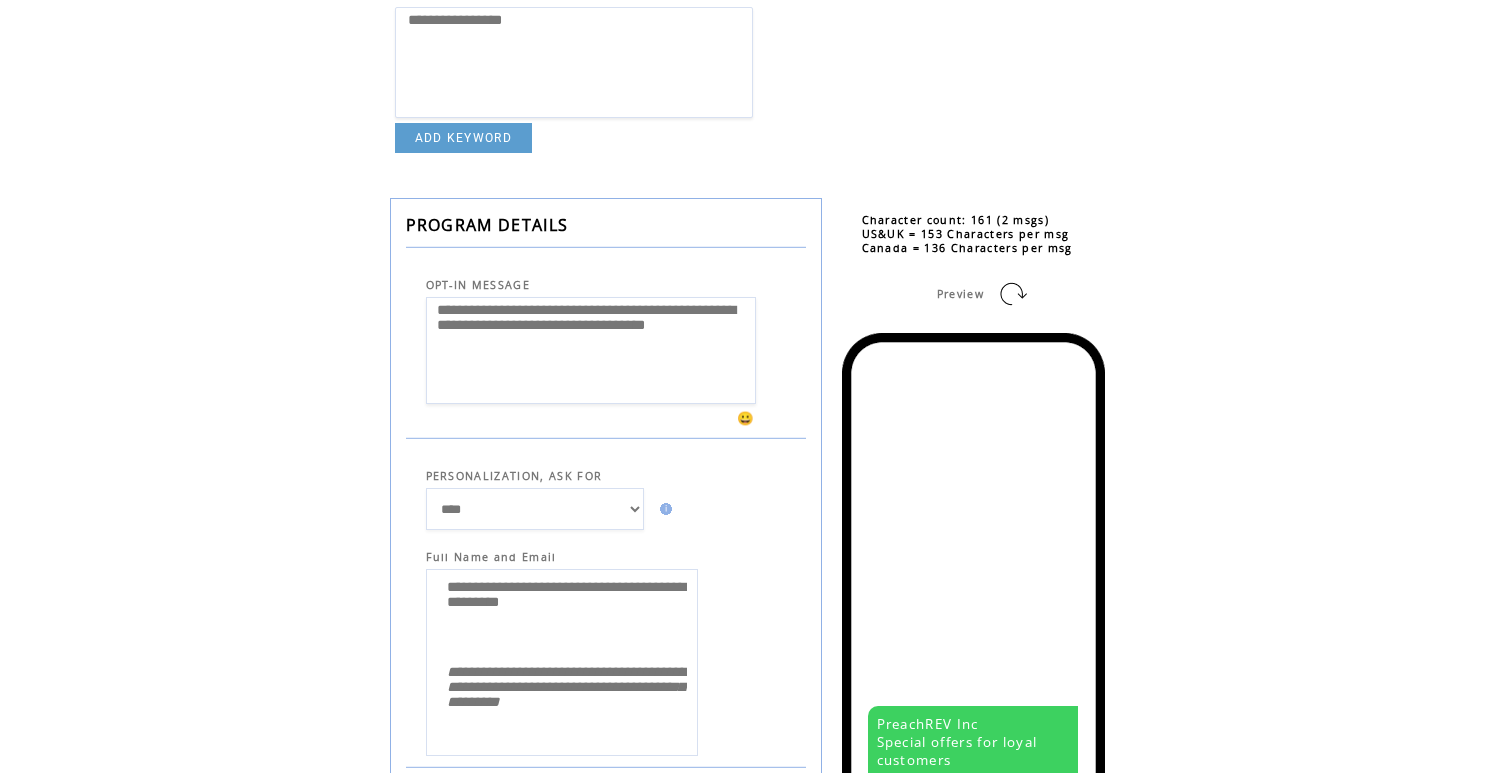 click at bounding box center (606, 247) 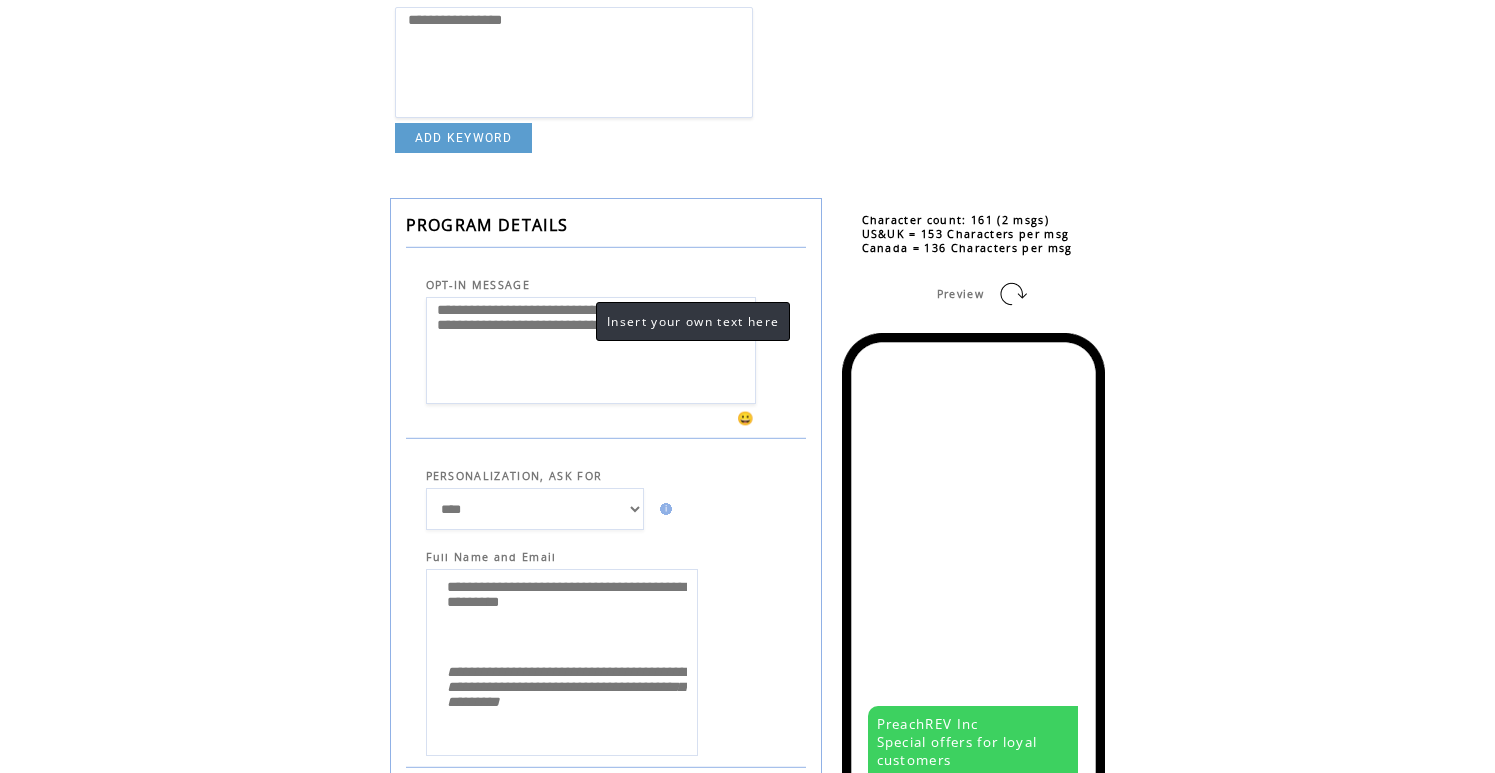 click on "**********" at bounding box center [591, 350] 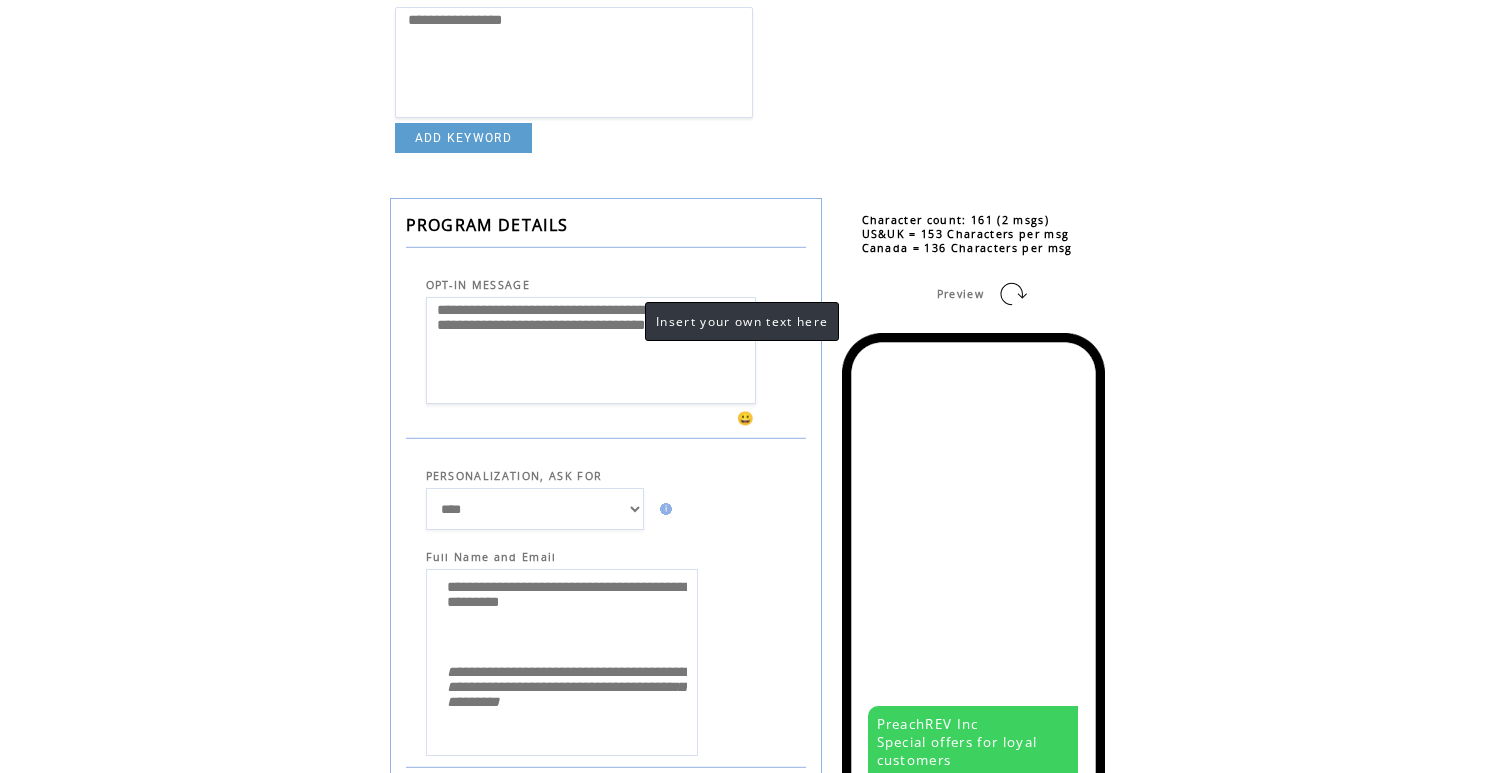 click on "**********" at bounding box center (591, 350) 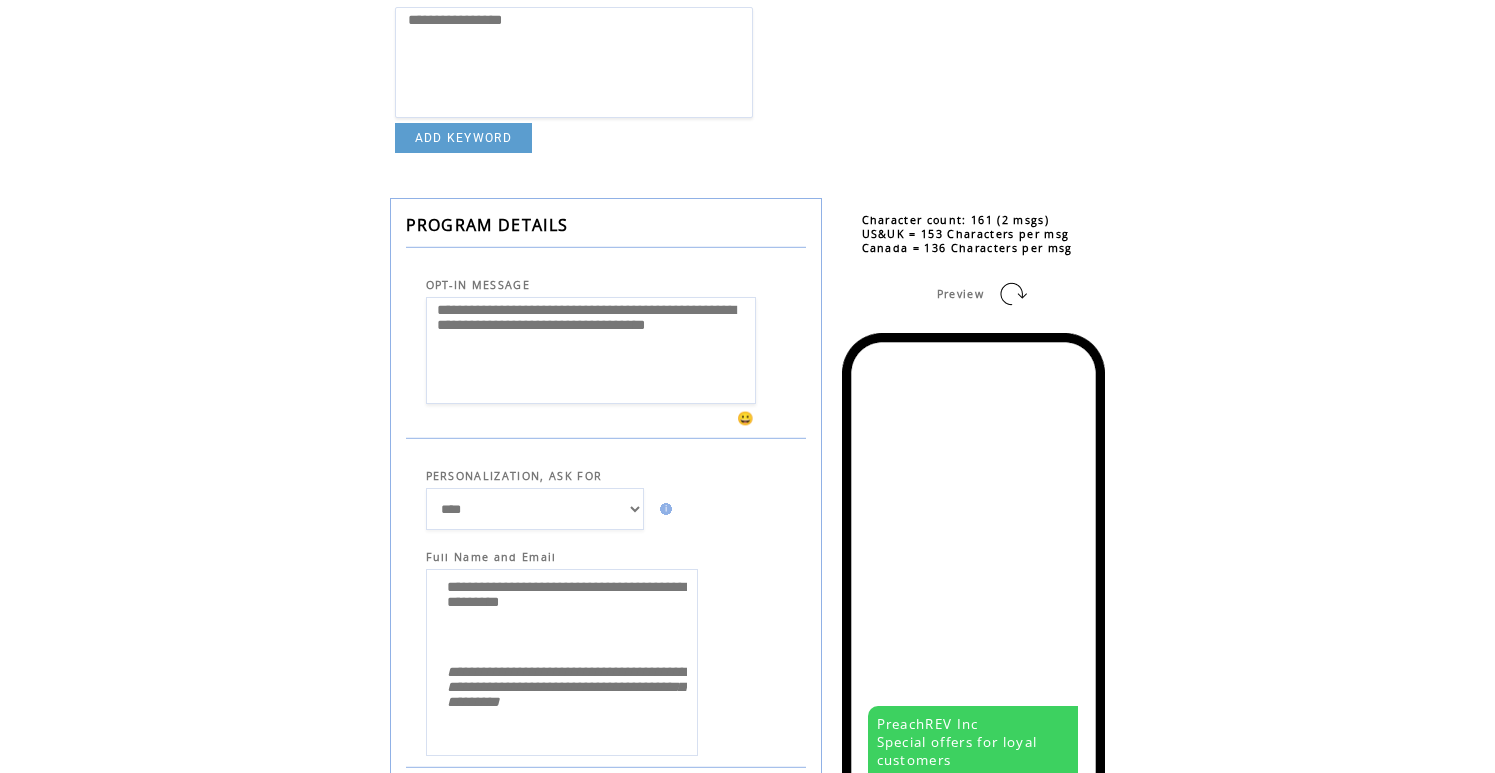drag, startPoint x: 714, startPoint y: 316, endPoint x: 765, endPoint y: 338, distance: 55.542778 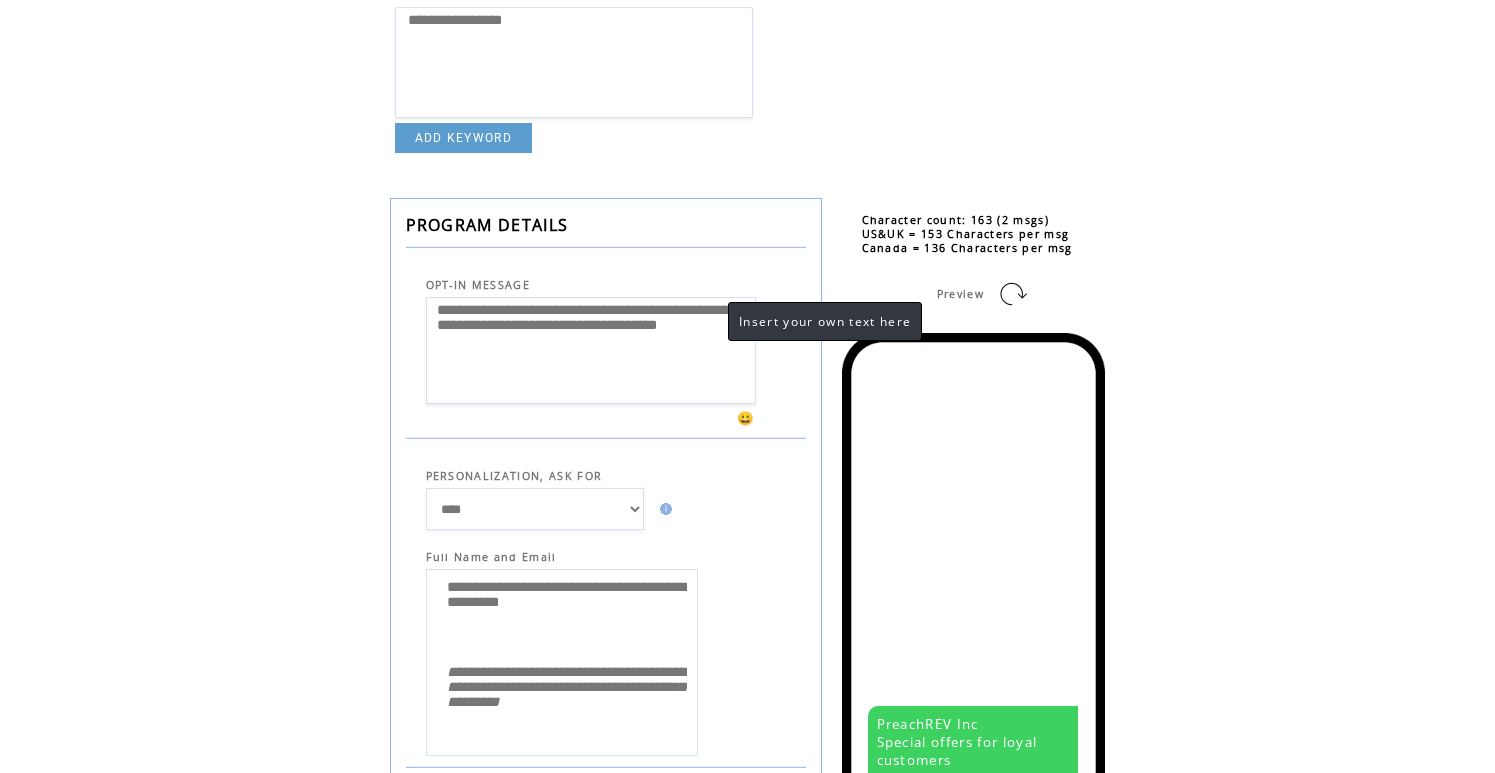 click on "**********" at bounding box center (591, 350) 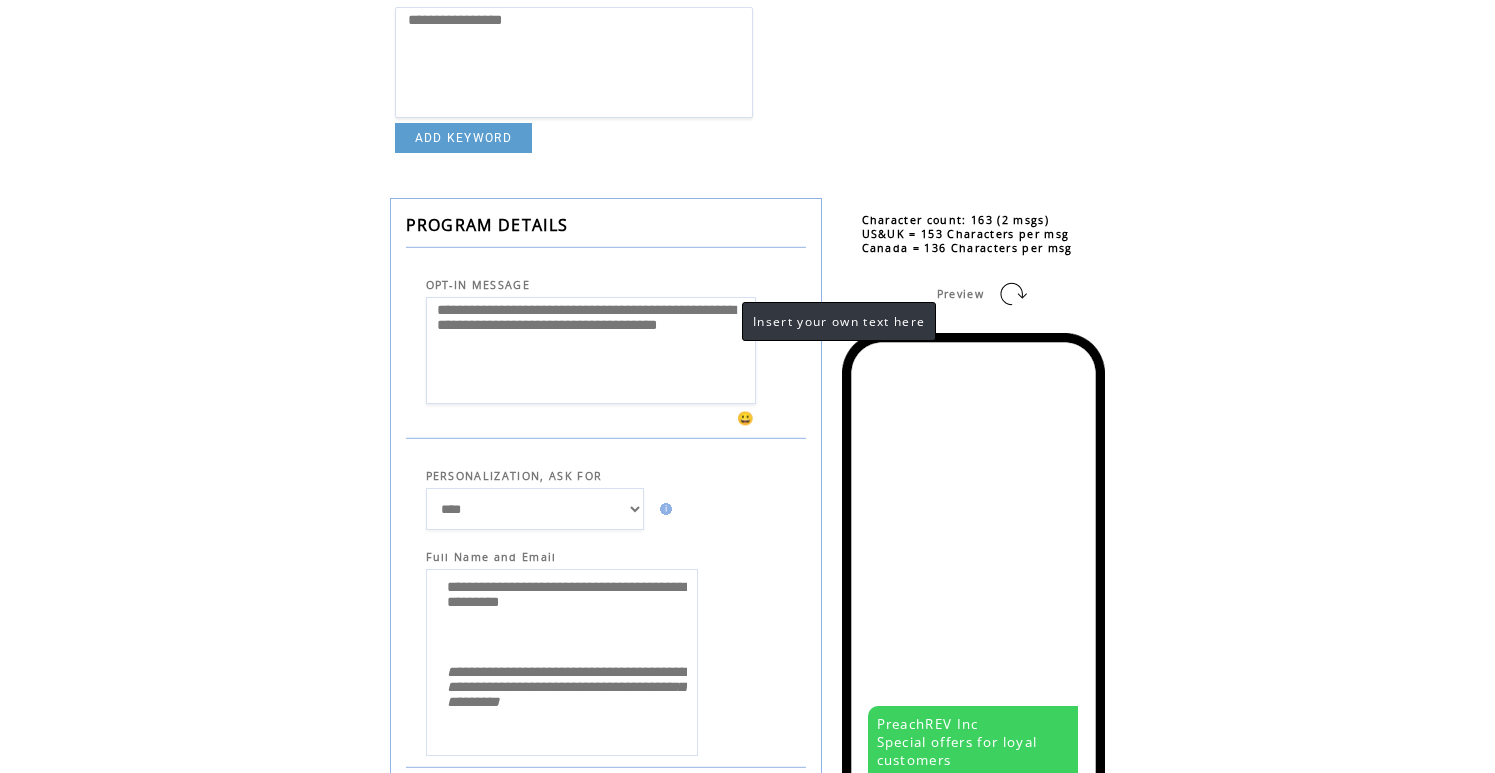 drag, startPoint x: 530, startPoint y: 335, endPoint x: 719, endPoint y: 310, distance: 190.64627 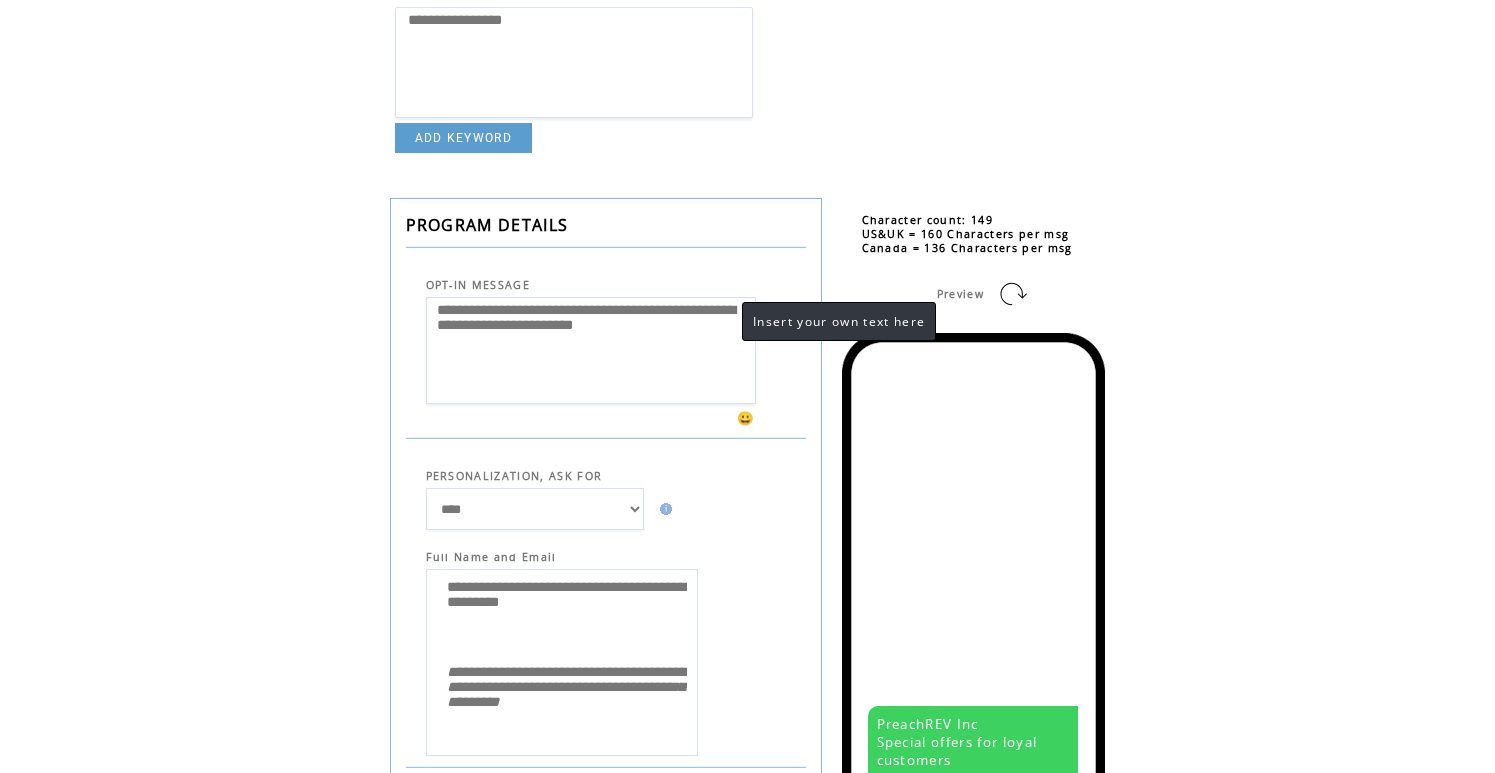 click on "**********" at bounding box center (591, 350) 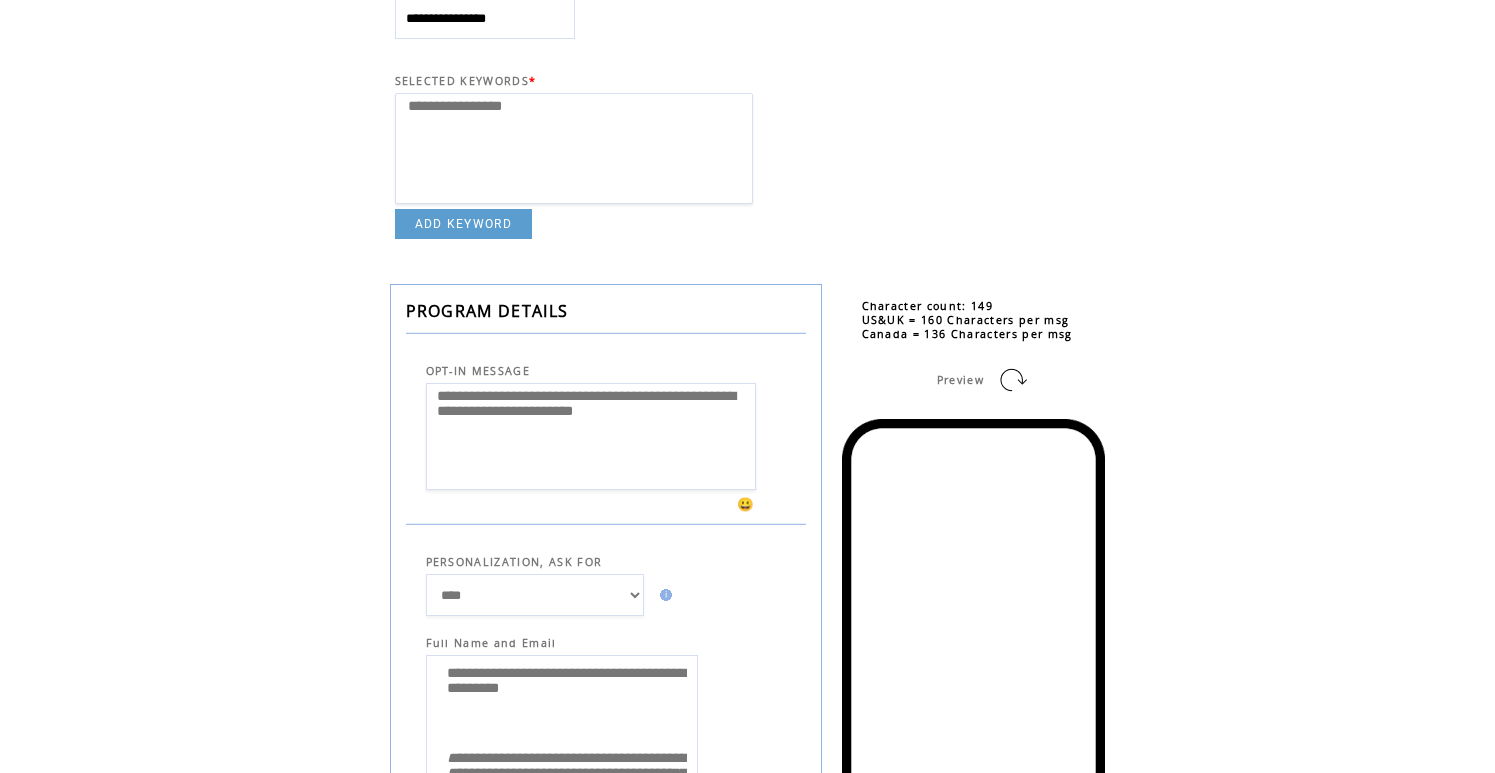 scroll, scrollTop: 246, scrollLeft: 0, axis: vertical 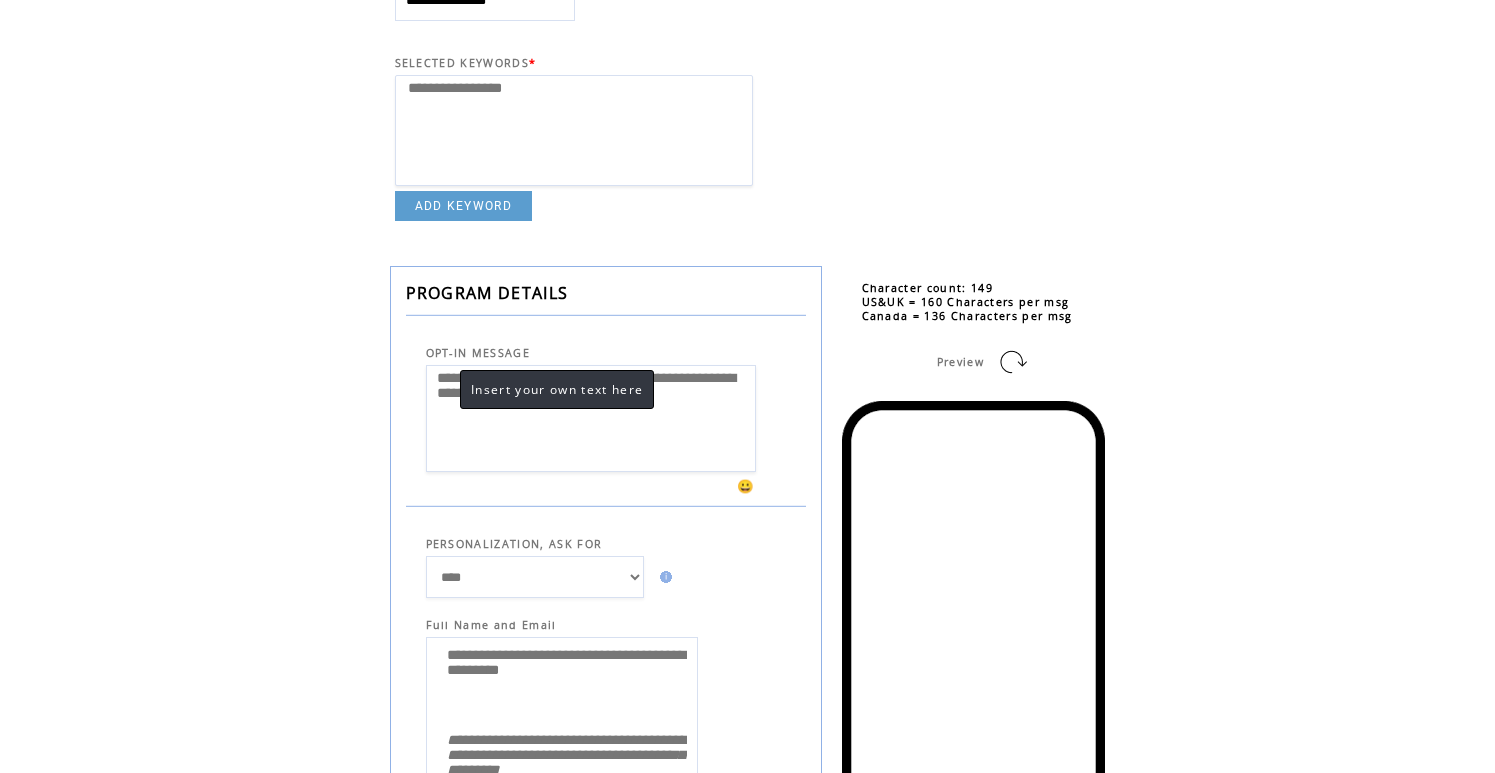 click on "**********" at bounding box center (591, 418) 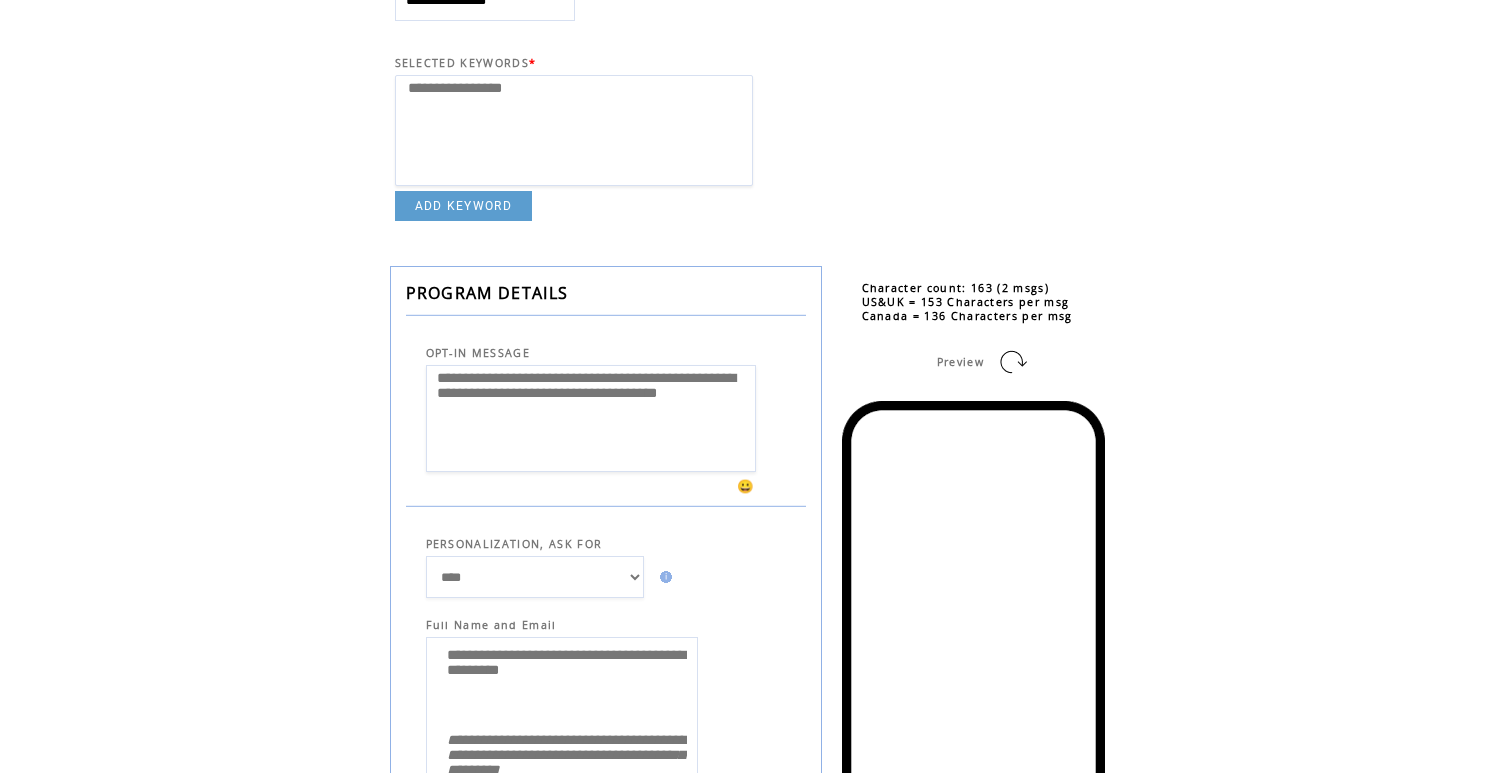 click on "**********" at bounding box center [591, 418] 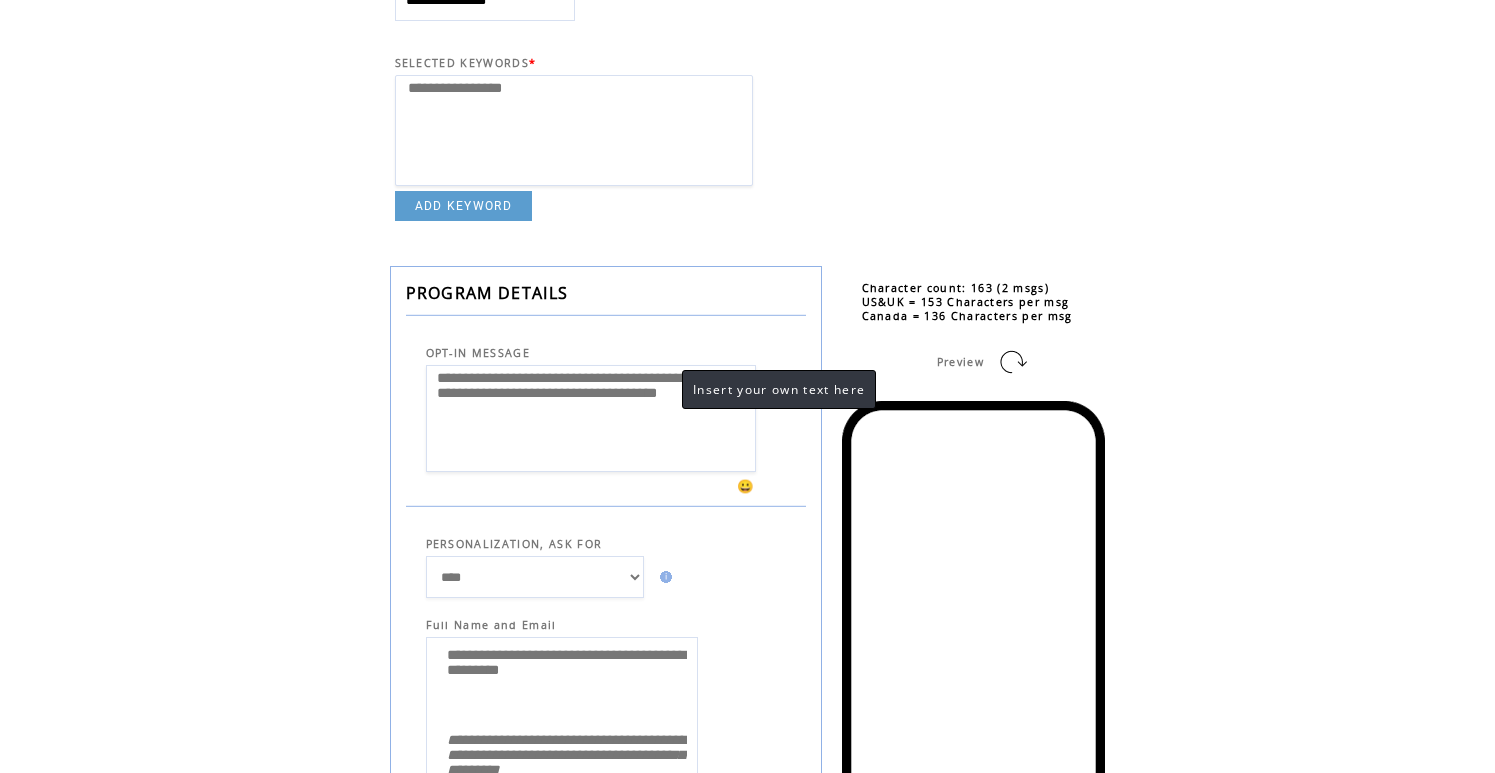 click on "**********" at bounding box center (591, 418) 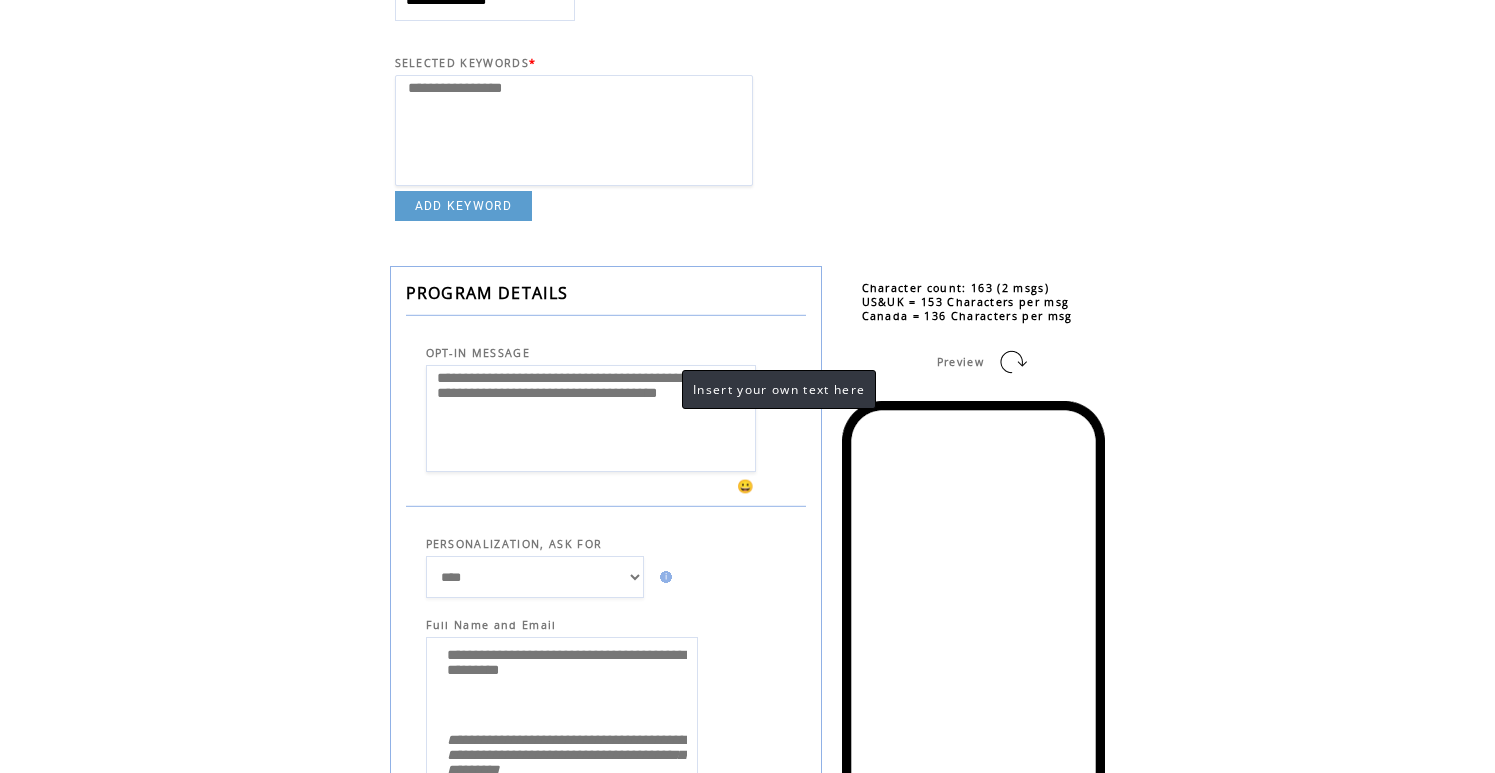 drag, startPoint x: 589, startPoint y: 427, endPoint x: 519, endPoint y: 422, distance: 70.178345 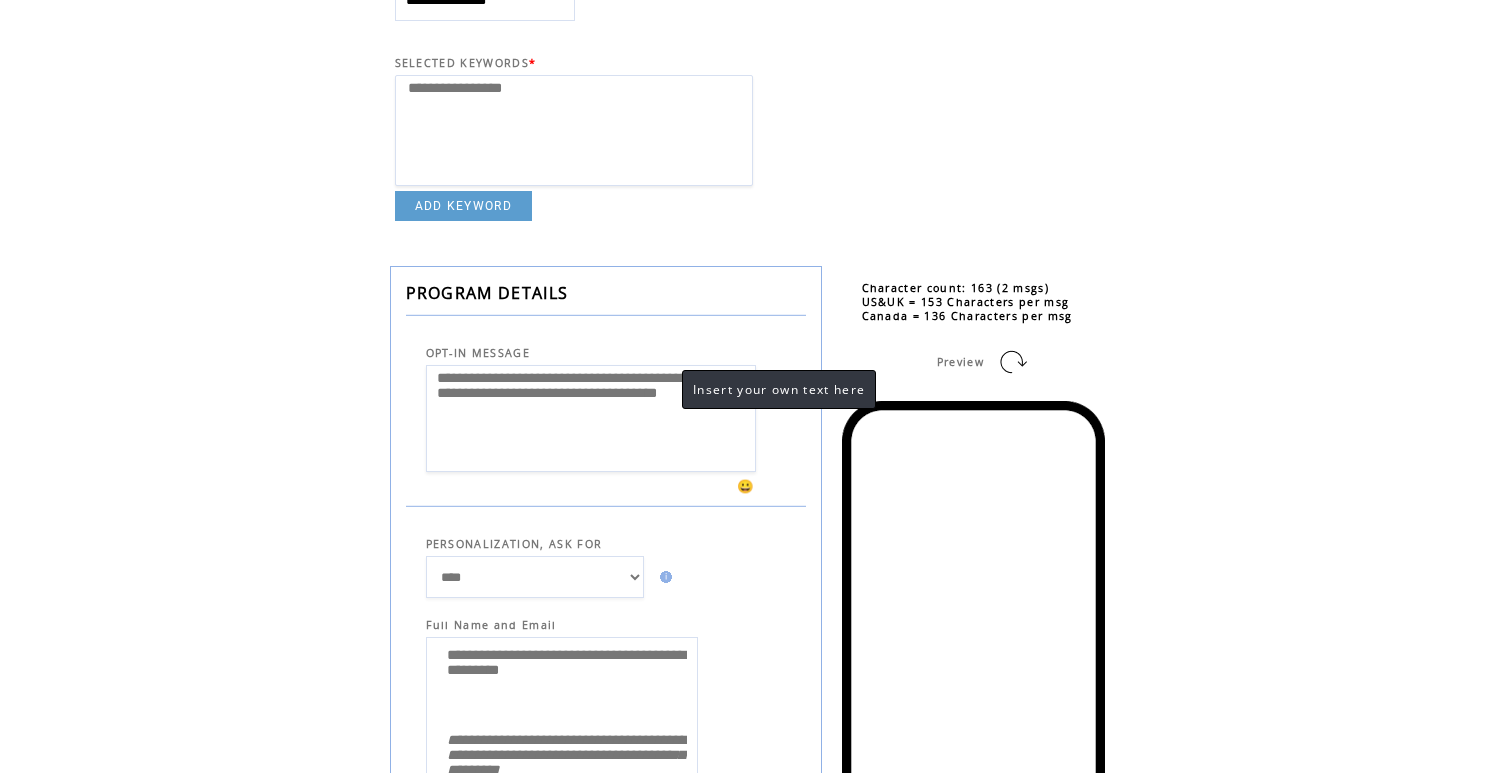 click on "**********" at bounding box center (591, 418) 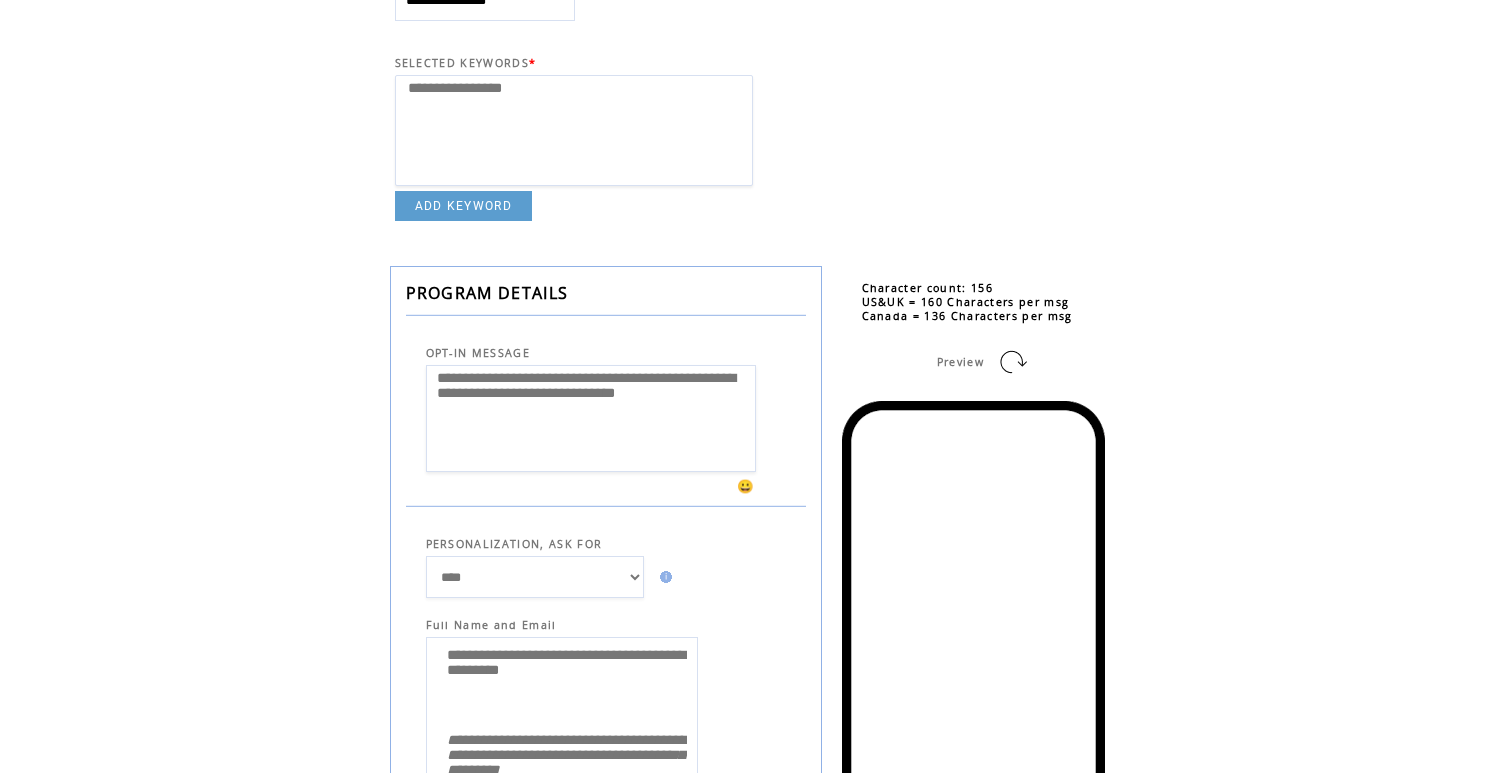 click at bounding box center [606, 315] 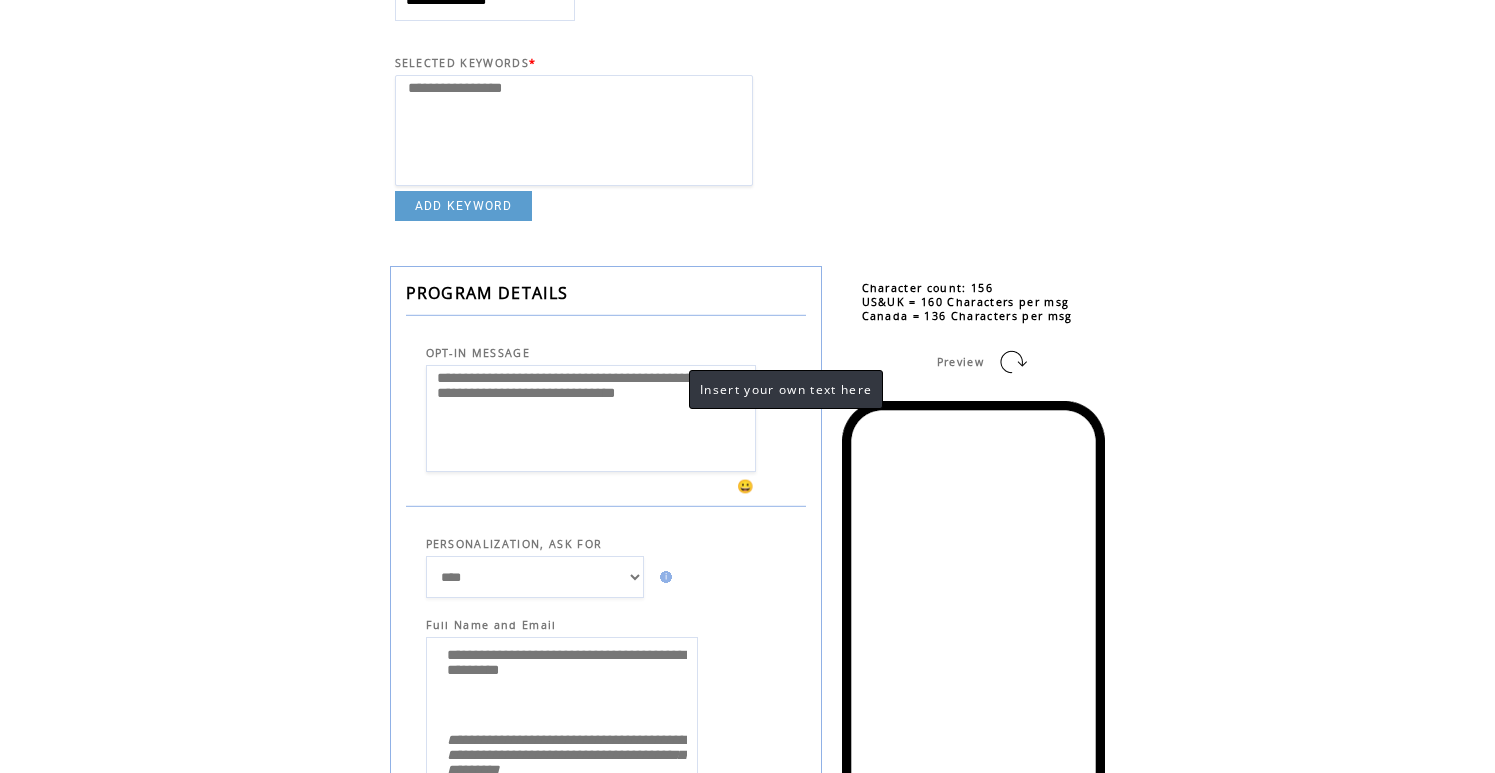 click on "**********" at bounding box center (591, 418) 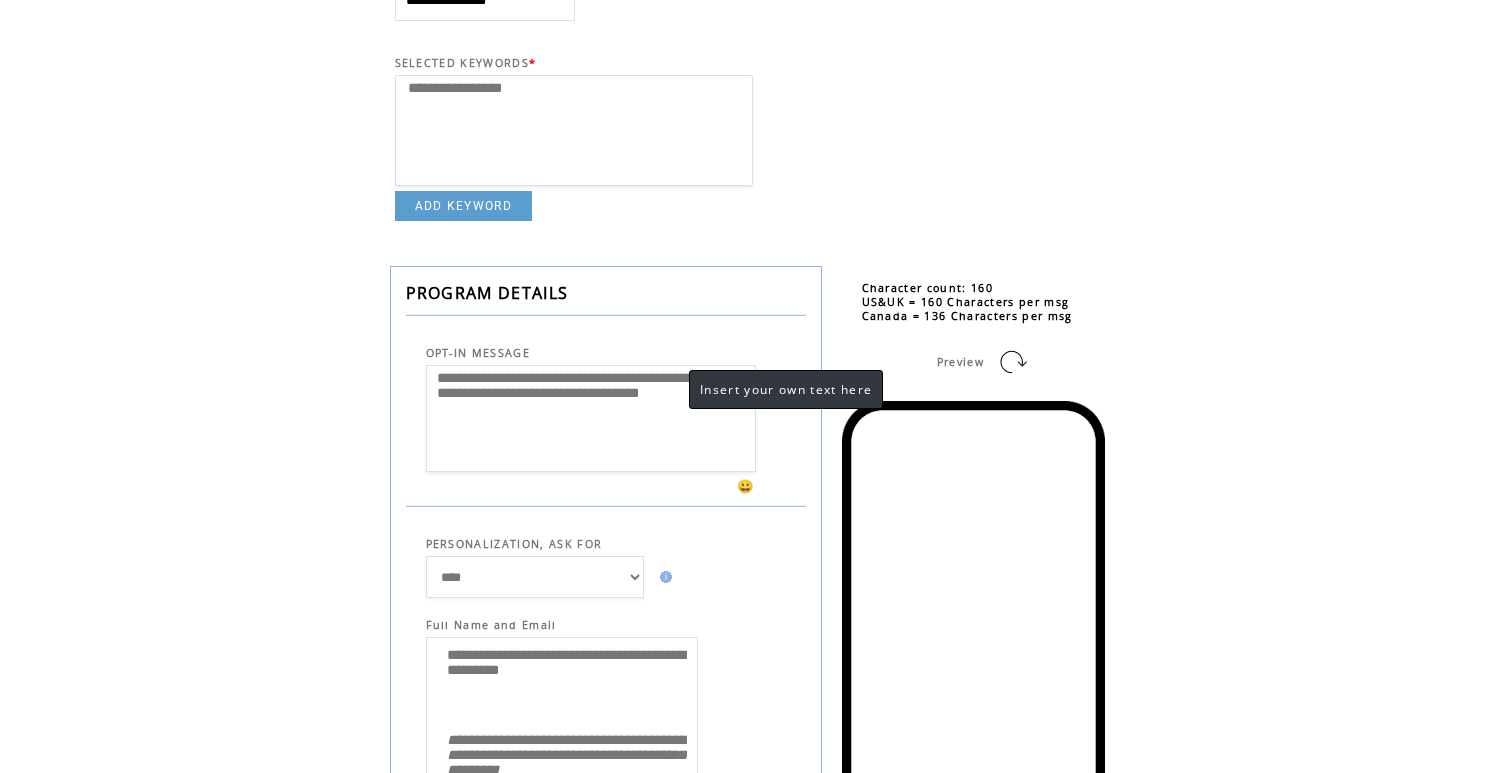 click on "**********" at bounding box center (591, 418) 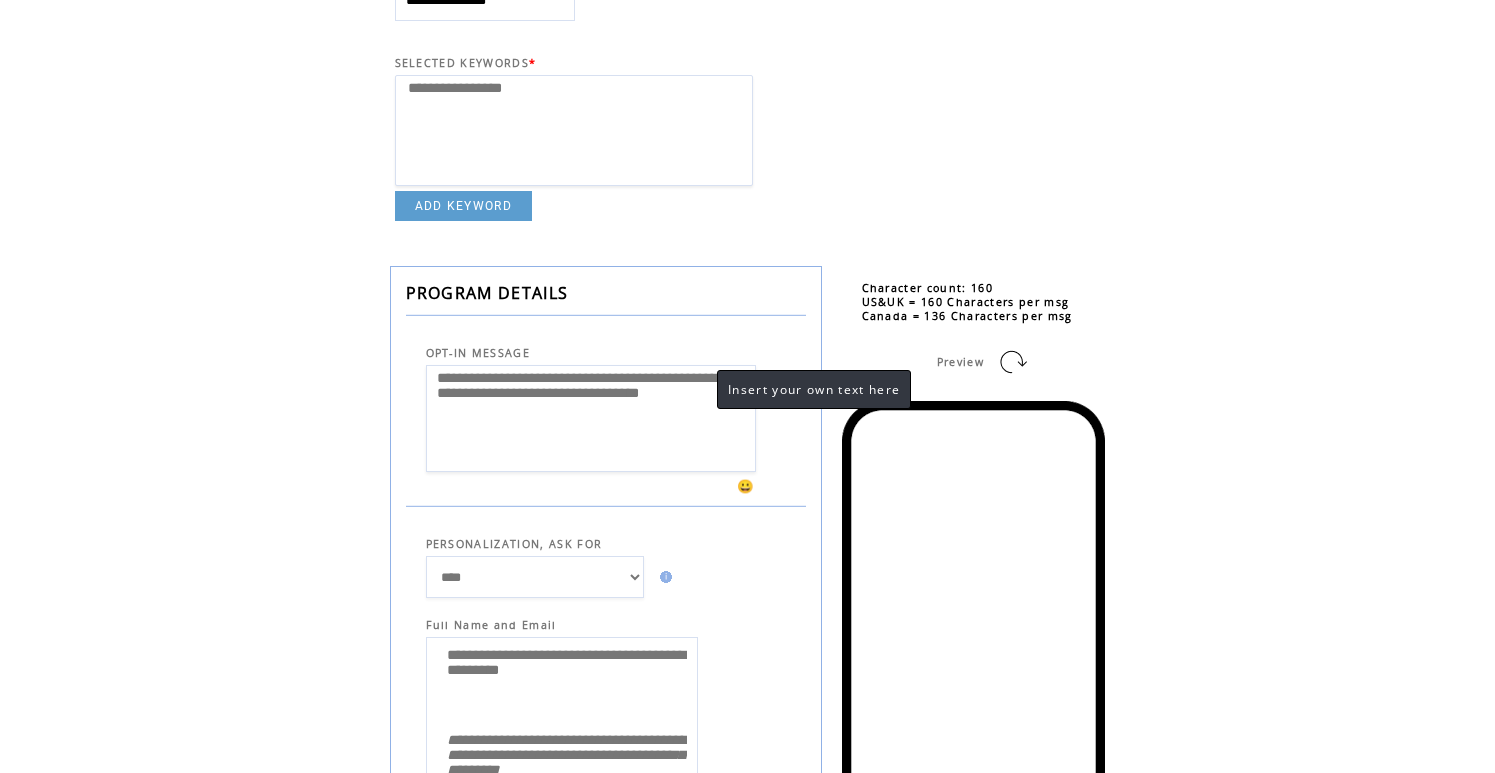 click on "**********" at bounding box center [591, 418] 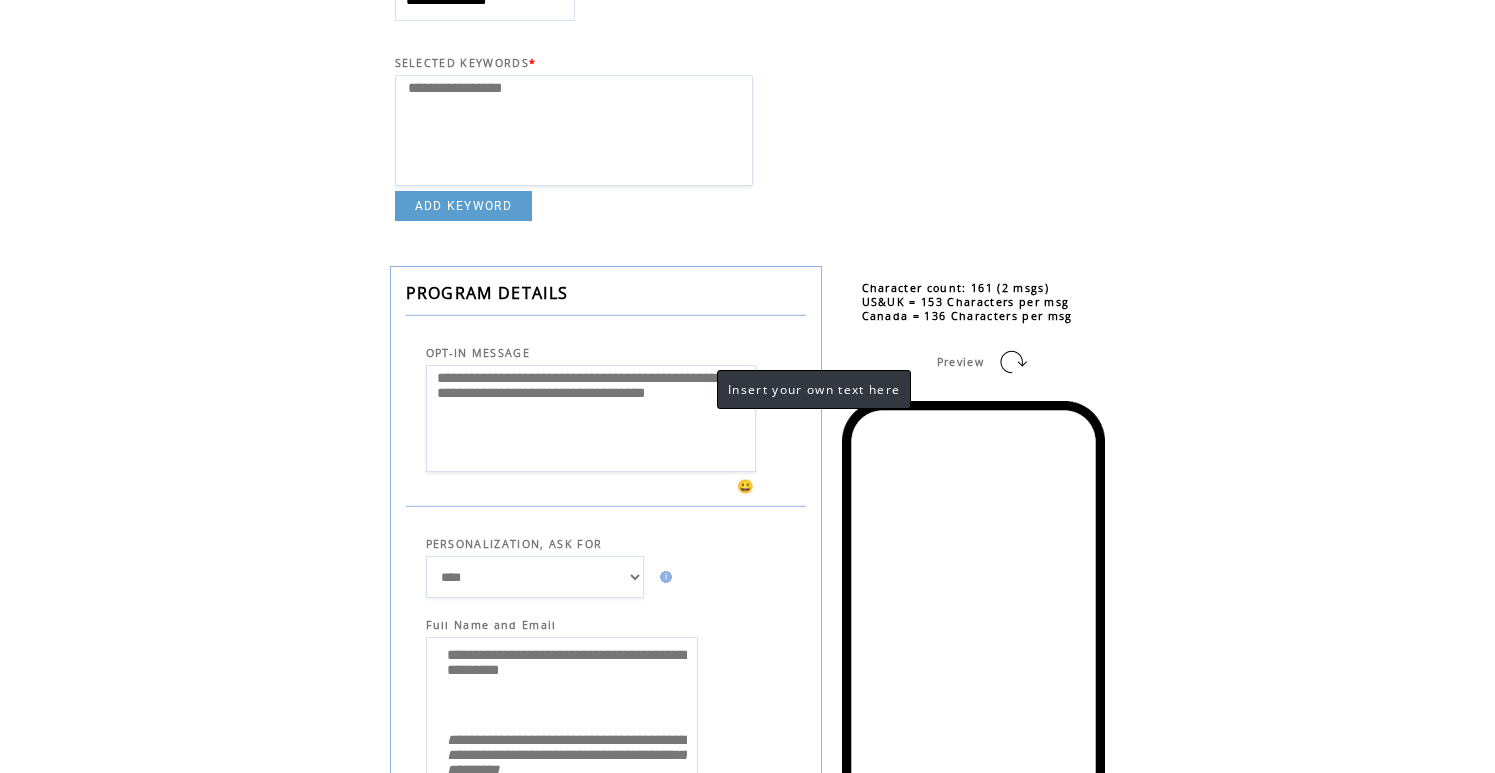 click on "**********" at bounding box center [591, 418] 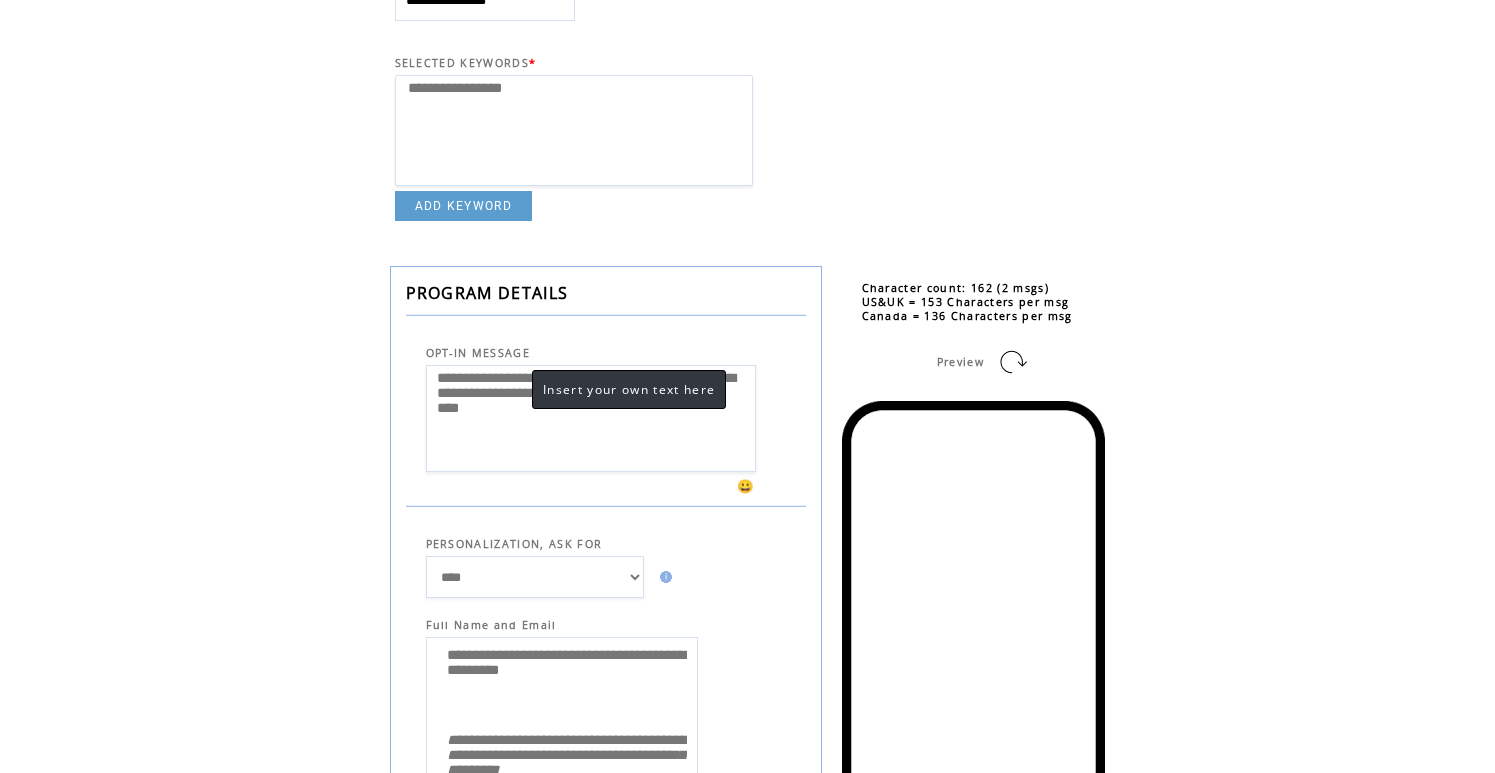 click on "**********" at bounding box center [591, 418] 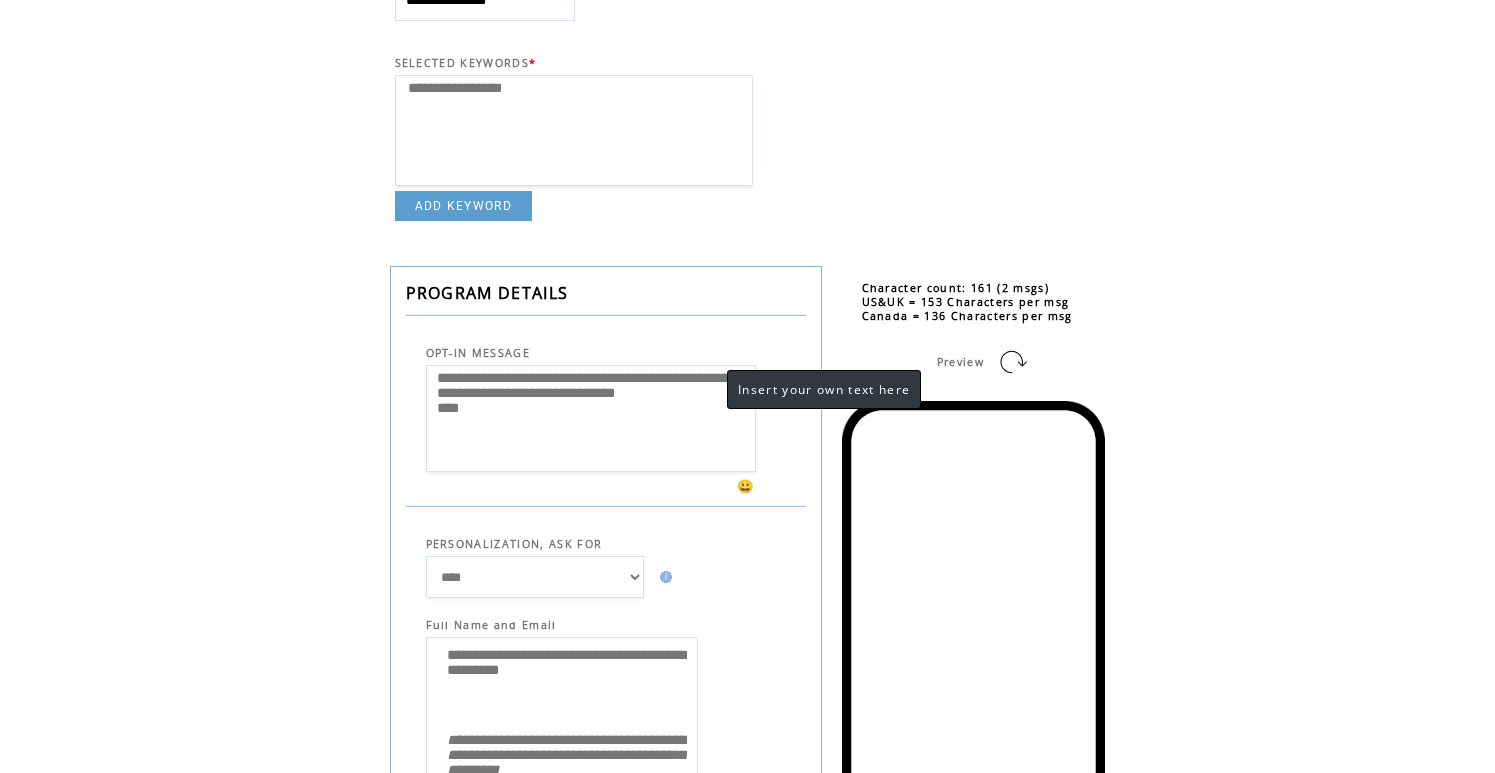 click on "**********" at bounding box center (591, 418) 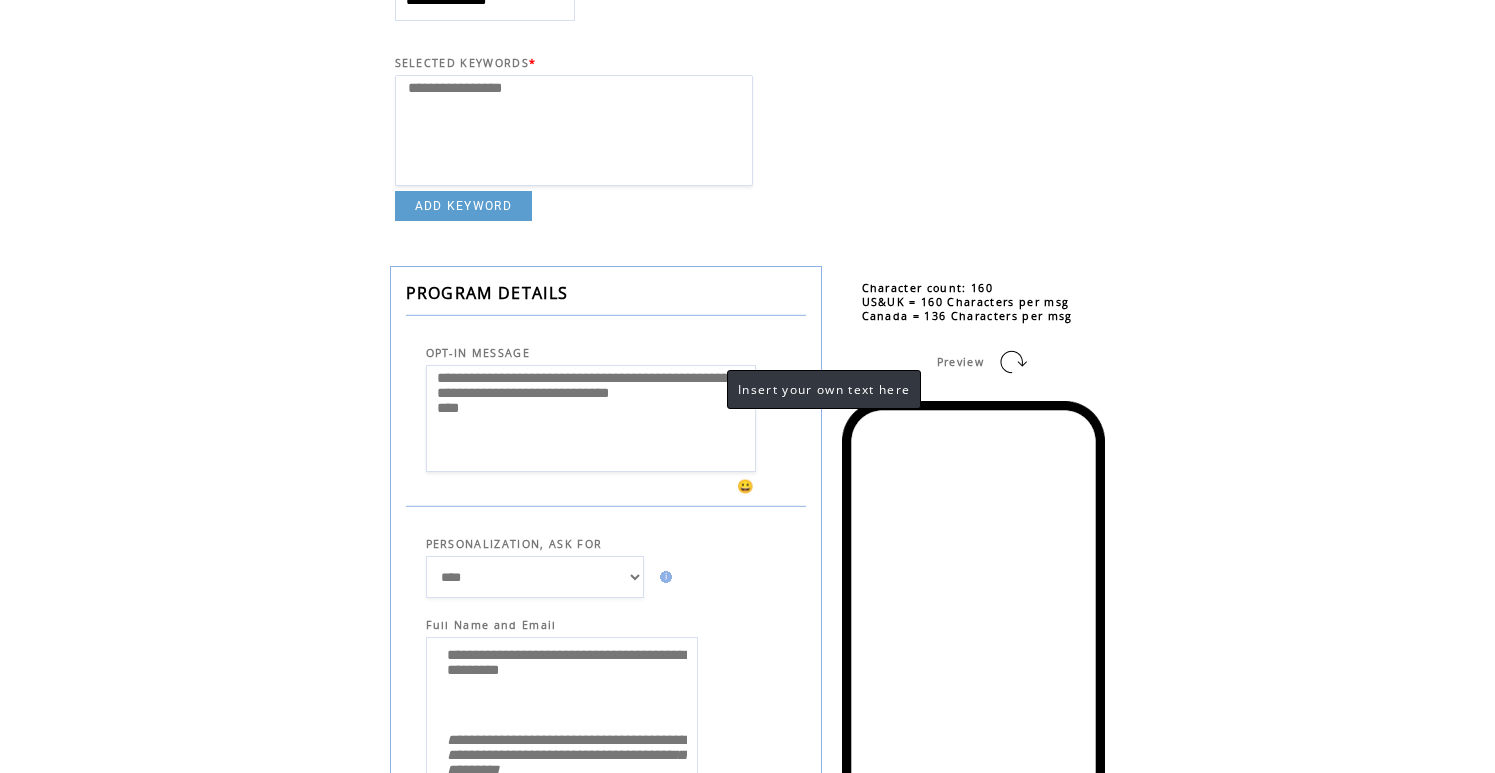 click on "**********" at bounding box center (591, 418) 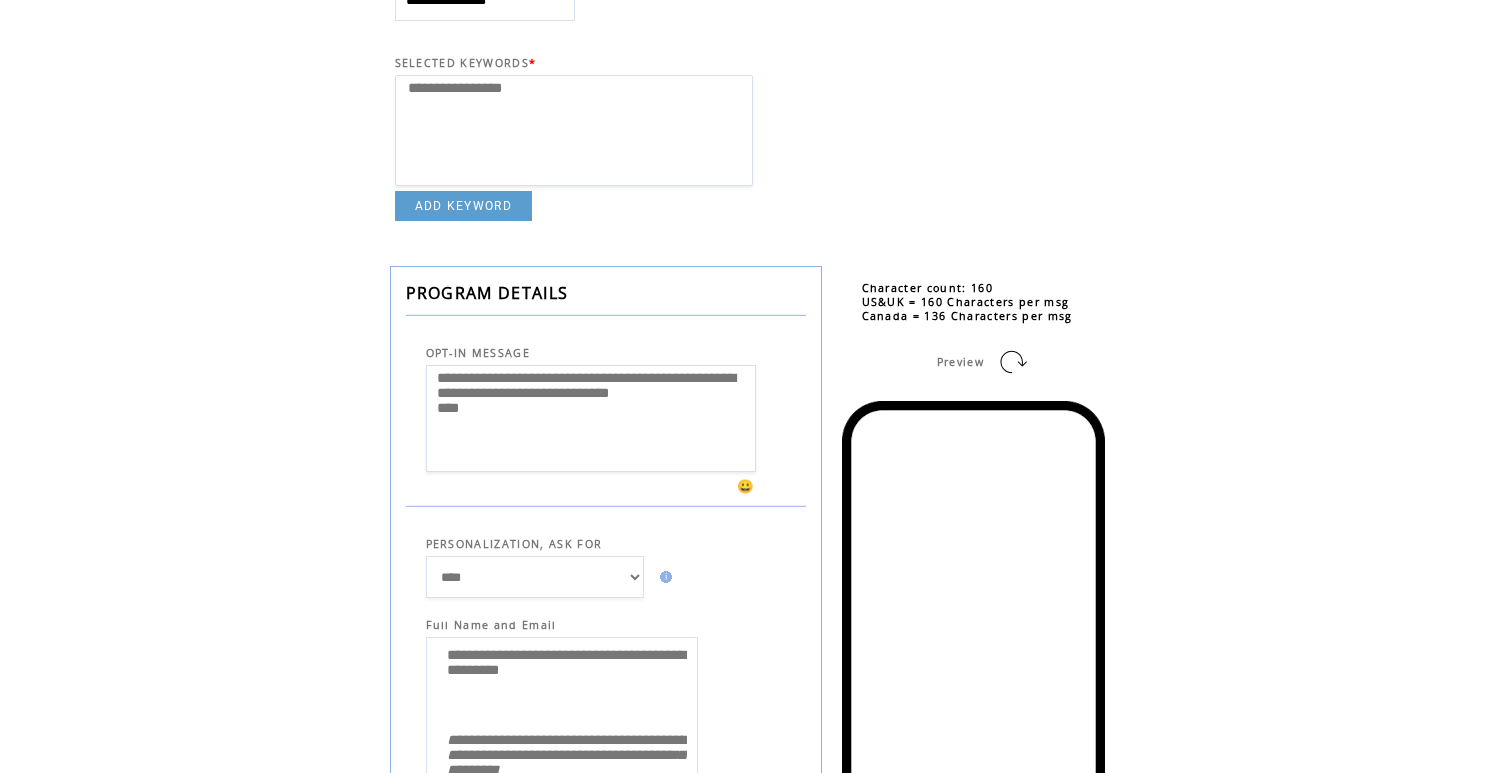 click on "**********" at bounding box center [591, 418] 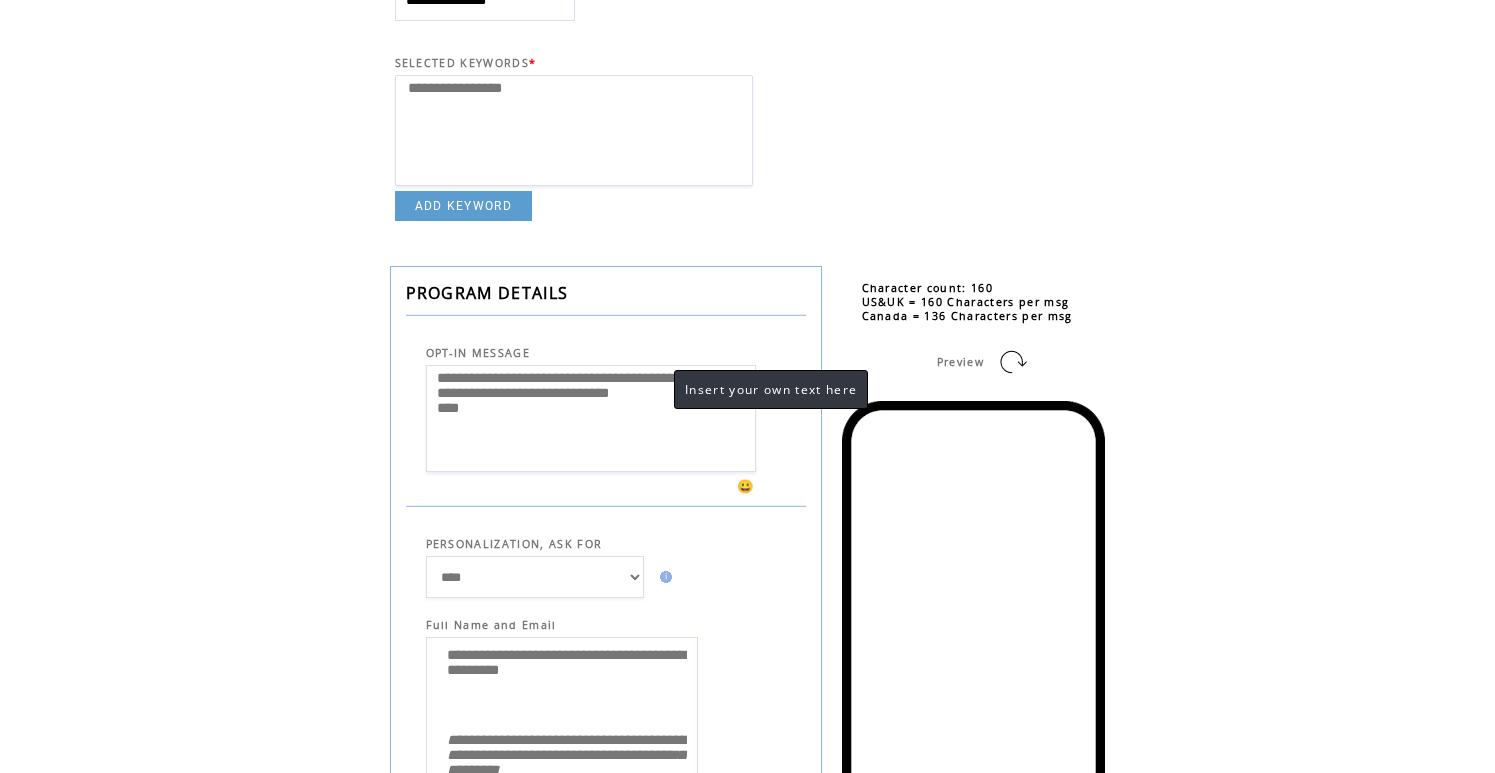 click on "**********" at bounding box center (591, 418) 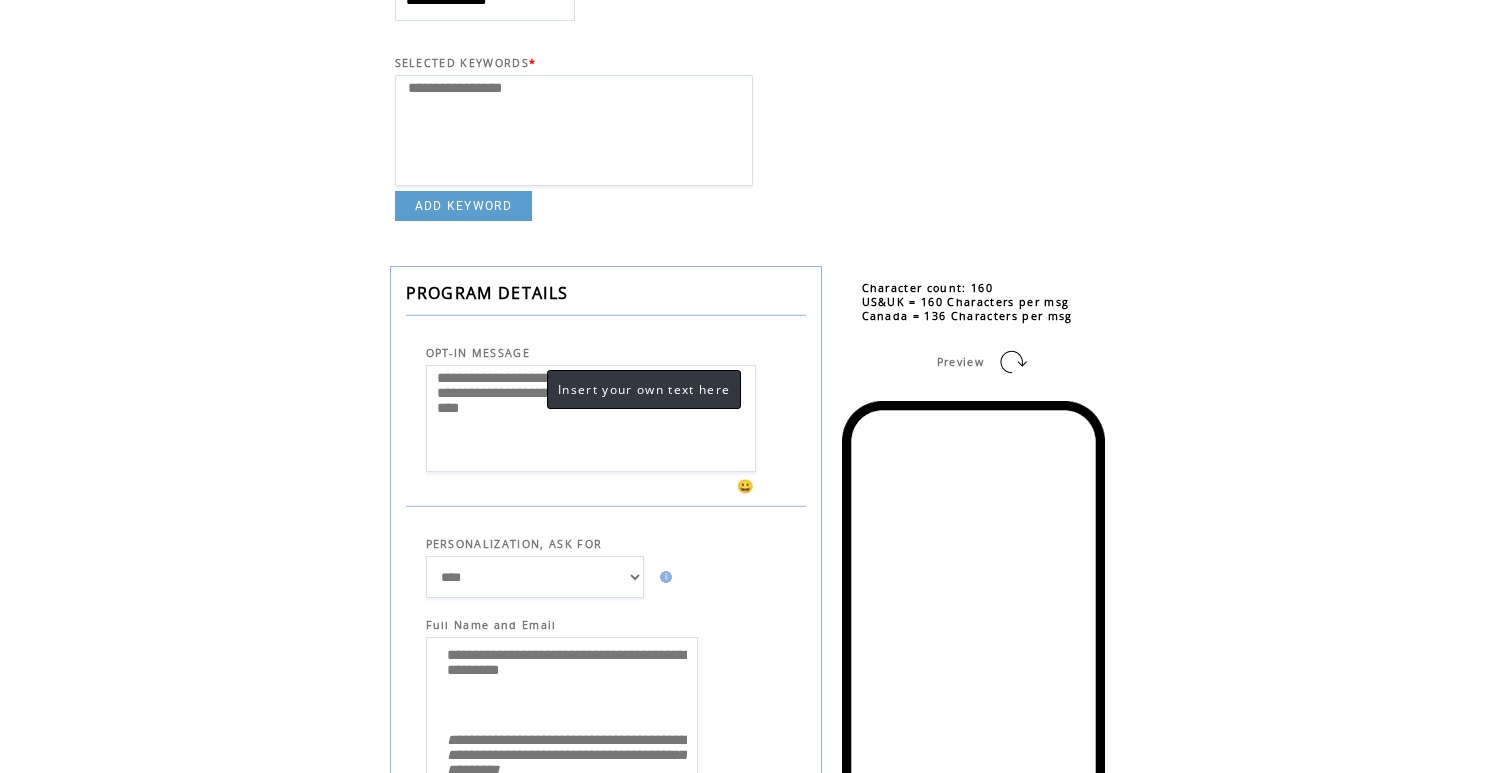 click on "**********" at bounding box center [591, 418] 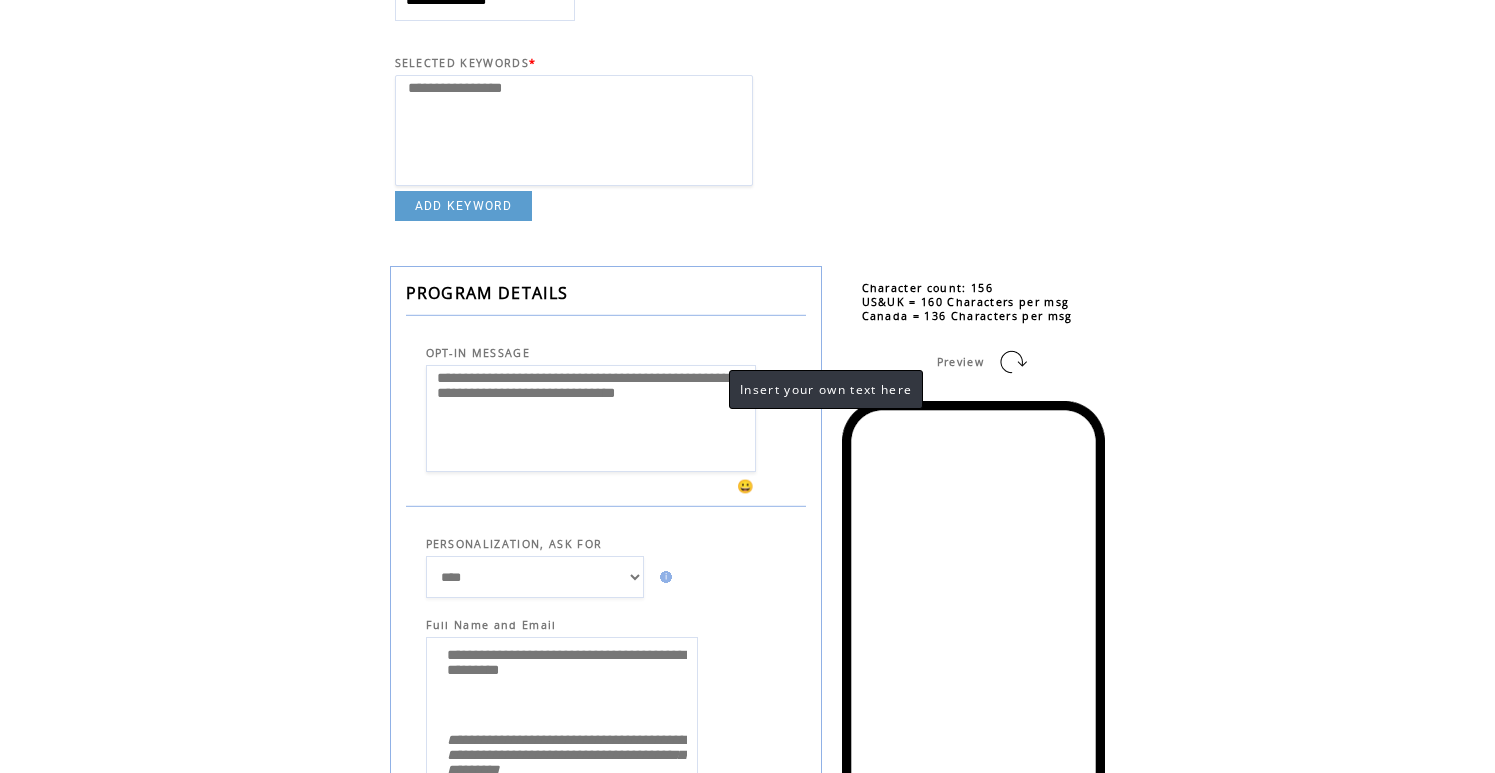 click on "**********" at bounding box center [591, 418] 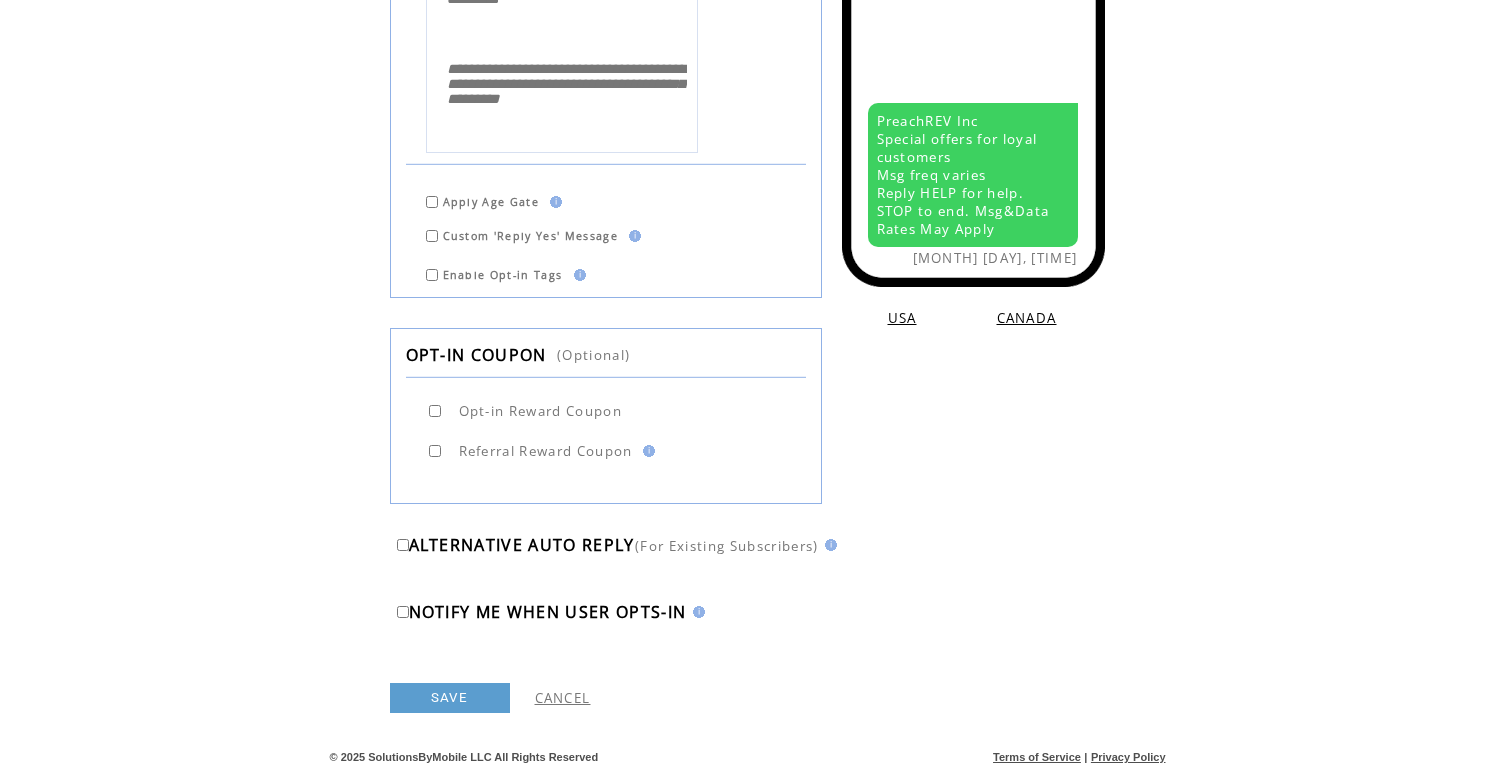 scroll, scrollTop: 921, scrollLeft: 0, axis: vertical 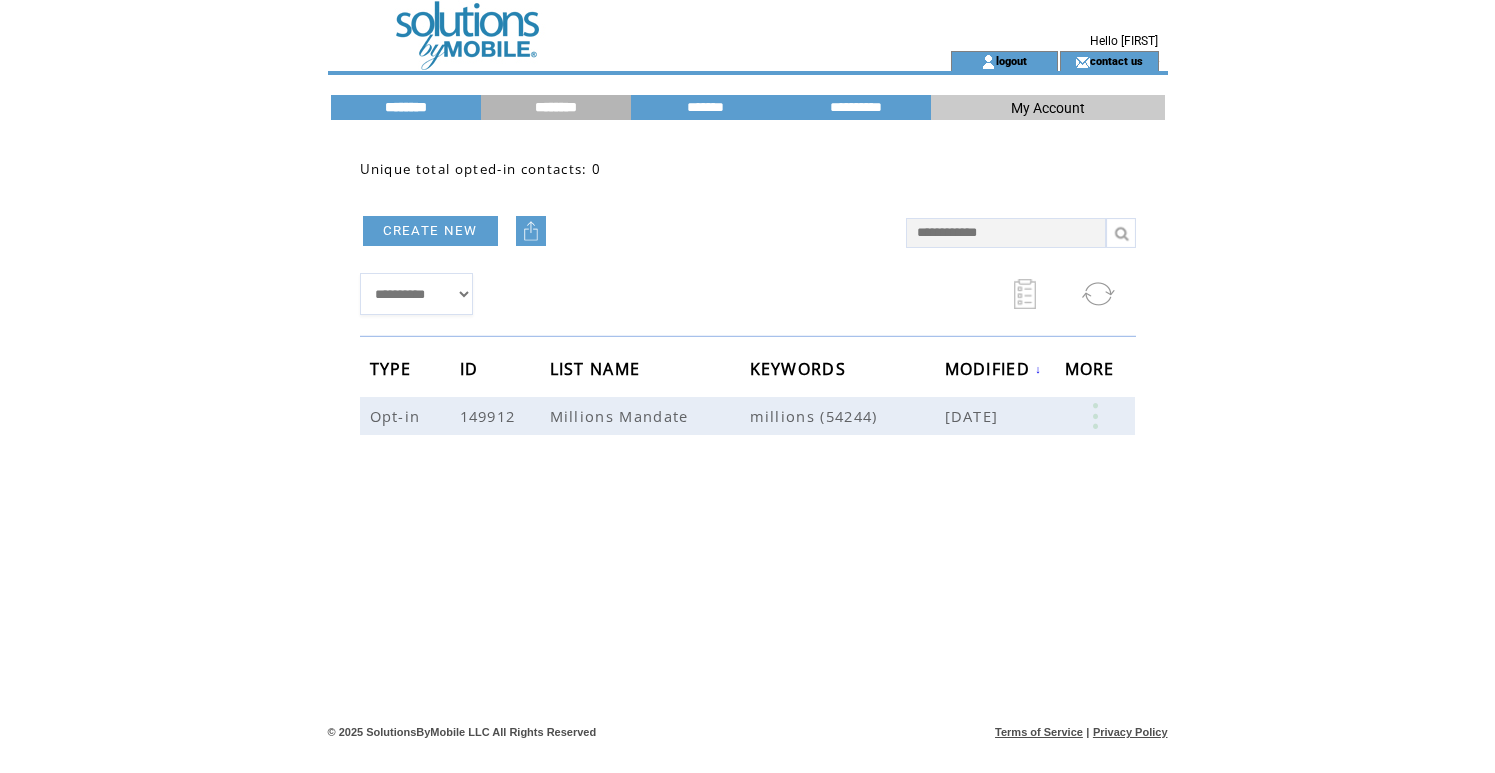 click on "********" at bounding box center (406, 107) 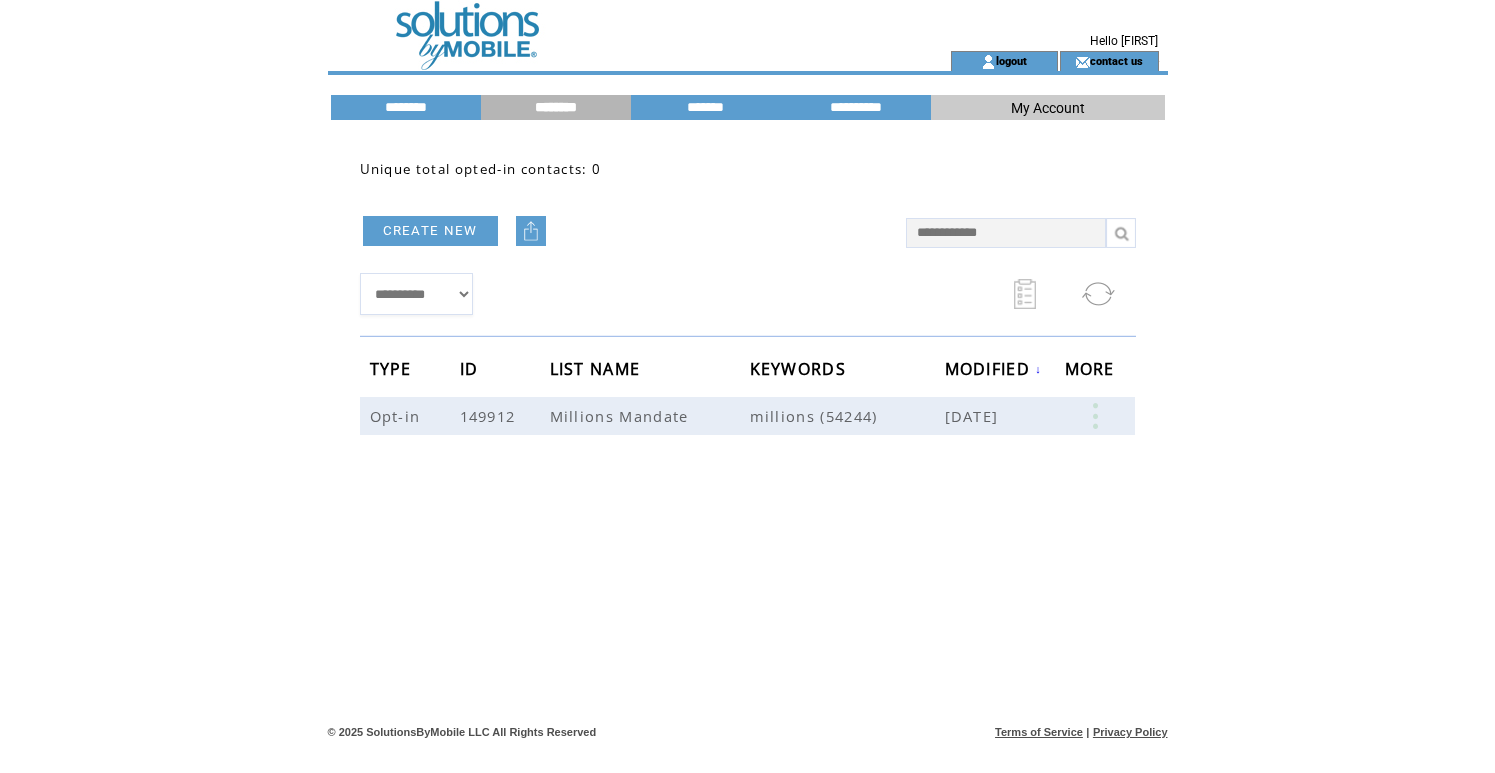 click on "********" at bounding box center [556, 107] 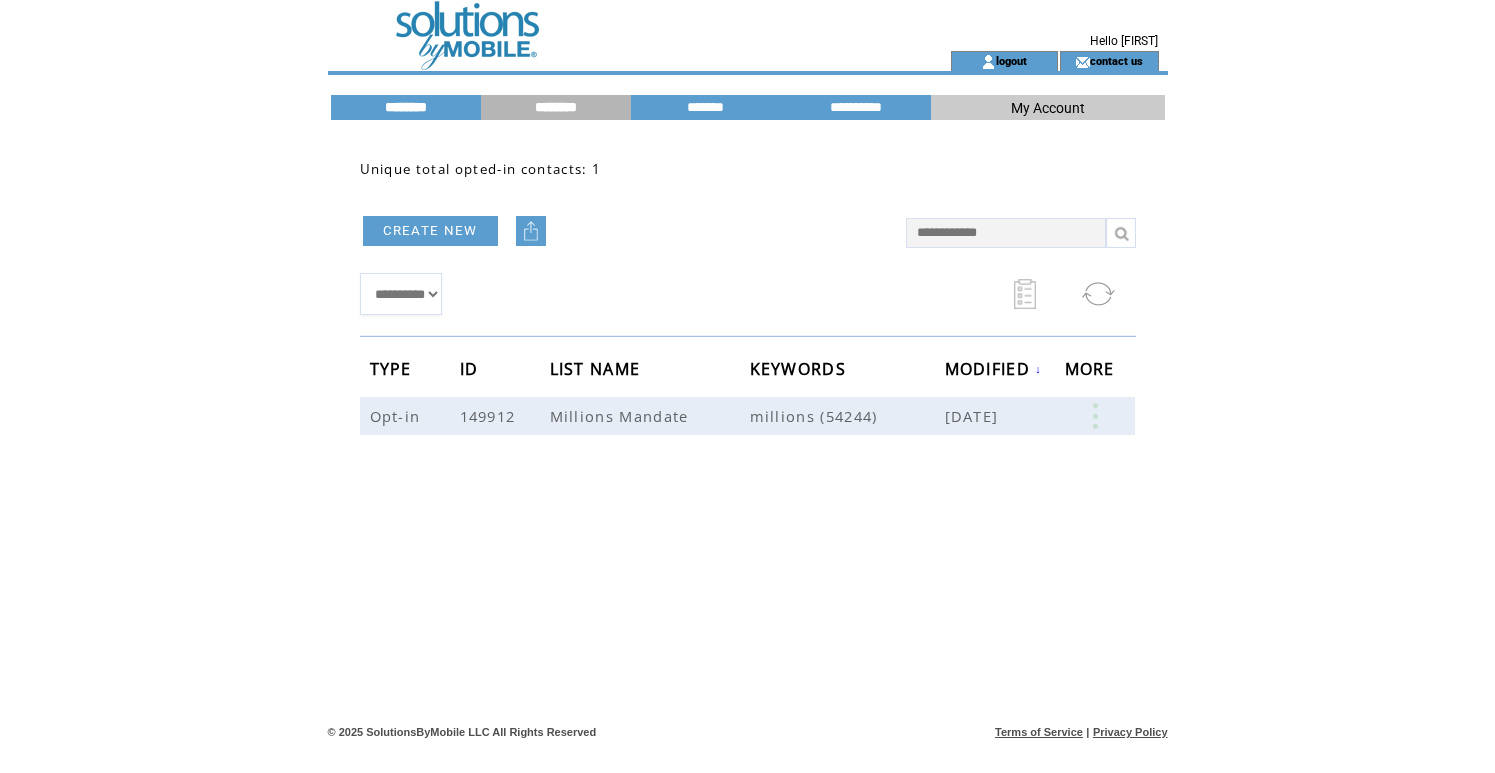 click on "********" at bounding box center (406, 107) 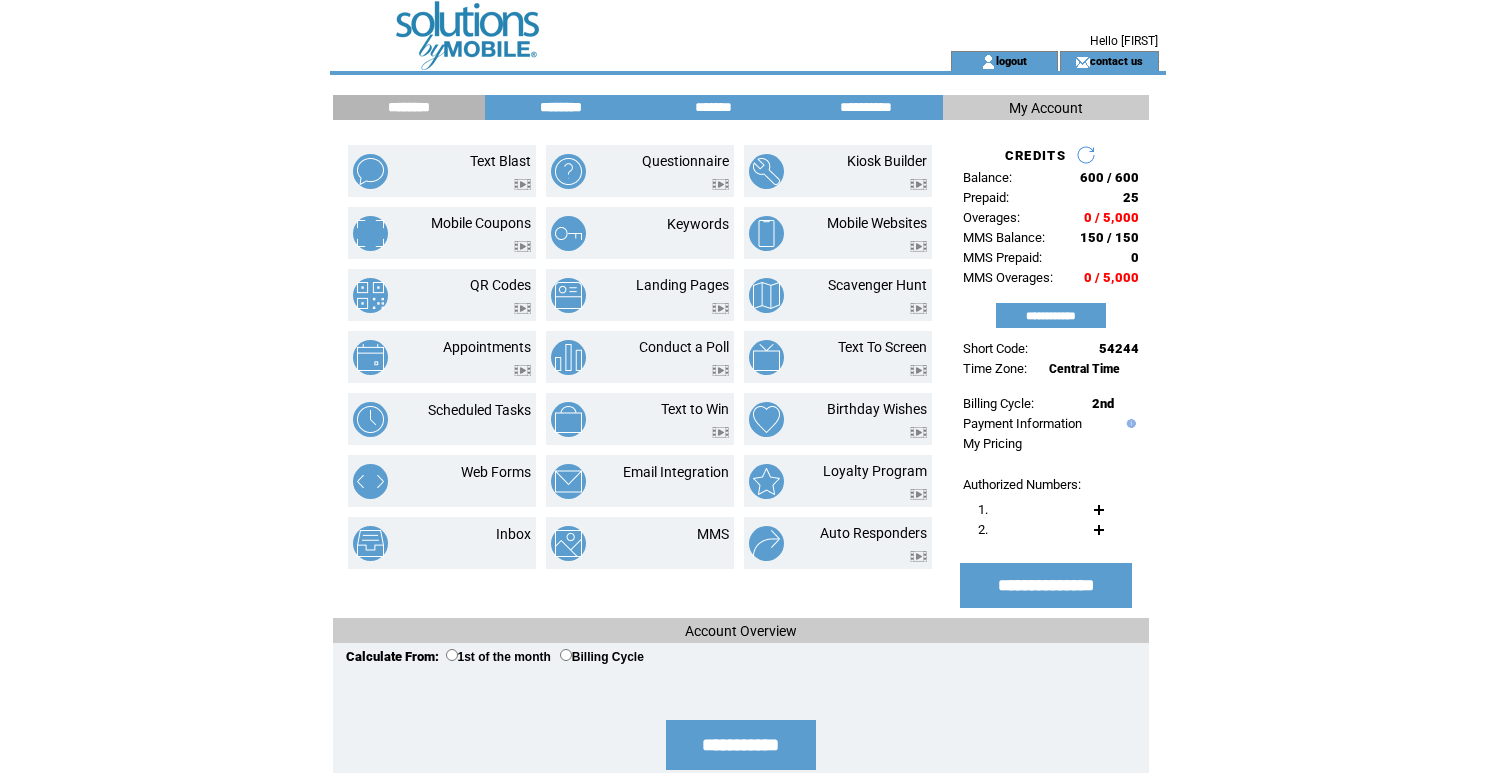 click on "********" at bounding box center (561, 107) 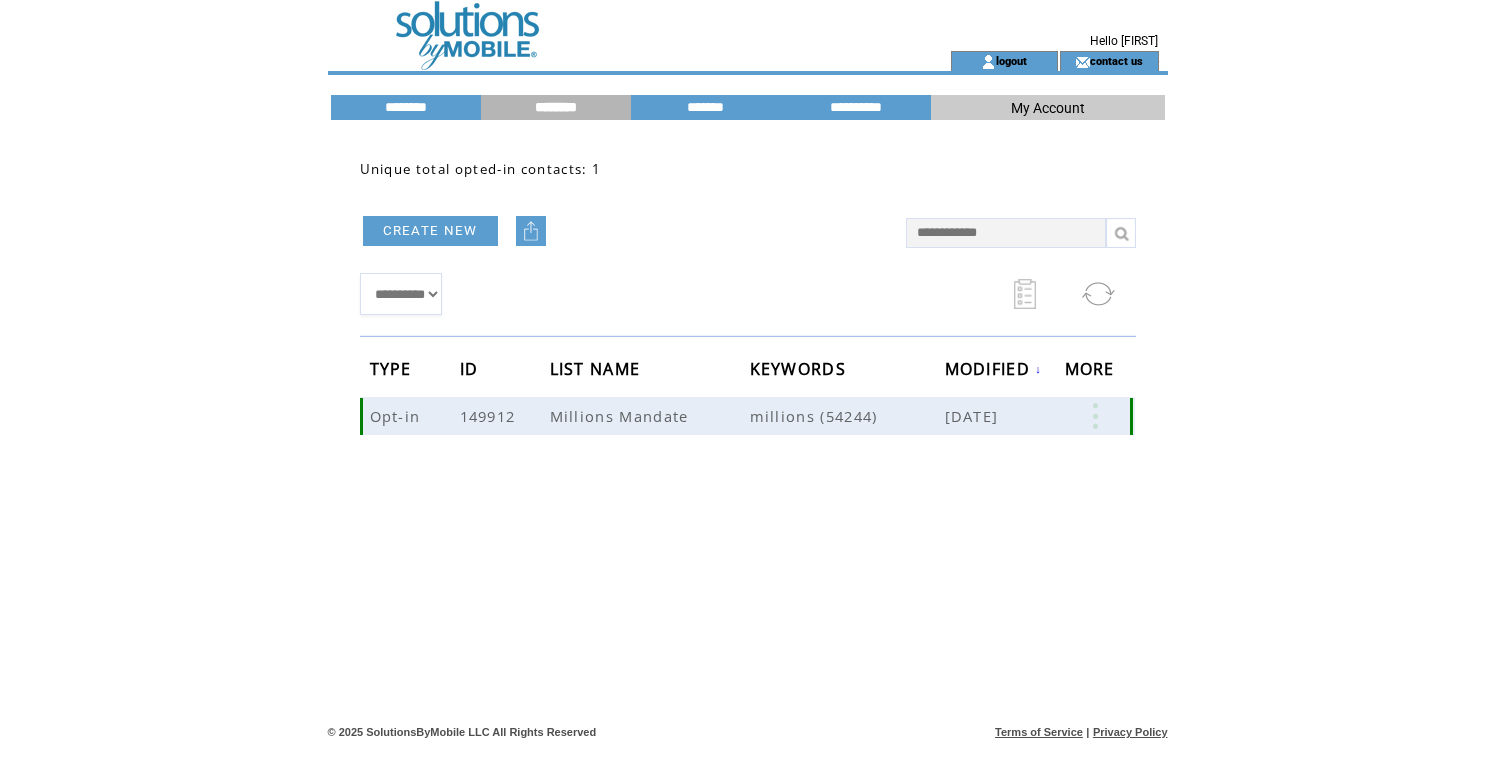 click at bounding box center [1095, 416] 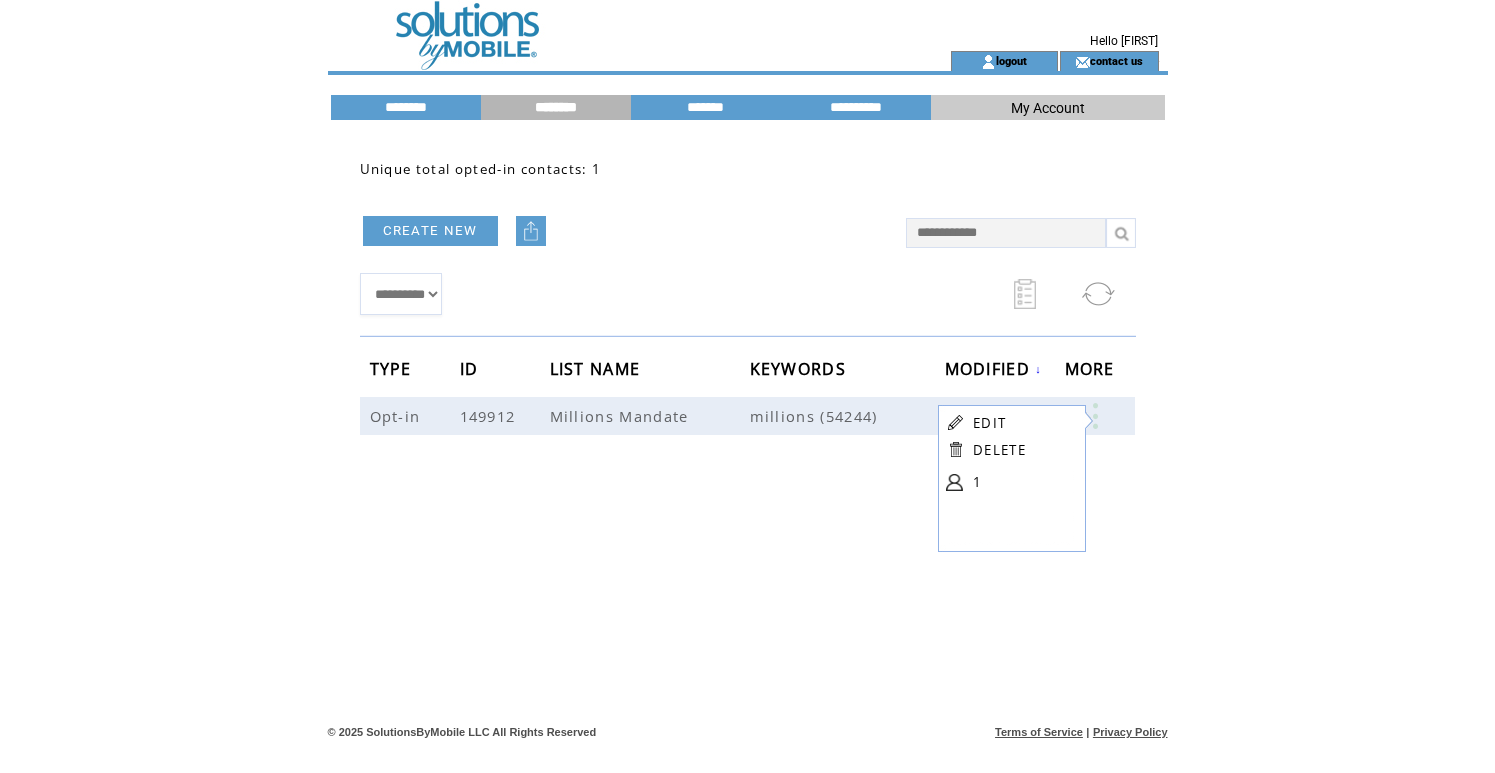 click on "EDIT DELETE 1" at bounding box center [1009, 455] 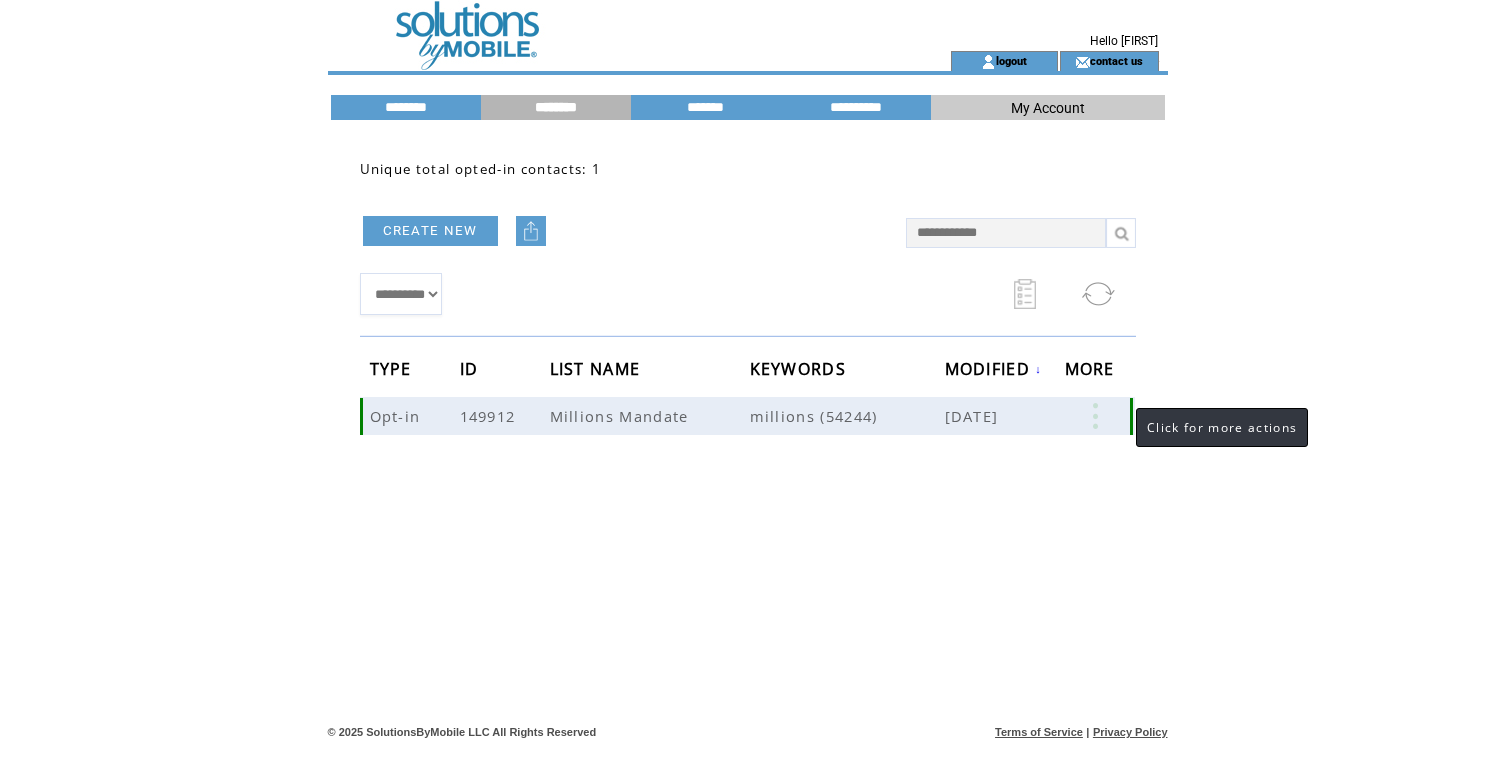 click at bounding box center (1095, 416) 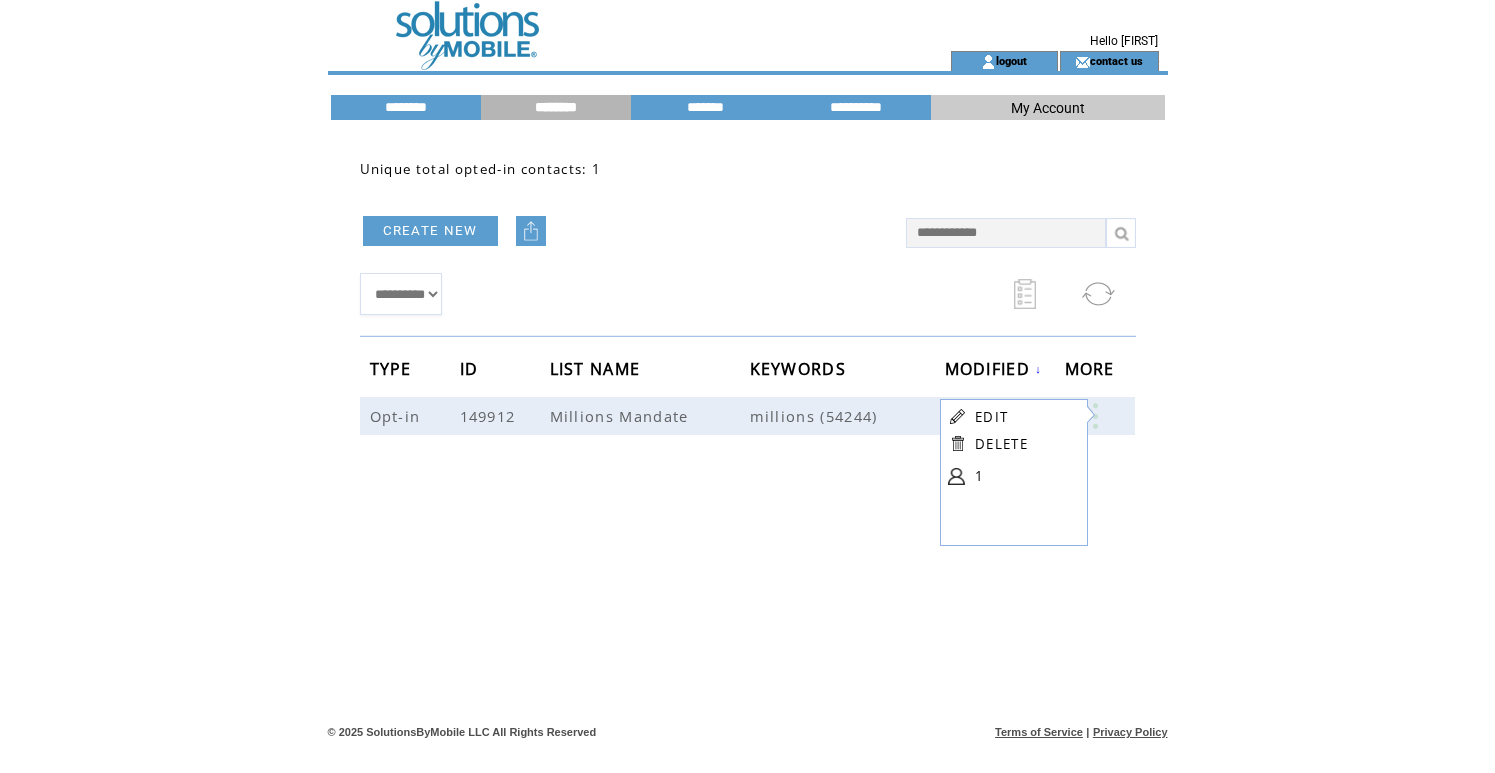 click on "EDIT DELETE 1" at bounding box center [1011, 449] 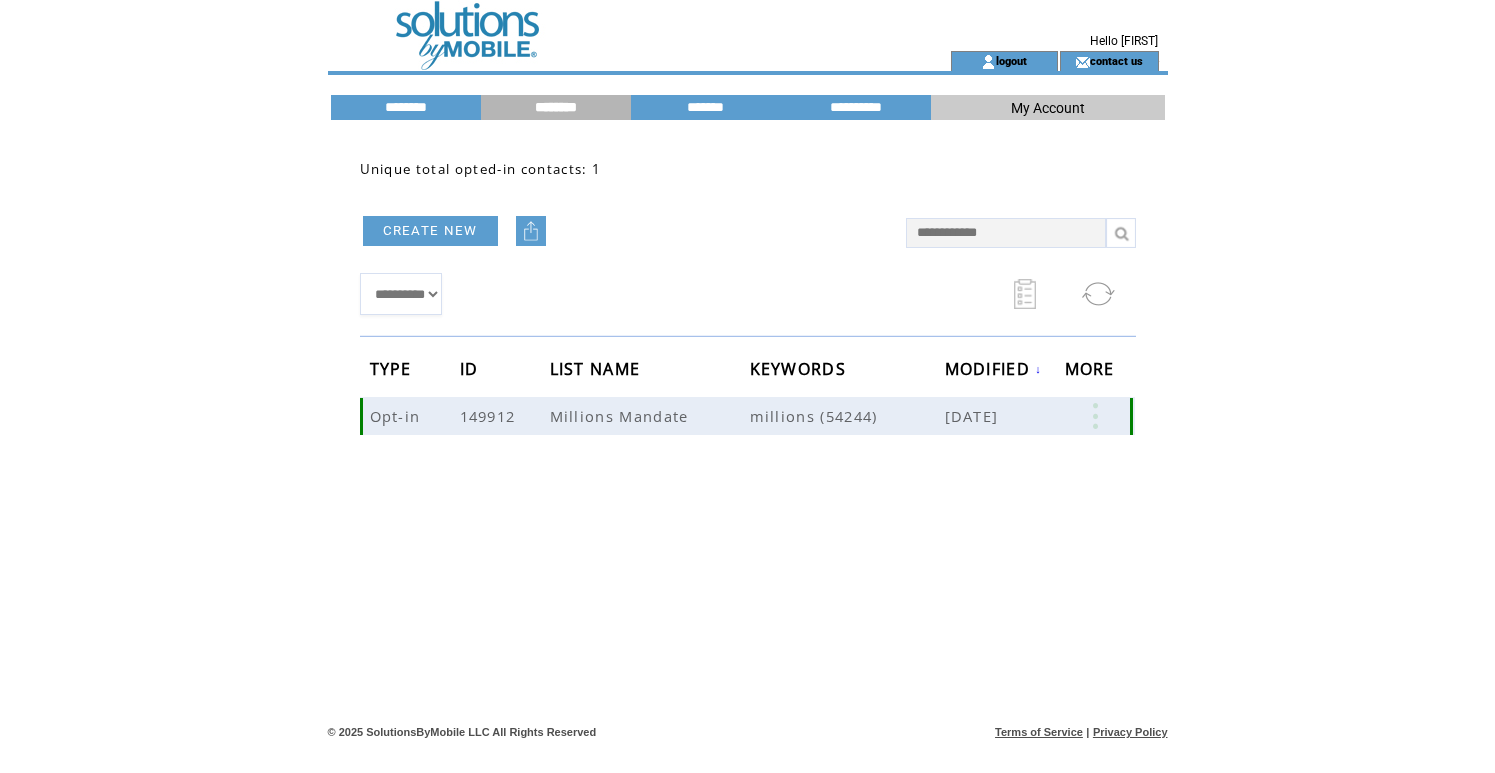click at bounding box center (1095, 416) 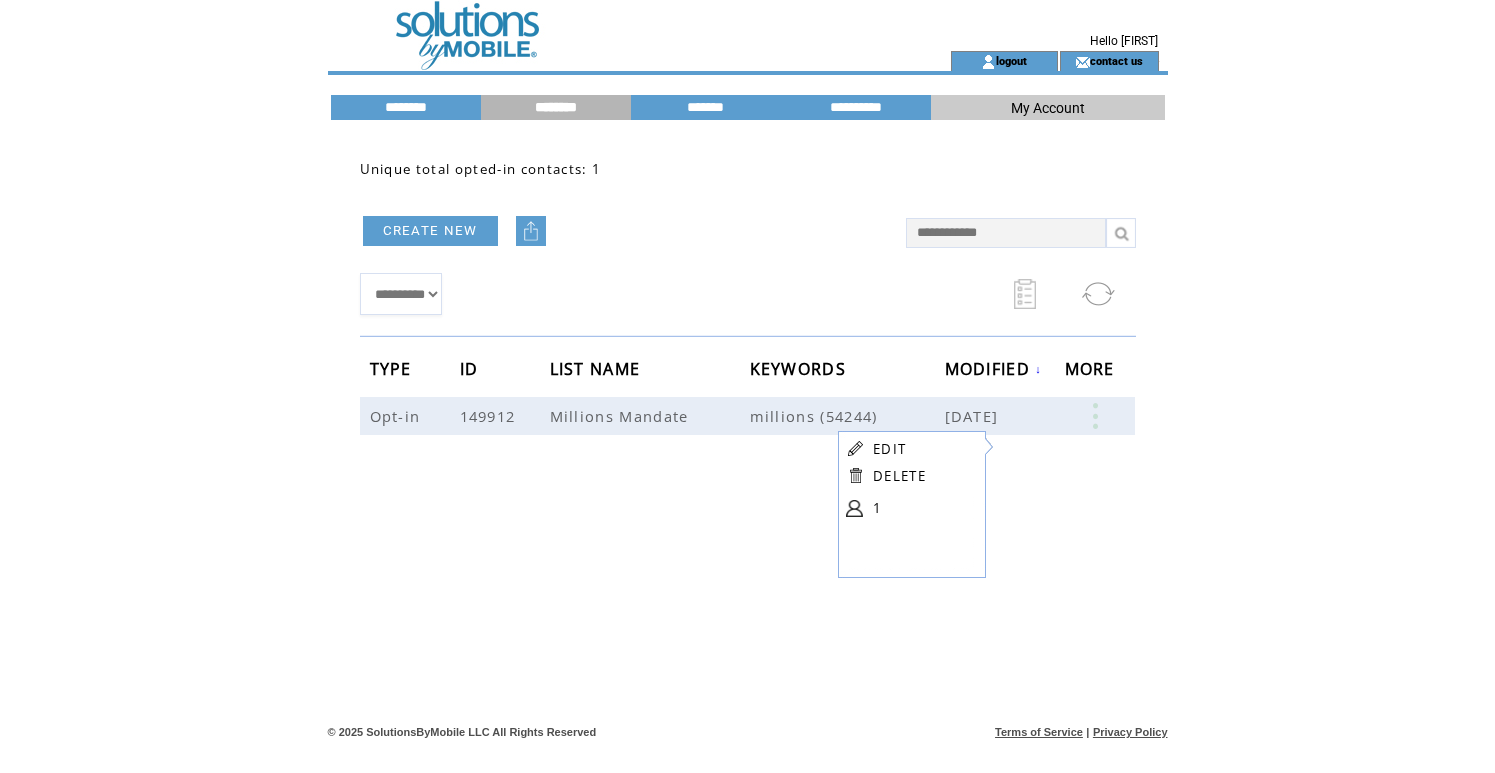 click at bounding box center (854, 508) 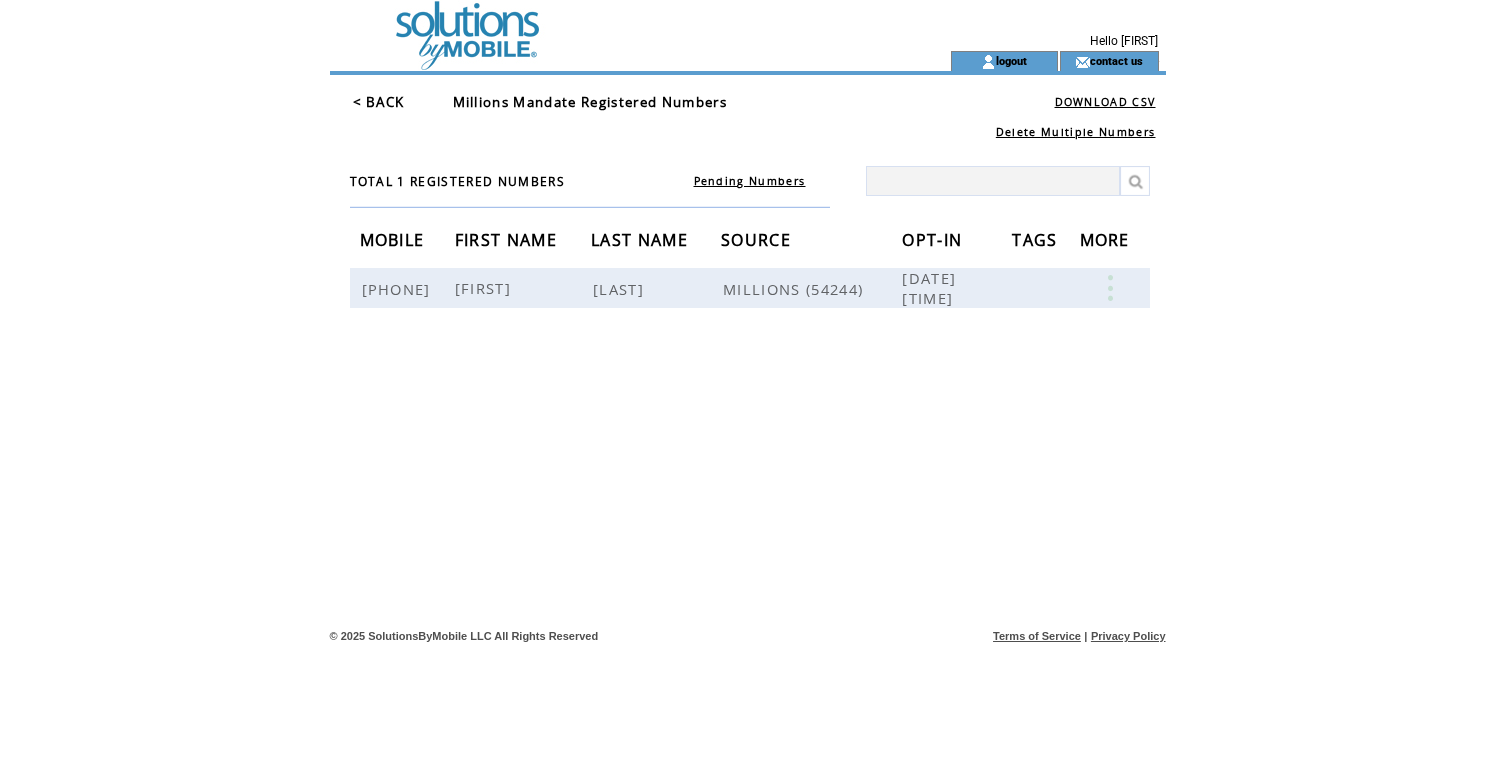 scroll, scrollTop: 0, scrollLeft: 0, axis: both 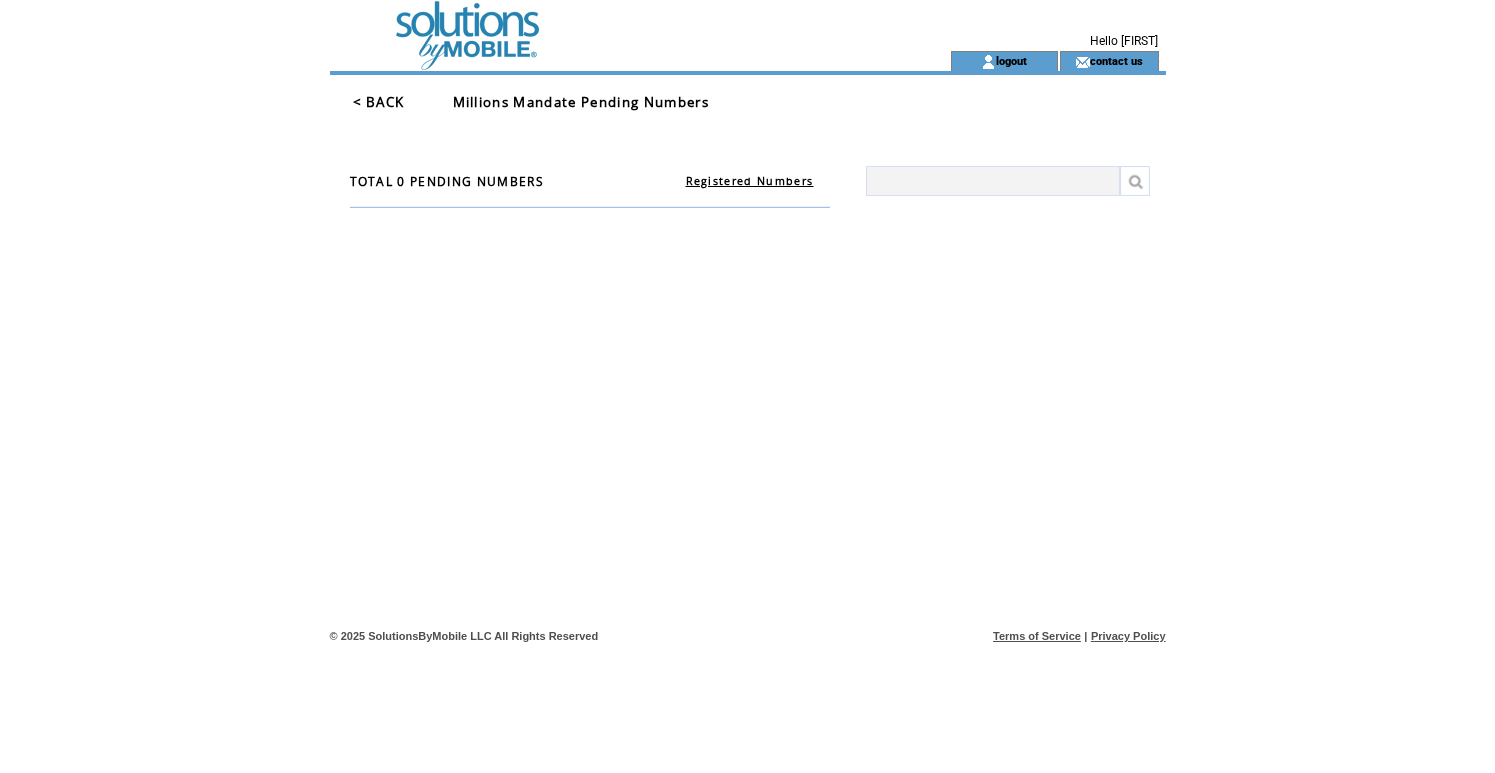 click on "< BACK" at bounding box center (379, 102) 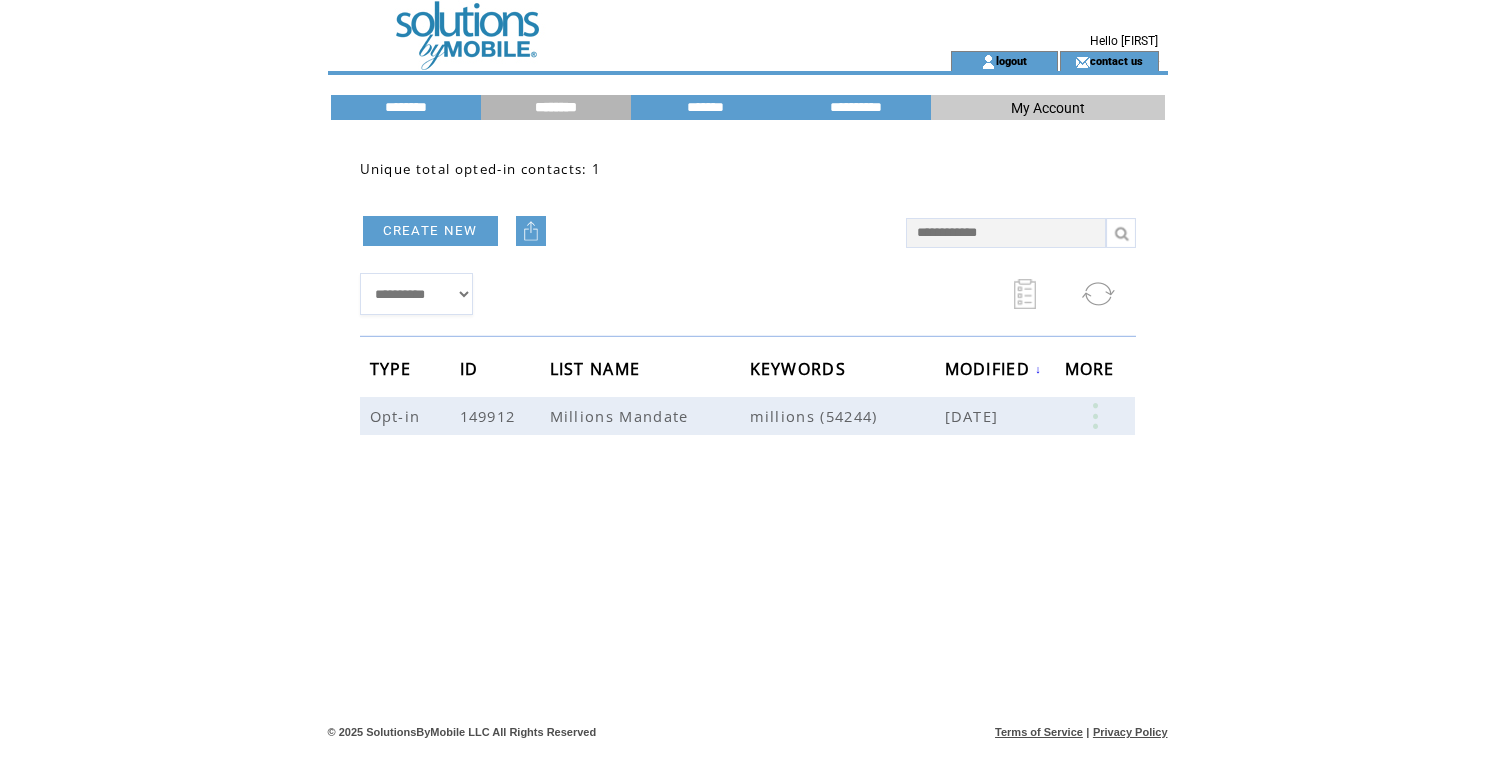 scroll, scrollTop: 0, scrollLeft: 0, axis: both 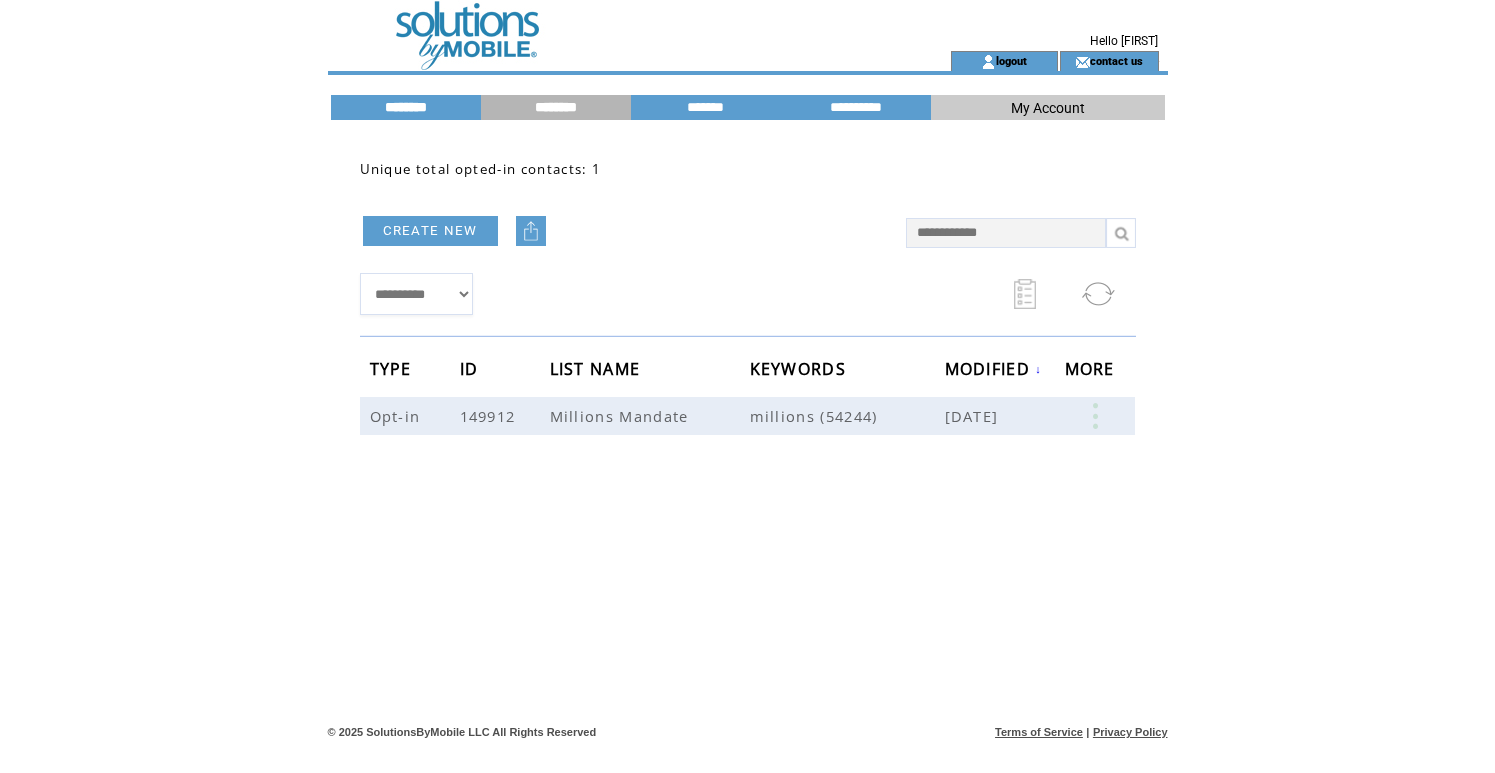 click on "********" at bounding box center [406, 107] 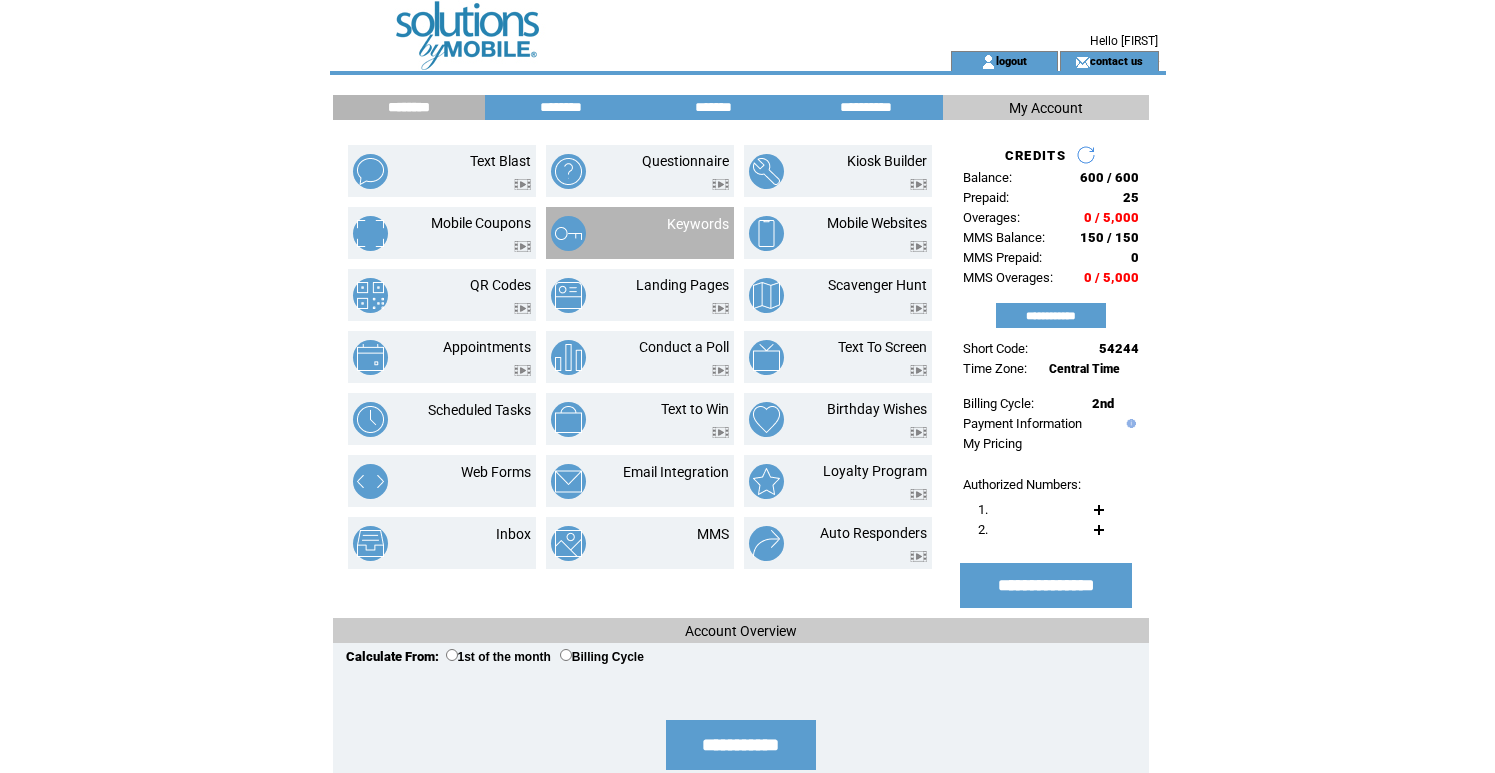 click on "Keywords" at bounding box center [640, 233] 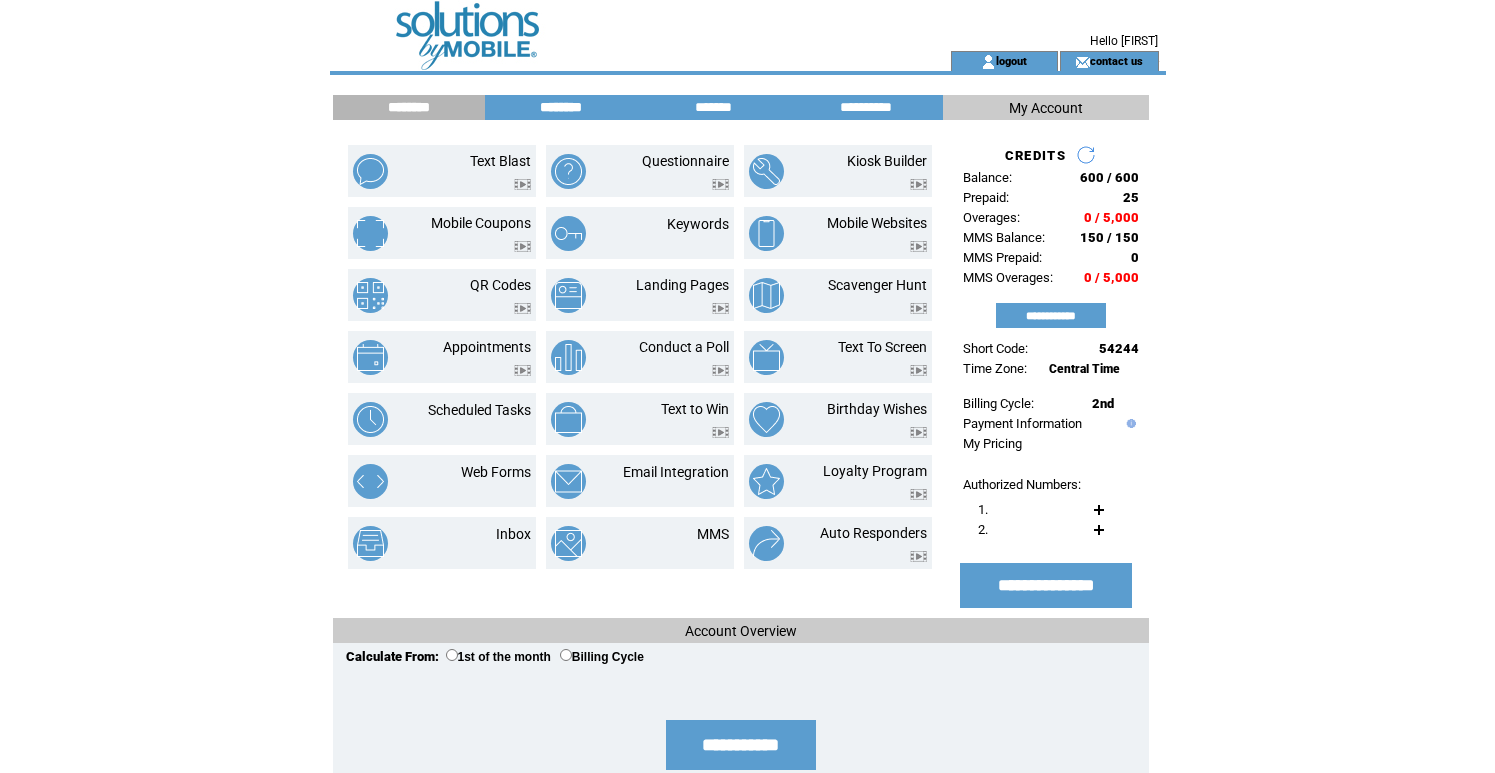 click on "********" at bounding box center [561, 107] 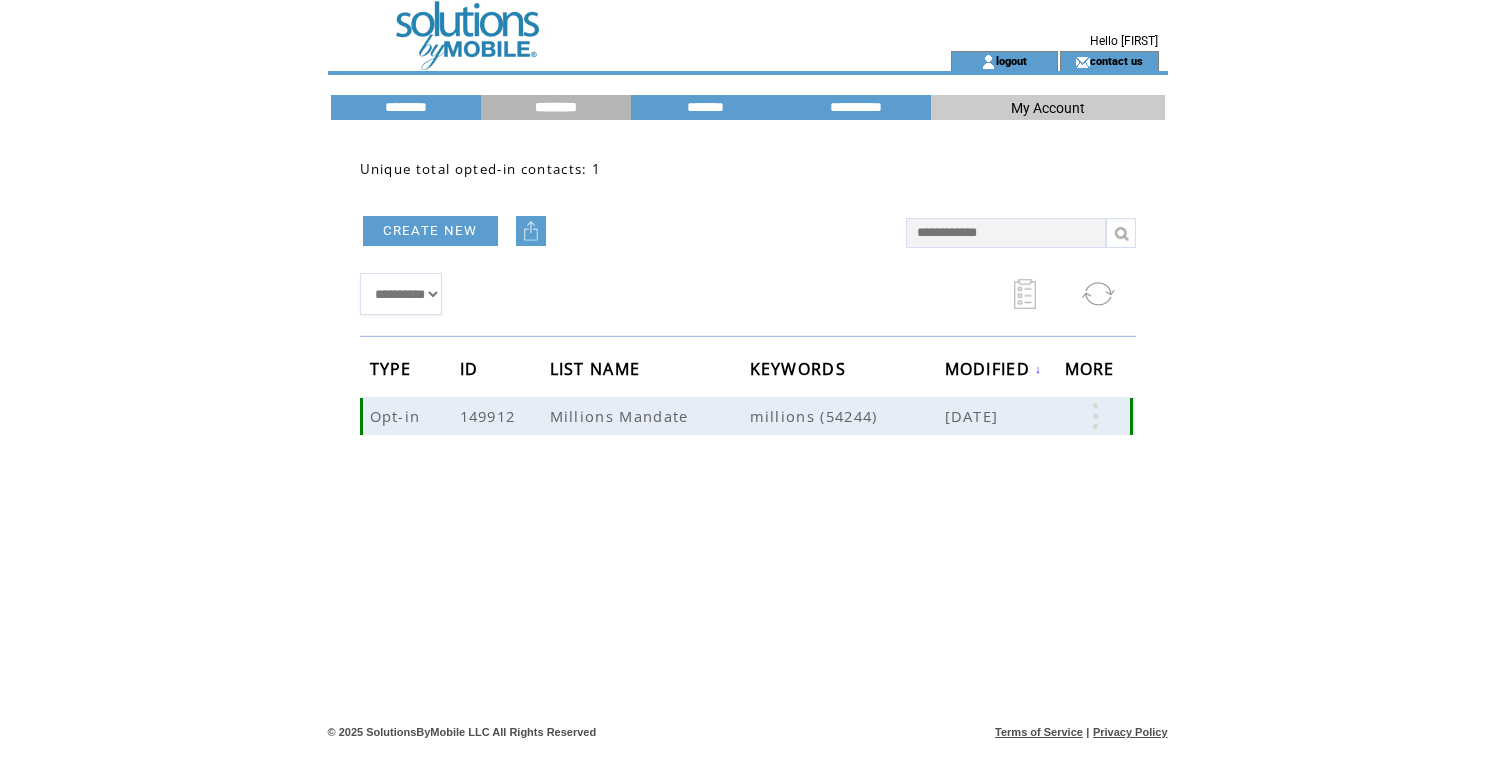 click on "Millions Mandate" at bounding box center [622, 416] 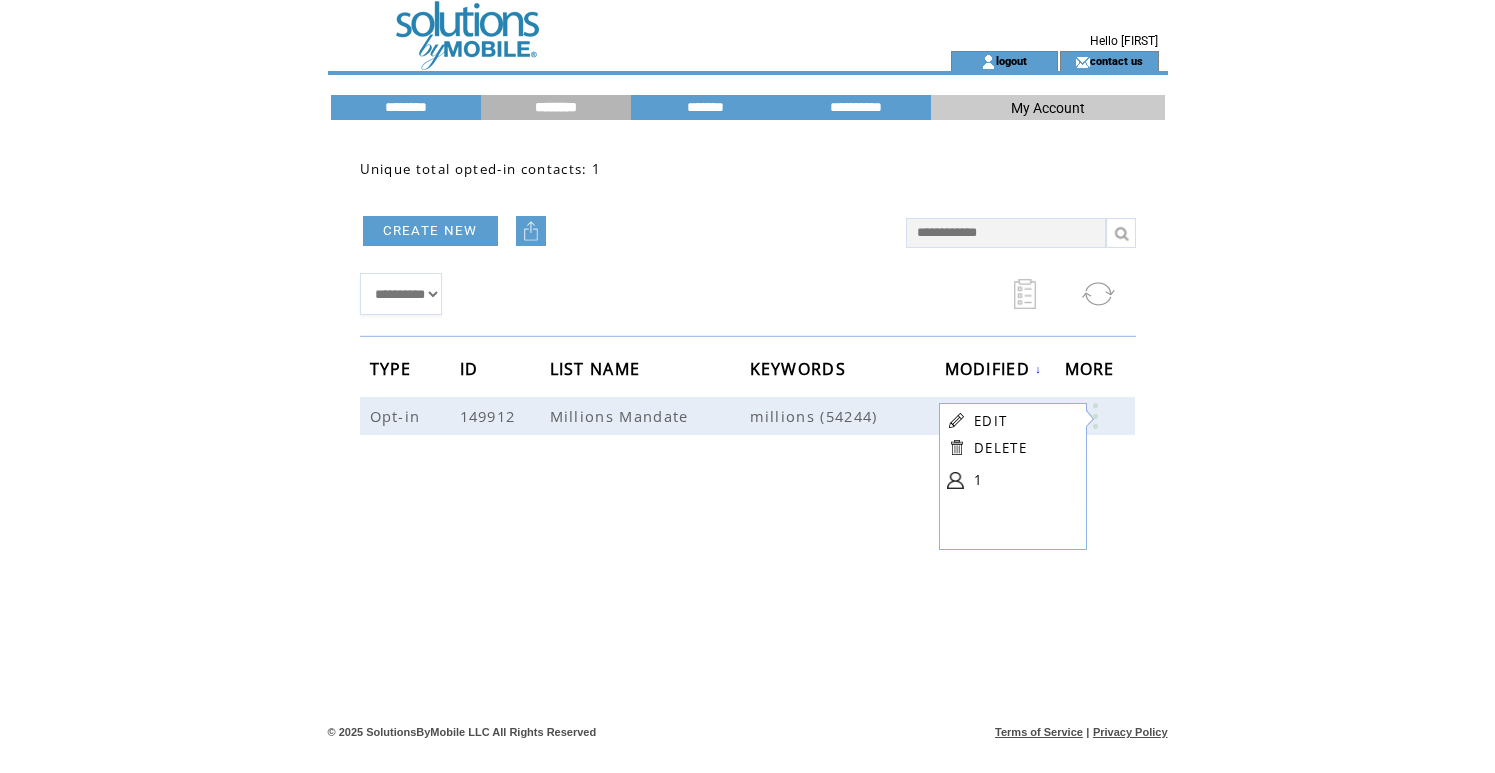 click on "EDIT DELETE 1" at bounding box center [1017, 453] 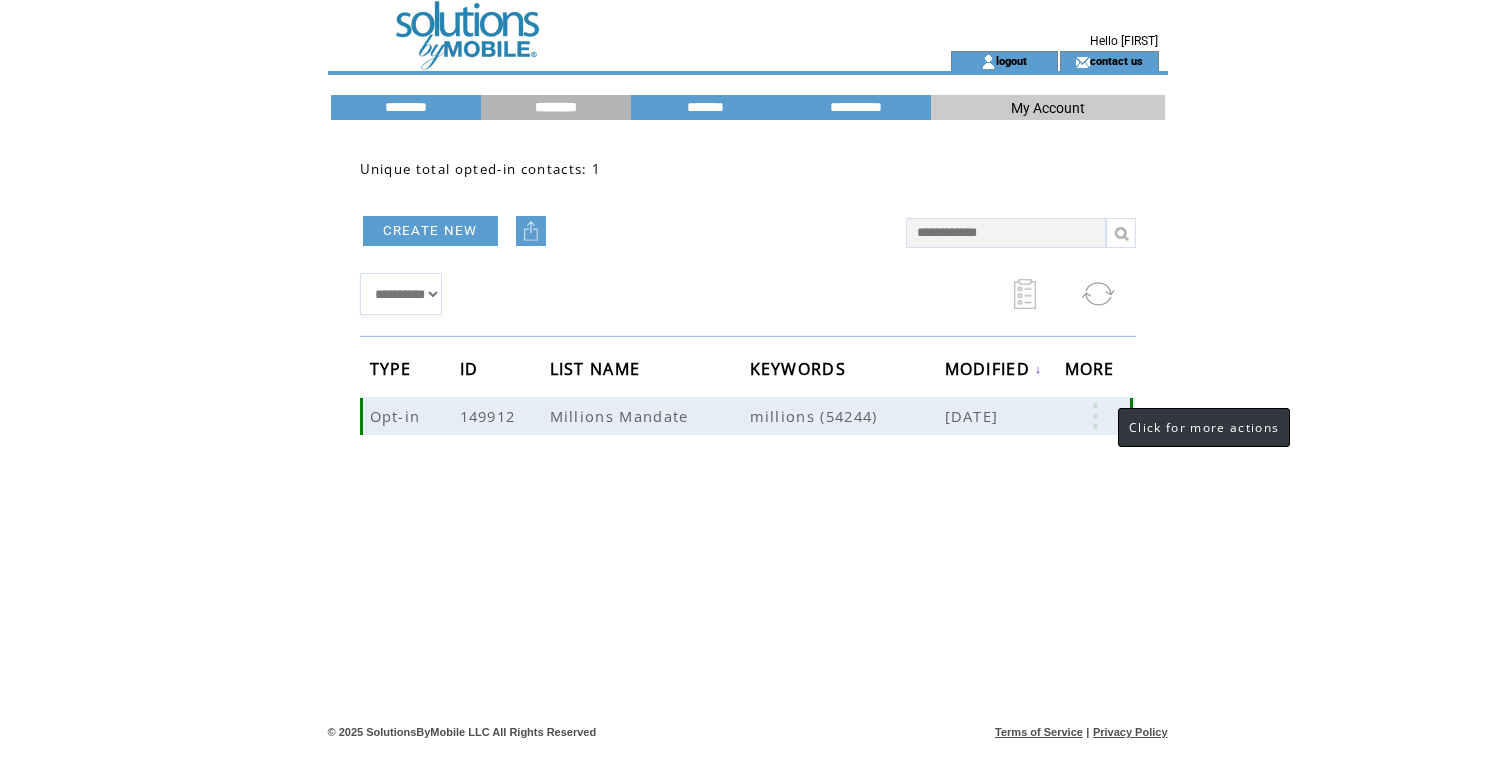 click at bounding box center [1095, 416] 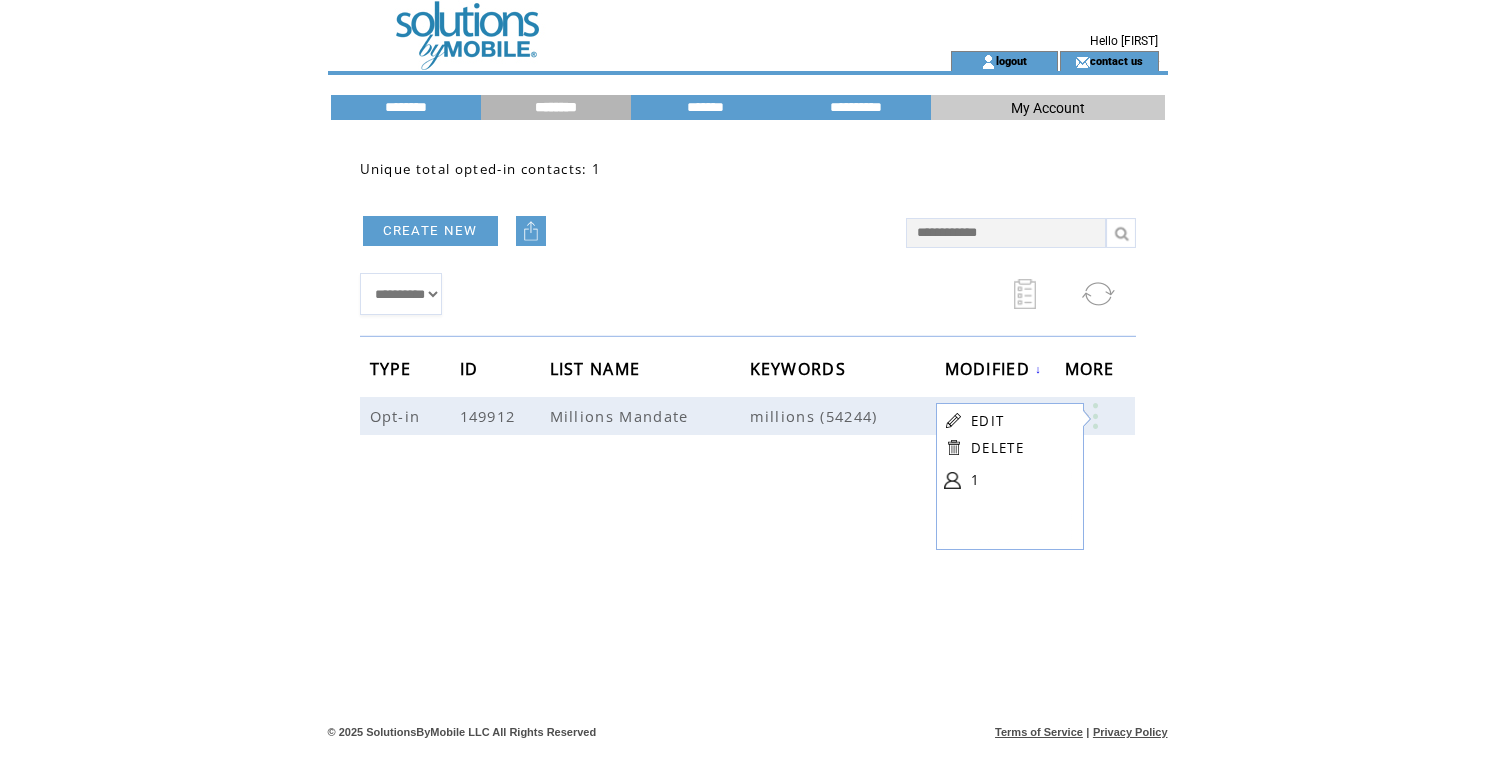 click on "EDIT" at bounding box center [987, 421] 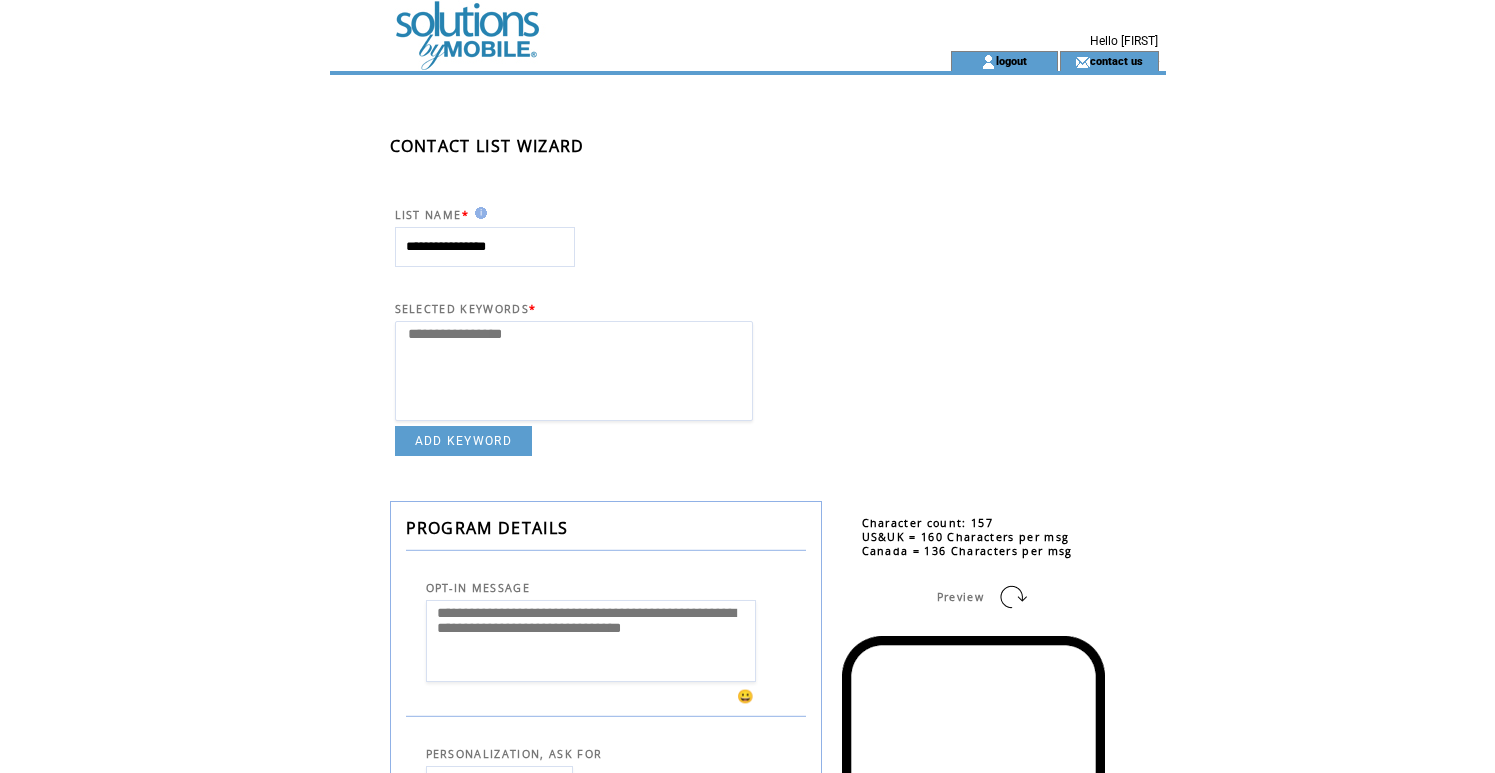 select 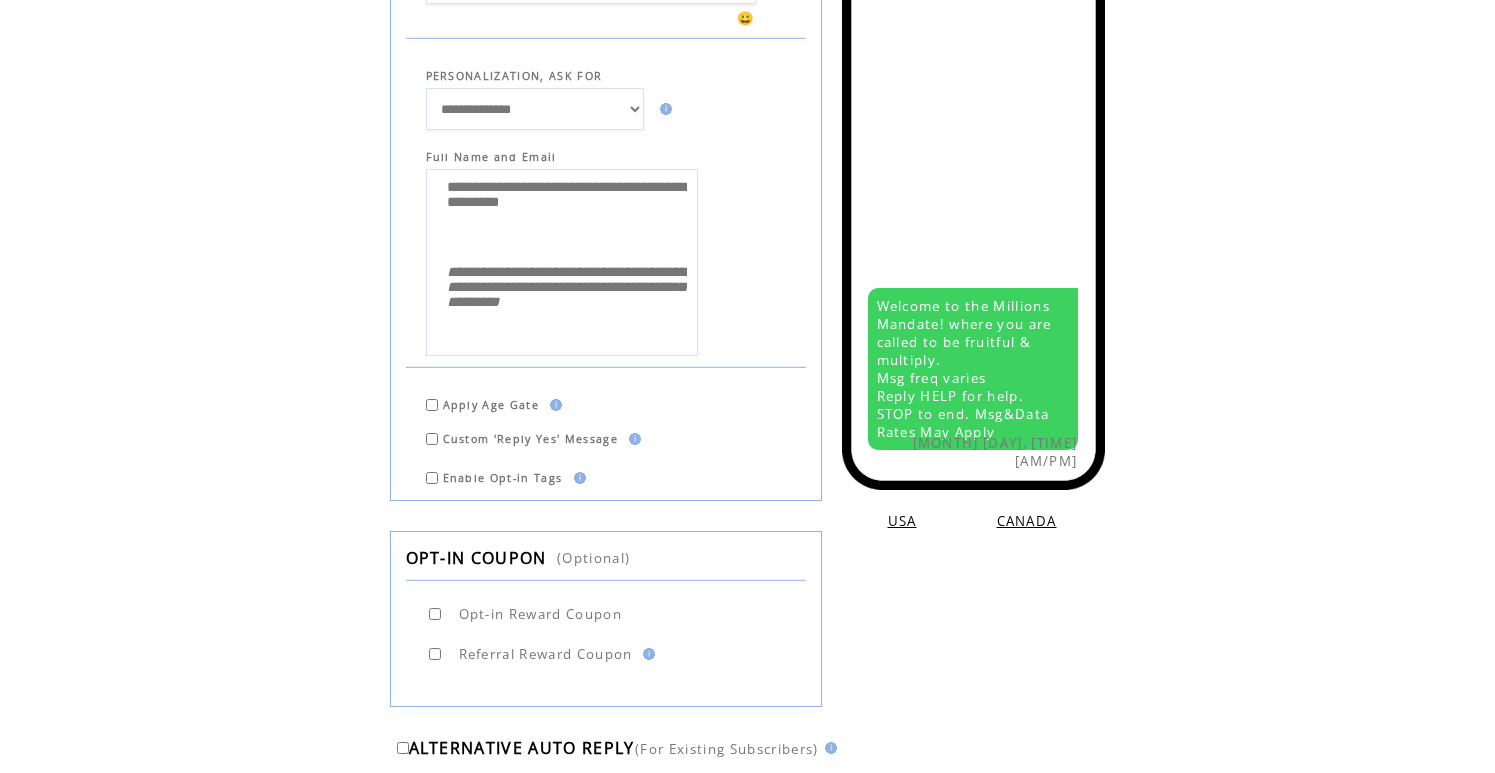 scroll, scrollTop: 720, scrollLeft: 0, axis: vertical 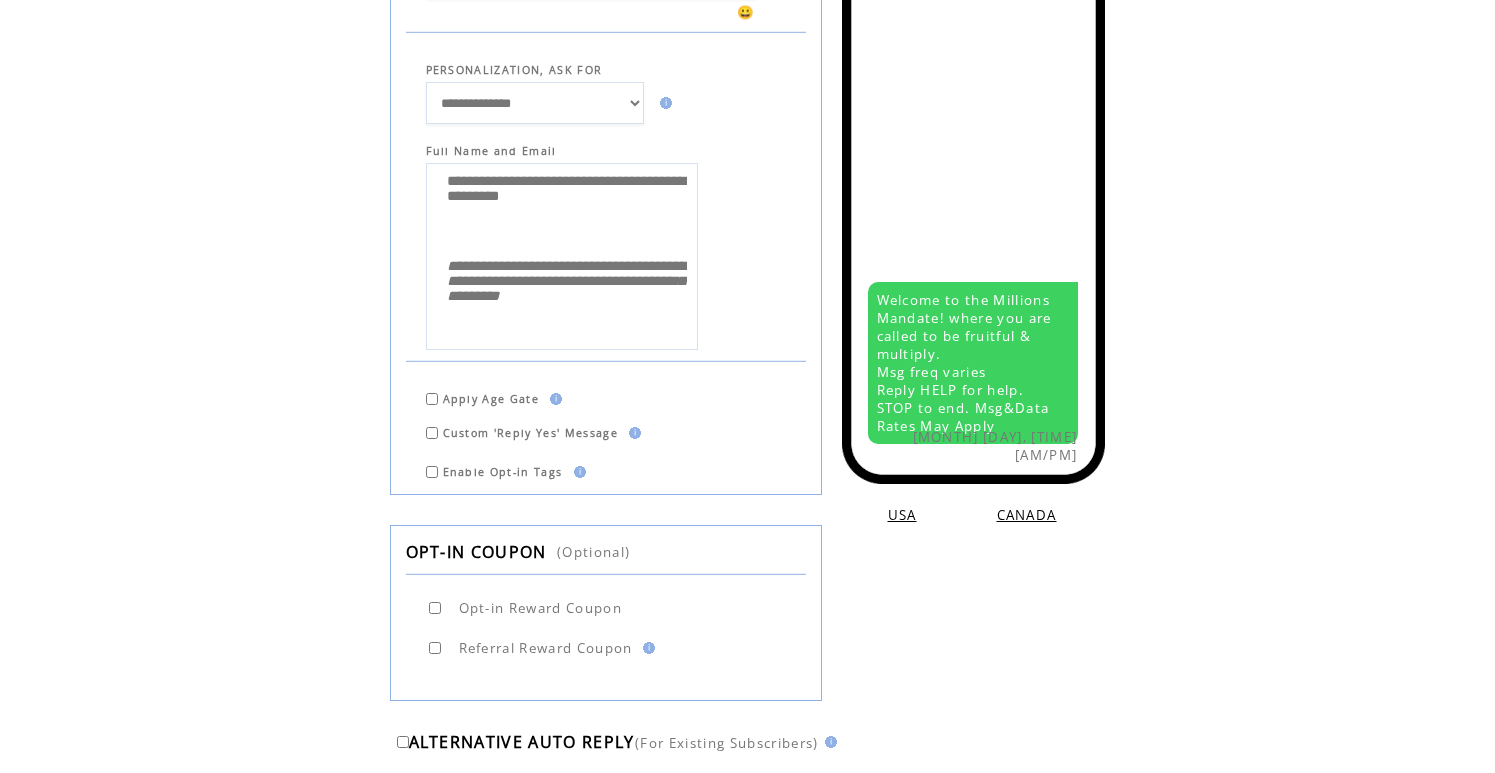click at bounding box center [553, 399] 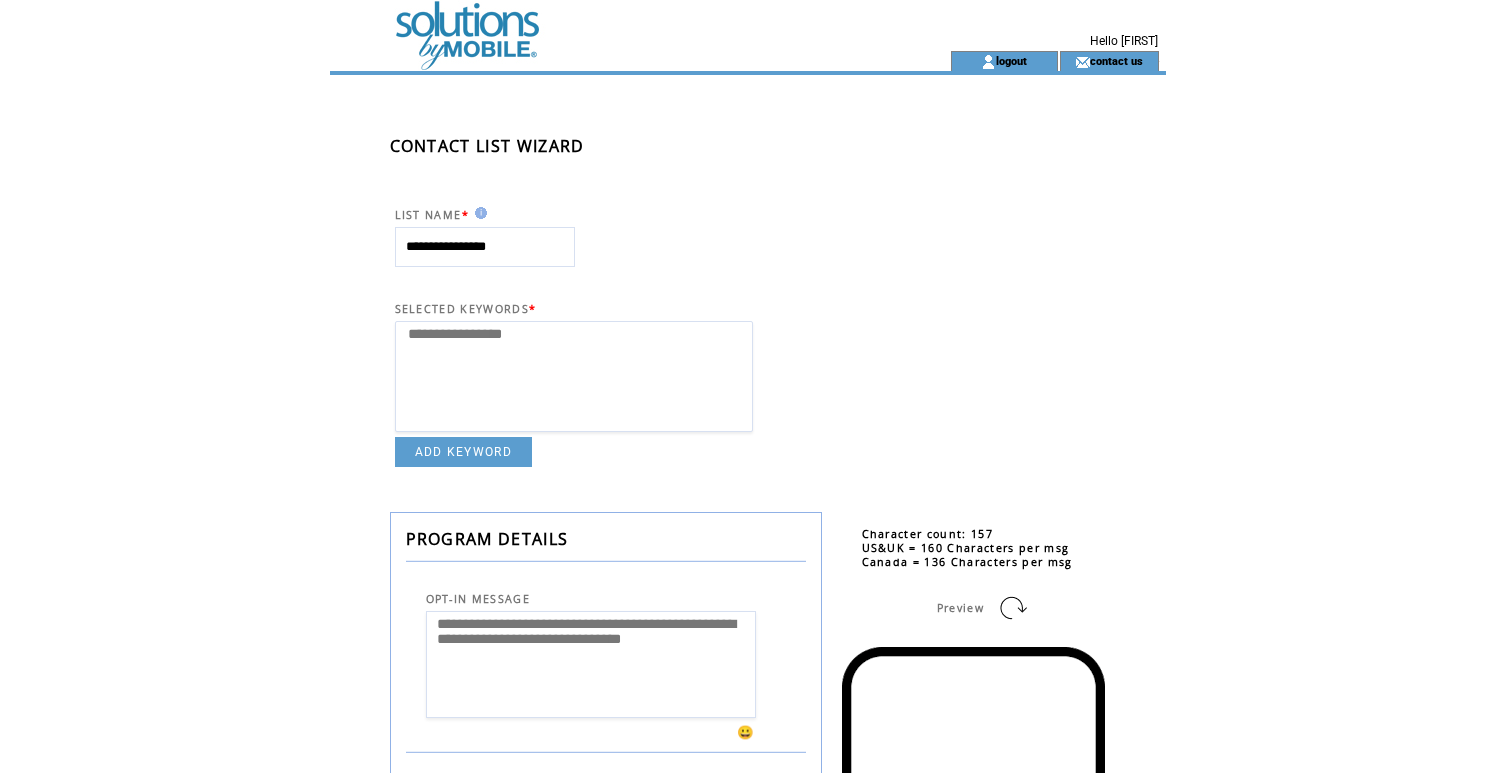scroll, scrollTop: 0, scrollLeft: 0, axis: both 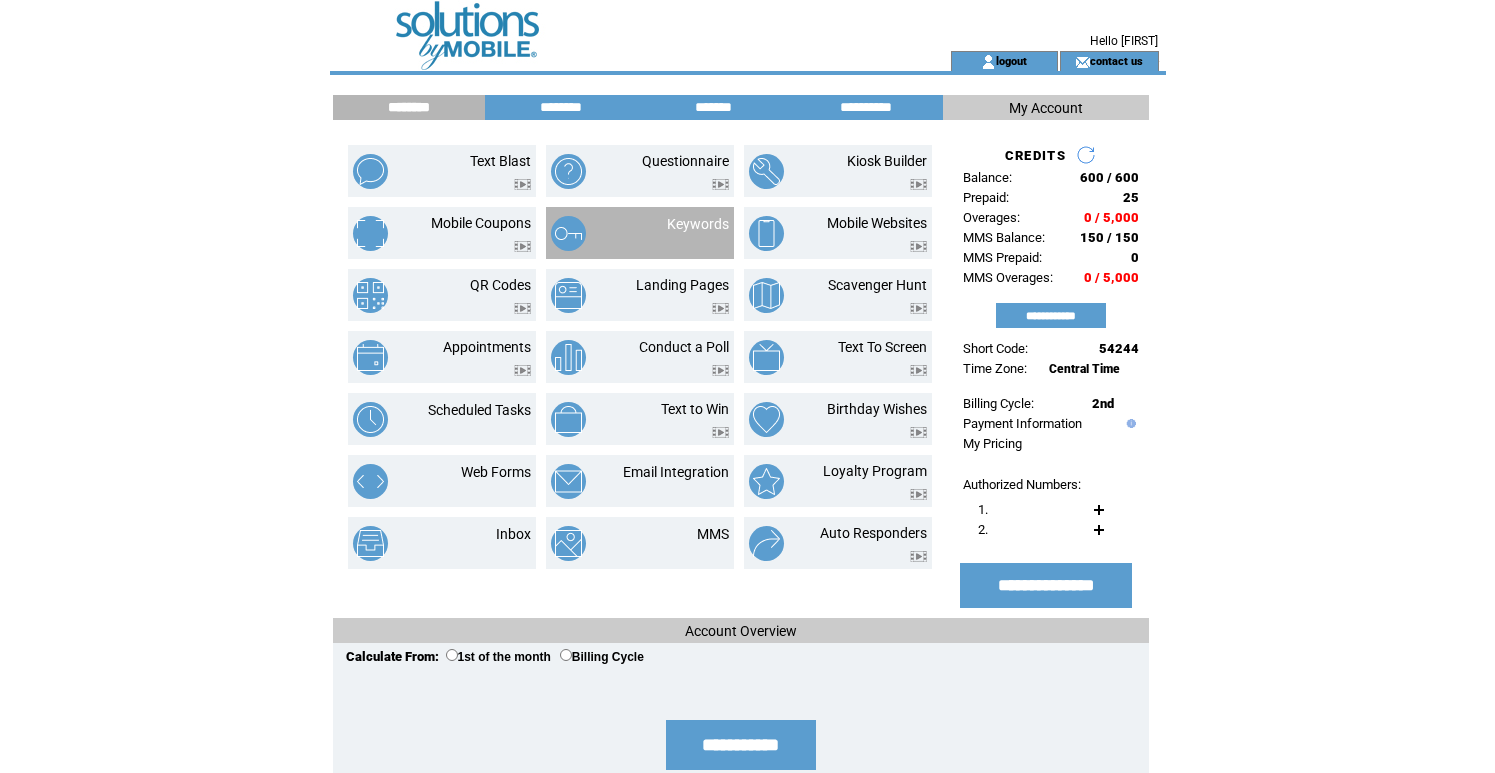 click at bounding box center [698, 235] 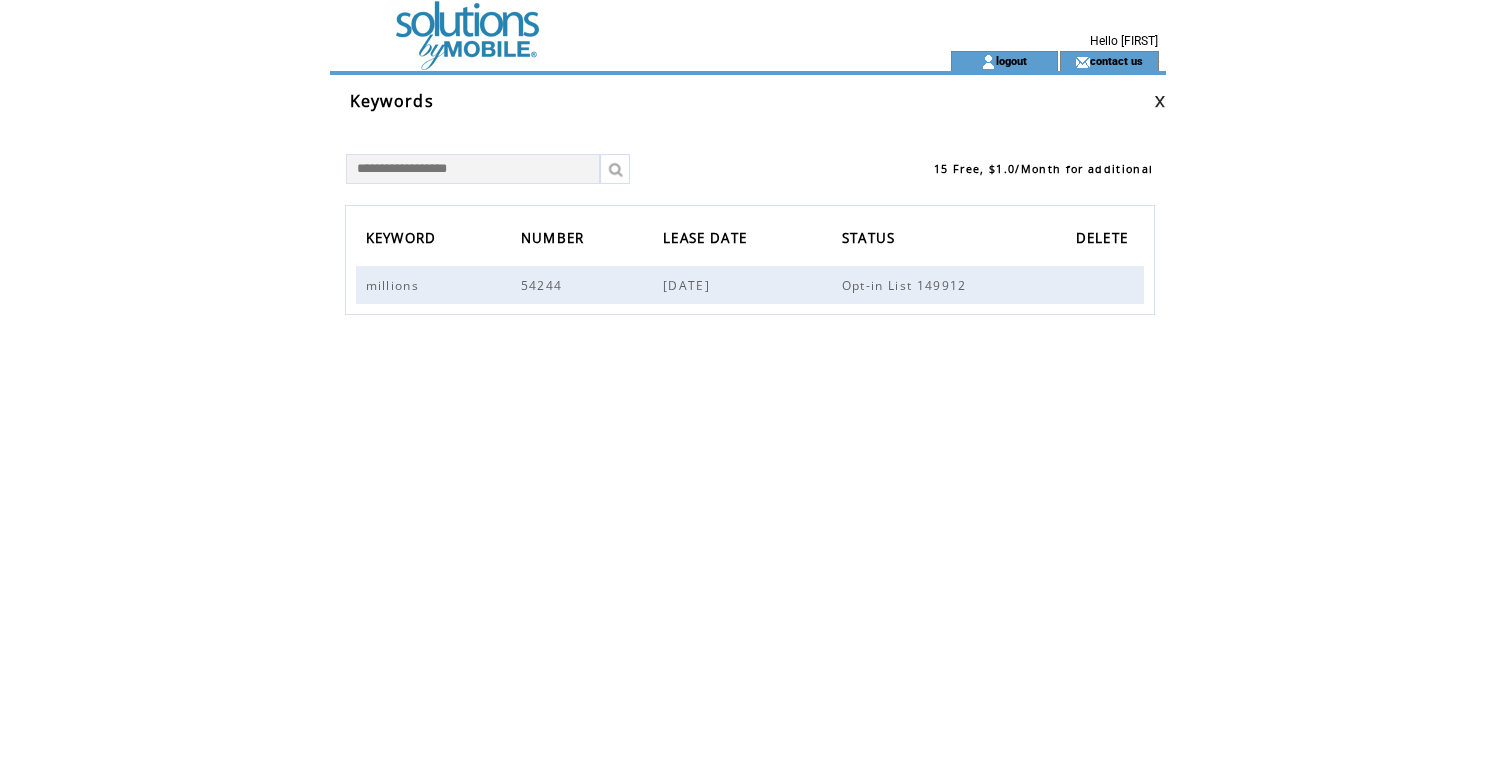 scroll, scrollTop: 0, scrollLeft: 0, axis: both 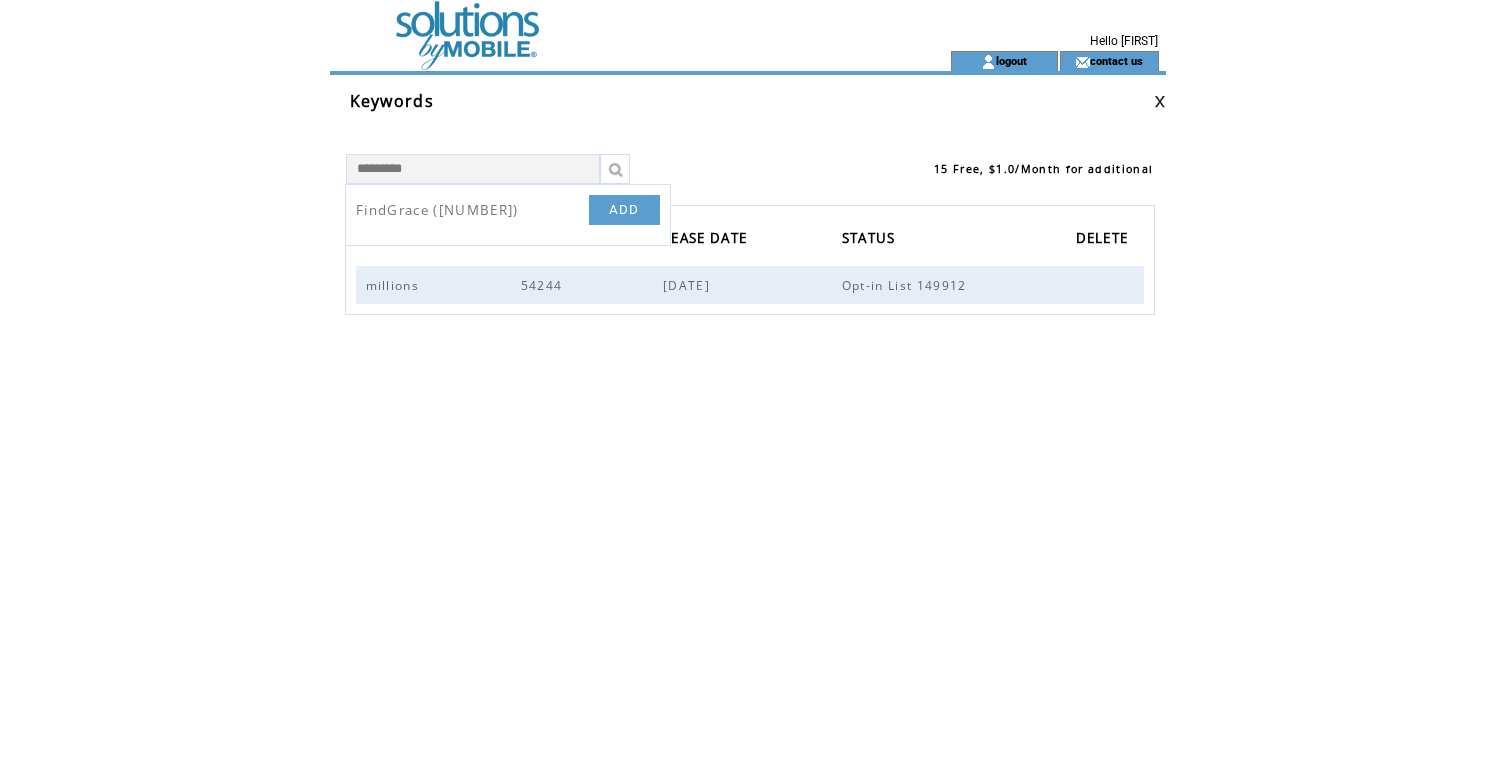 type on "*********" 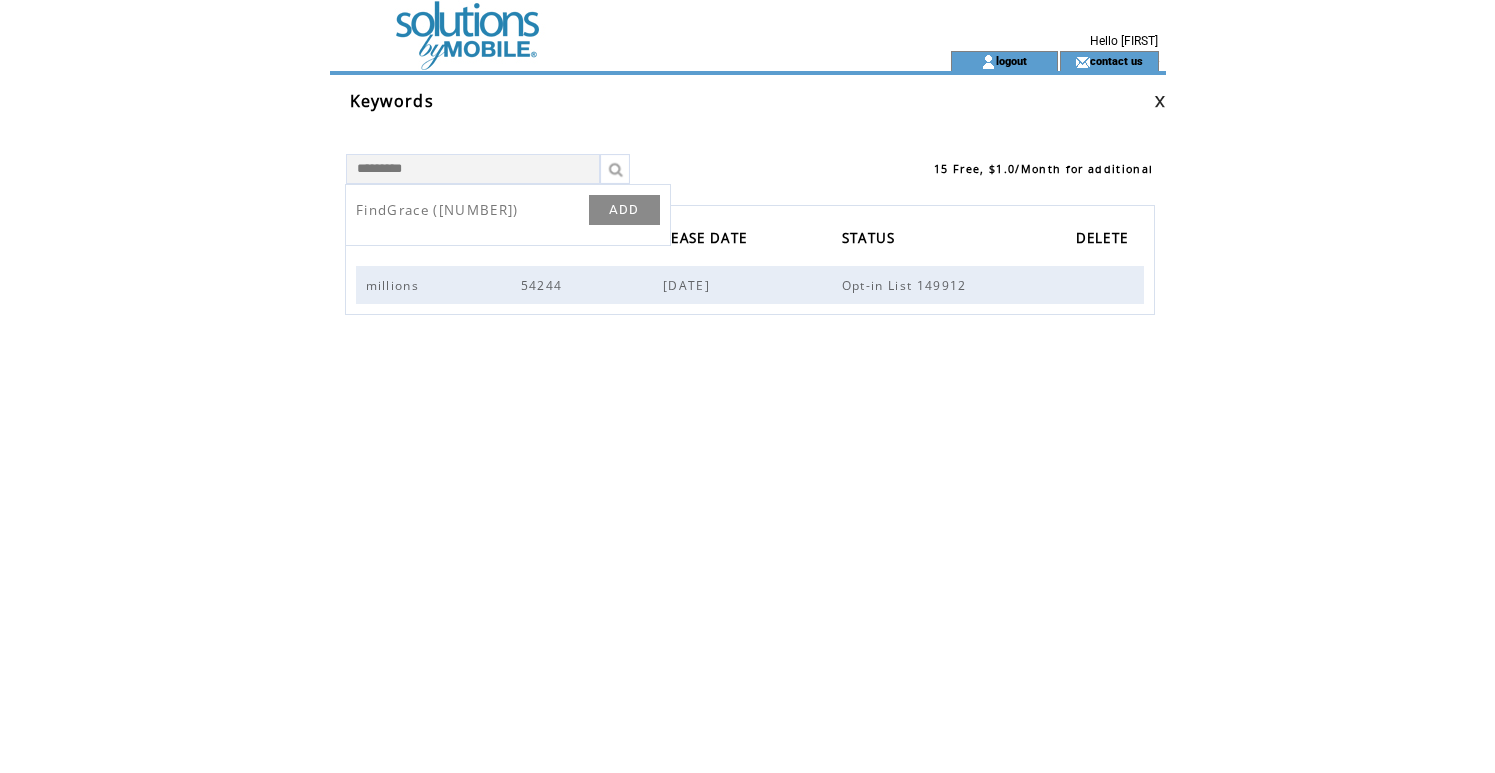 click on "ADD" at bounding box center [624, 210] 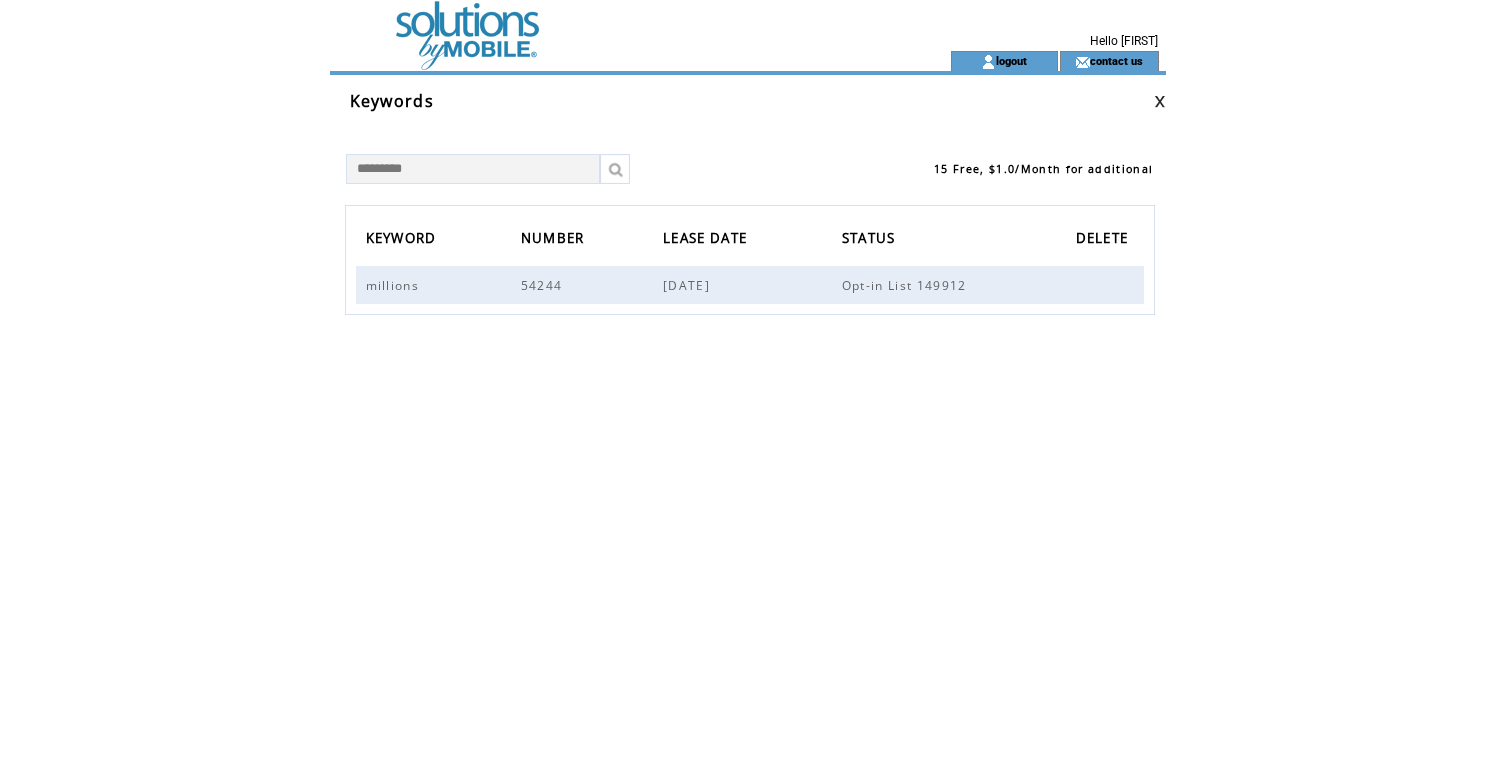 click on "*********" at bounding box center (503, 159) 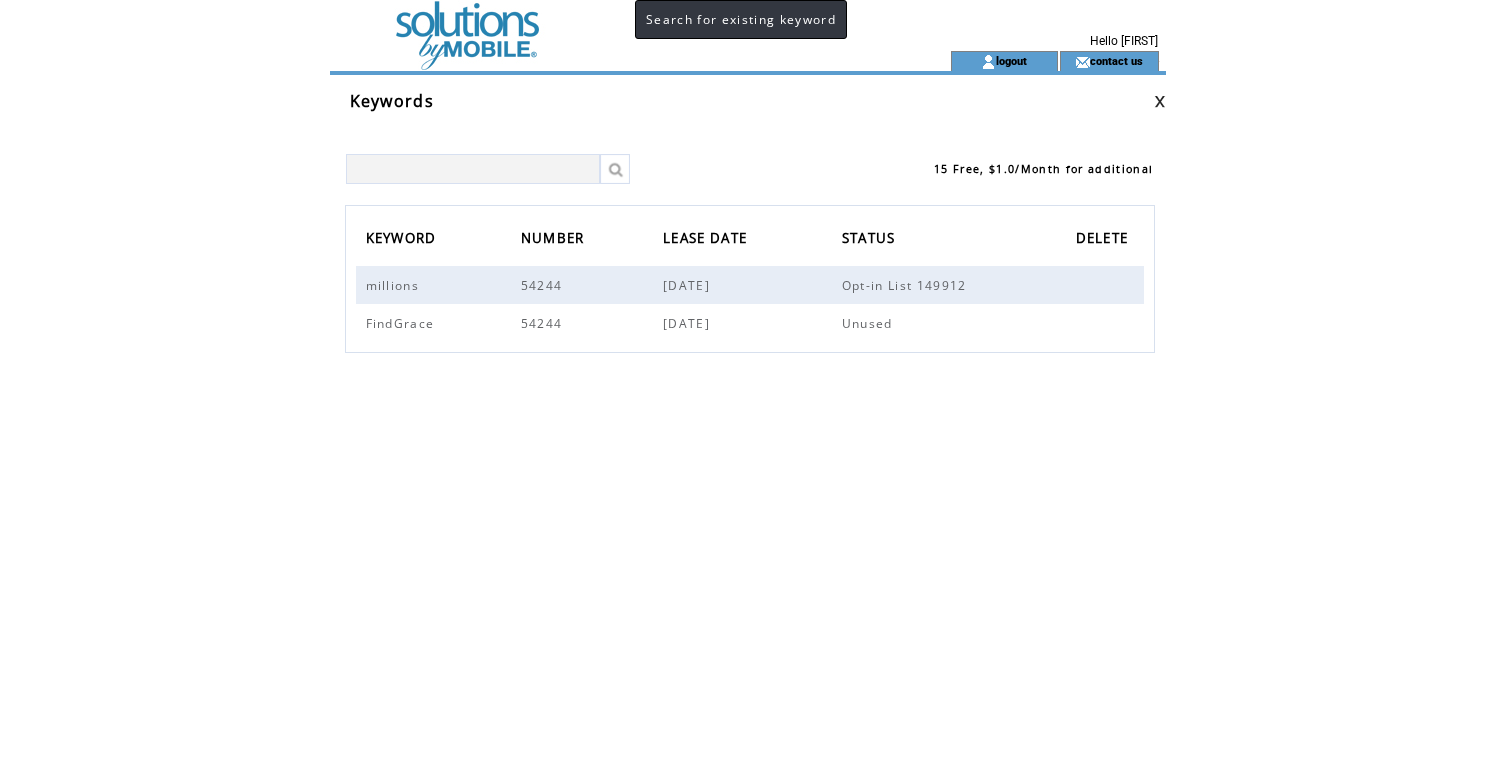 type on "*" 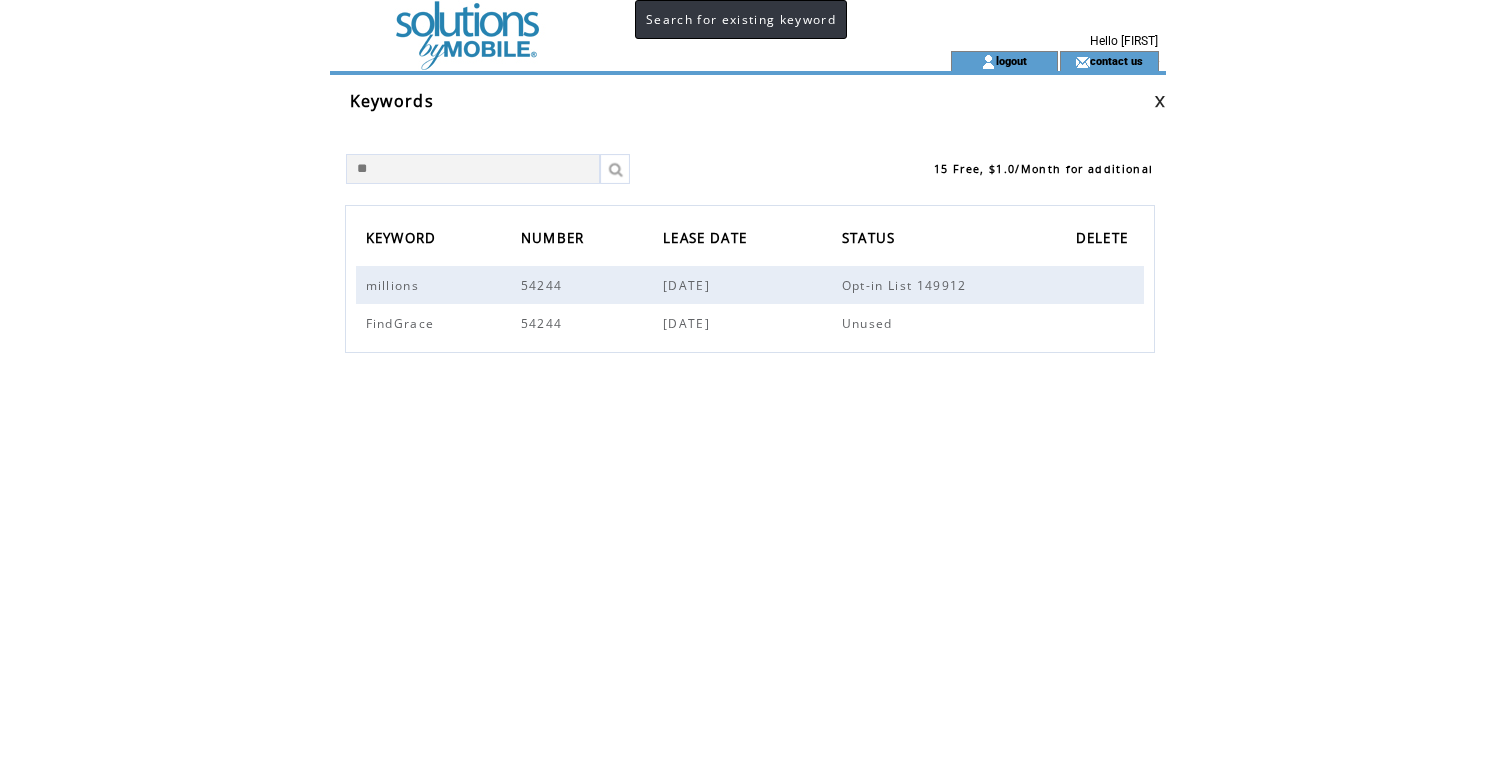 type on "*" 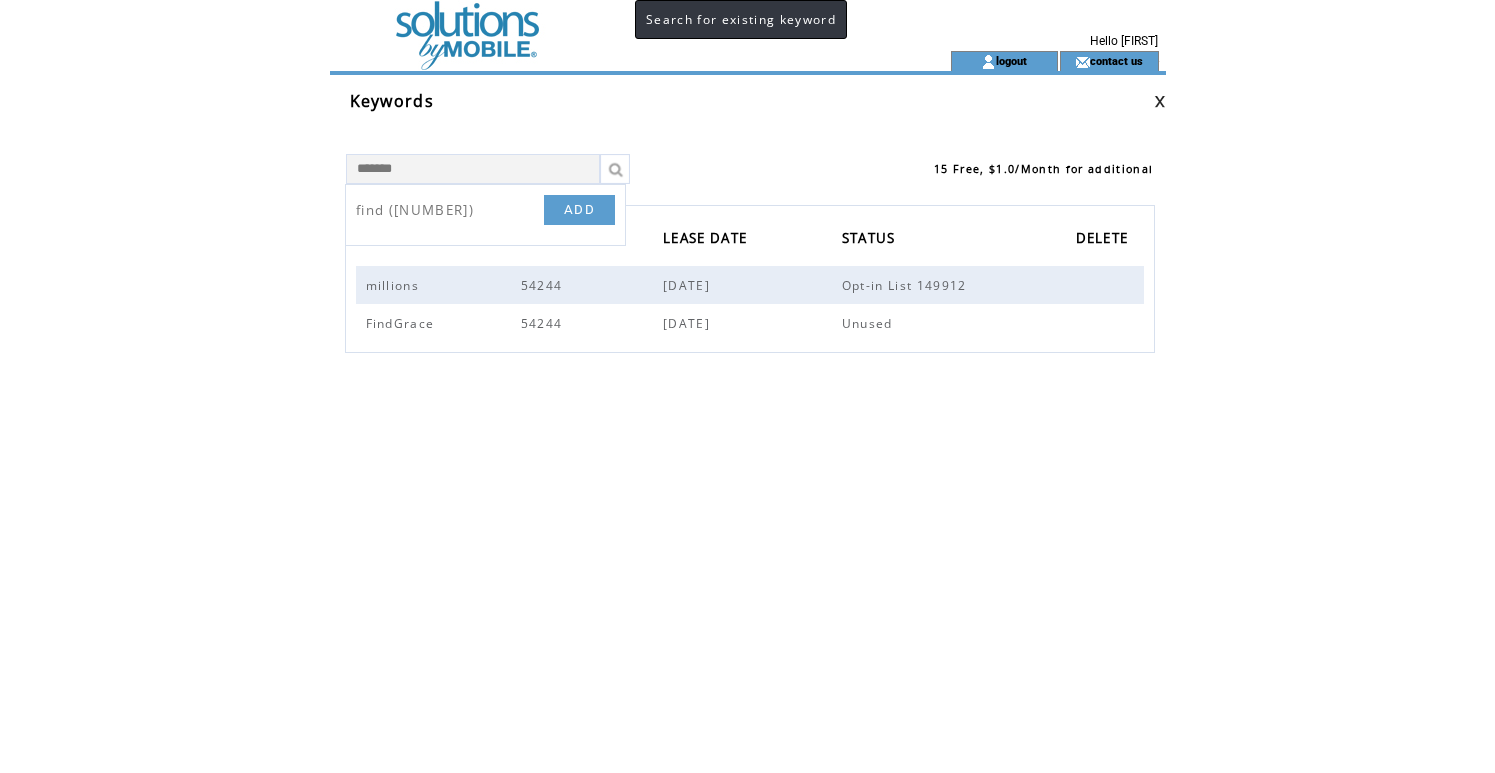 scroll, scrollTop: 1, scrollLeft: 0, axis: vertical 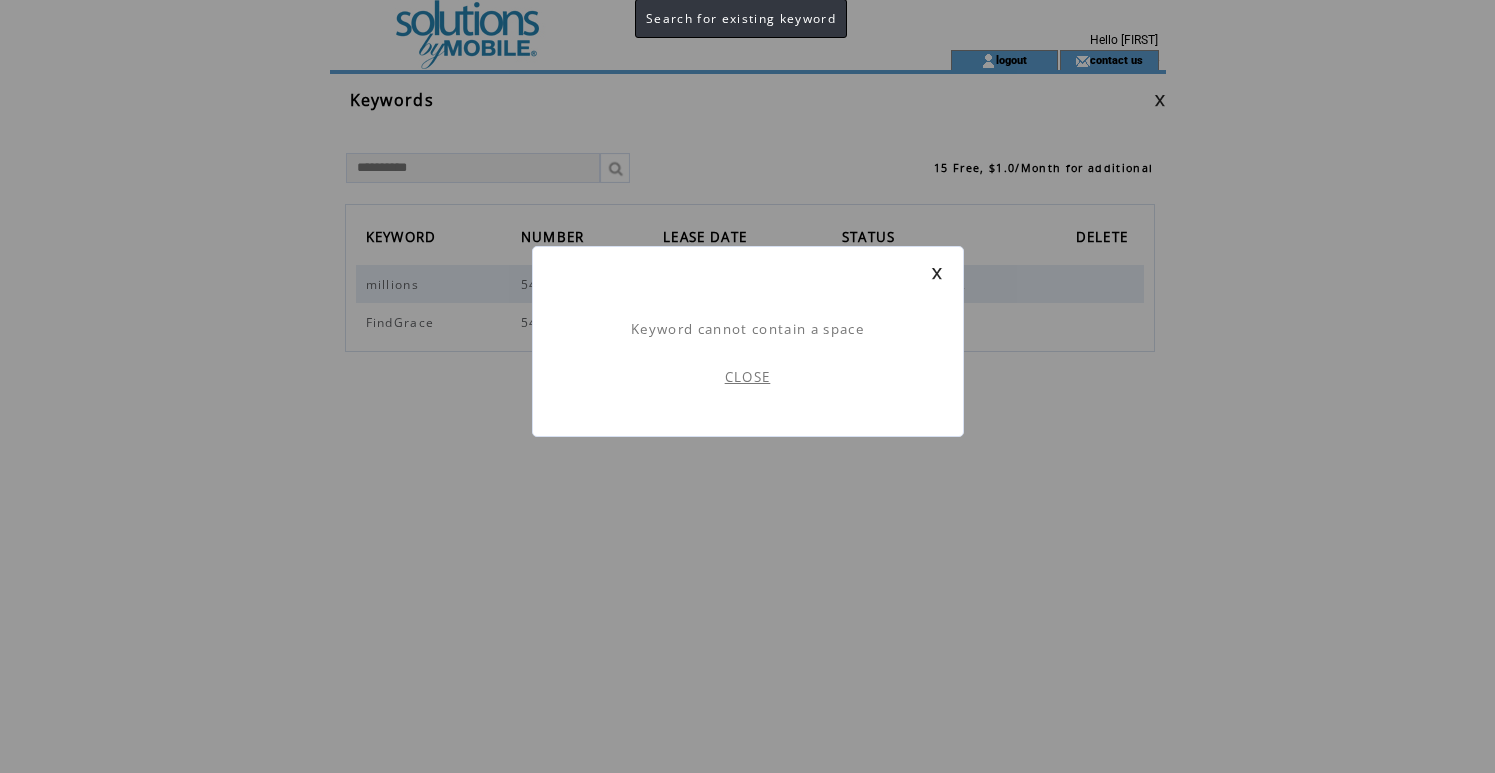 click on "CLOSE" at bounding box center (748, 377) 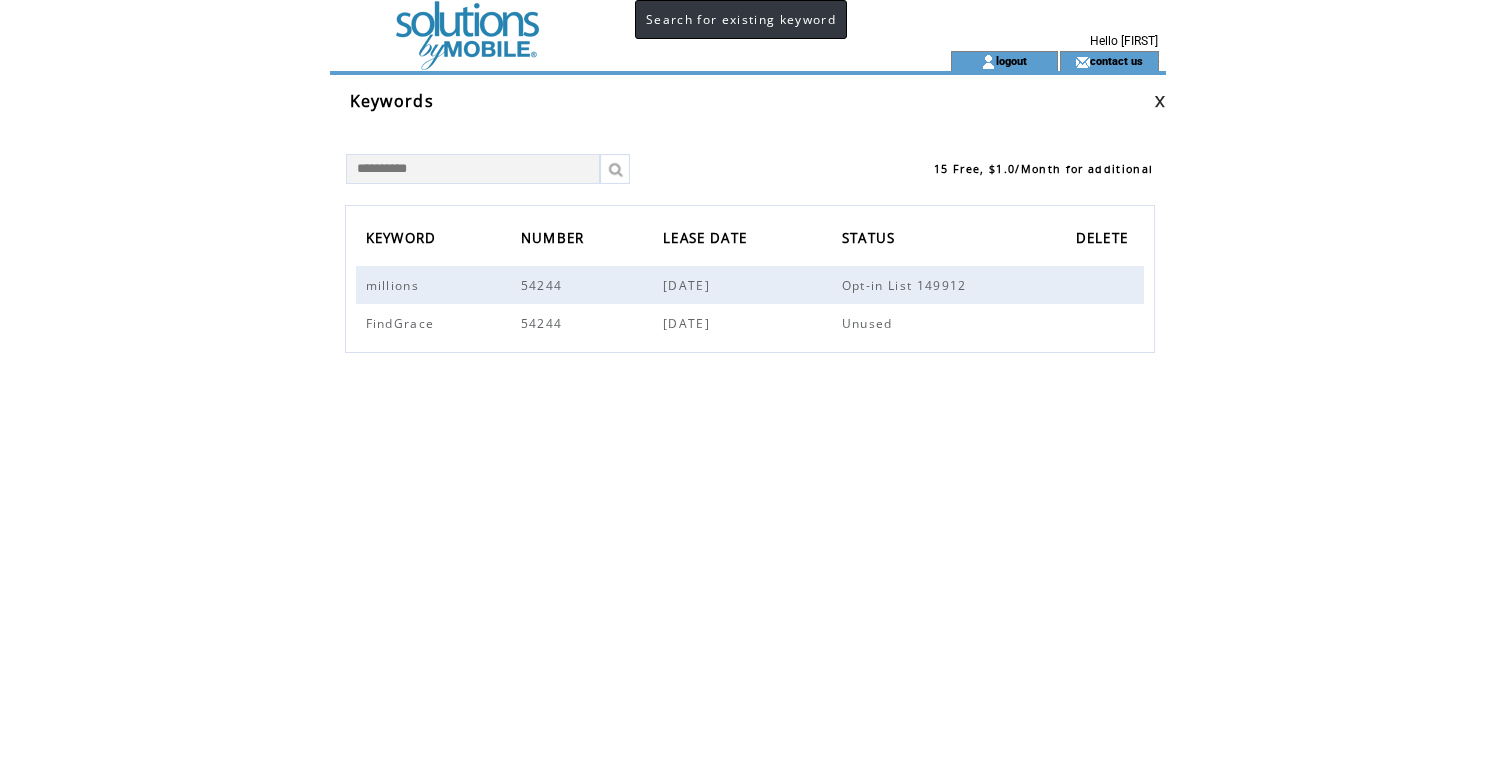 drag, startPoint x: 524, startPoint y: 175, endPoint x: 179, endPoint y: 151, distance: 345.83377 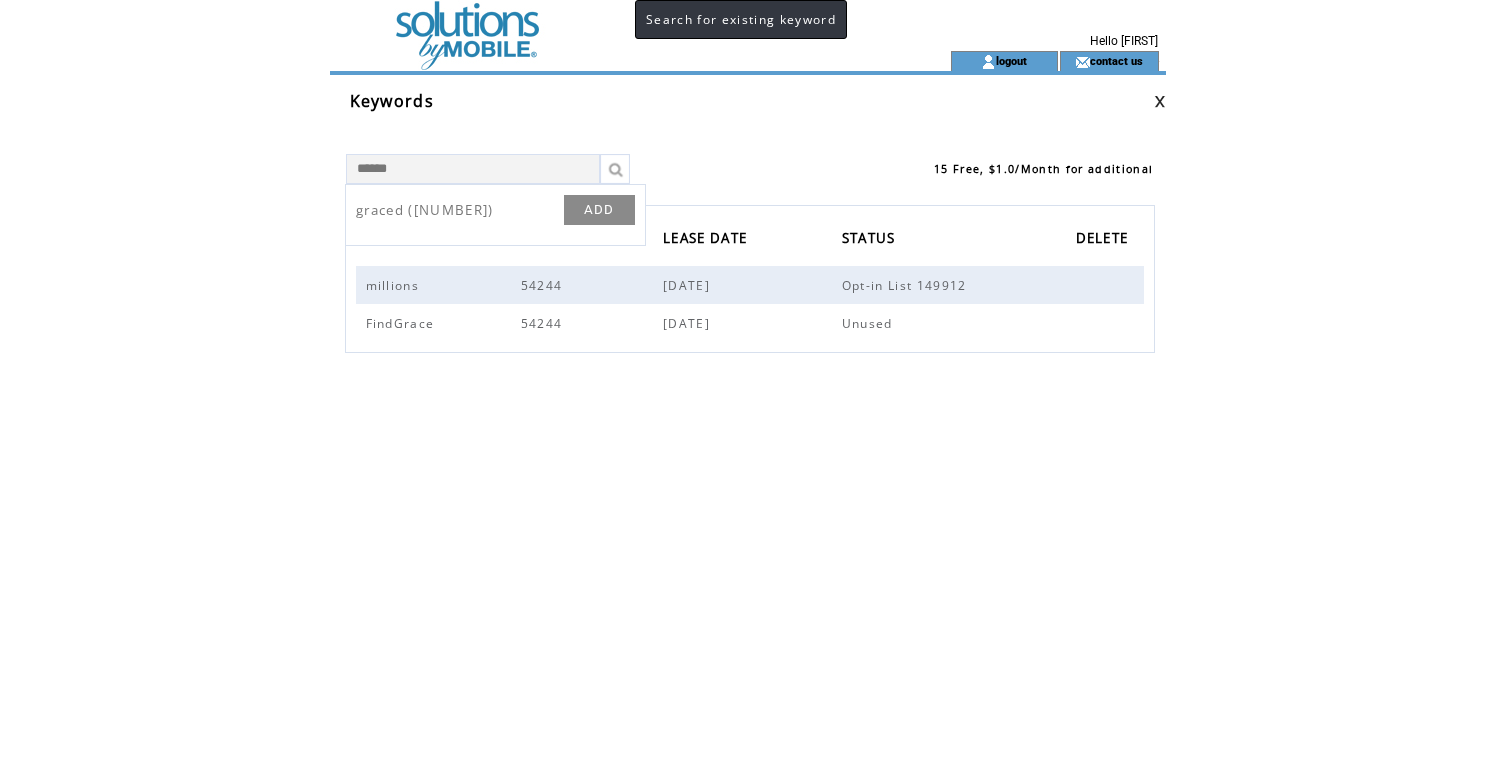 type on "******" 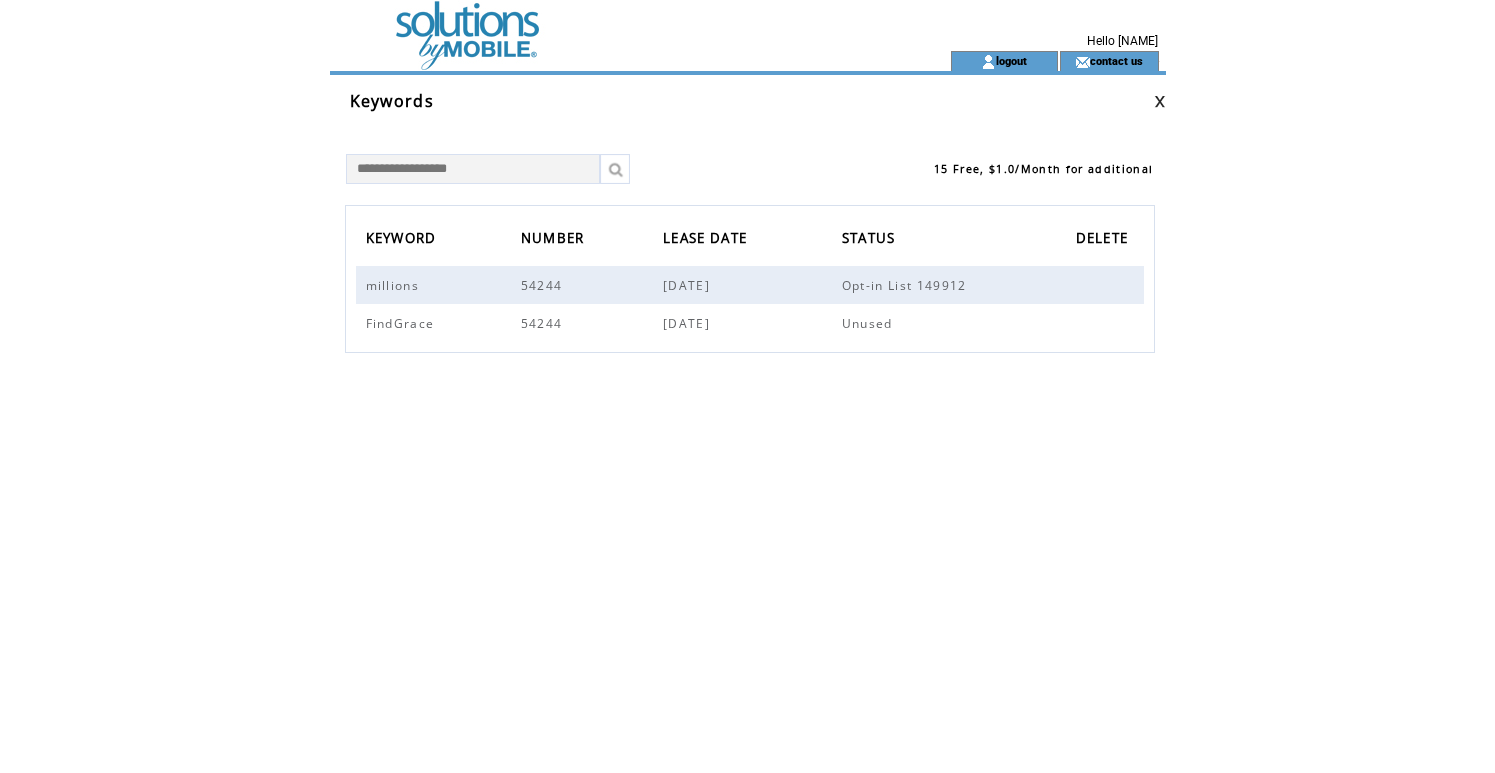 scroll, scrollTop: 0, scrollLeft: 0, axis: both 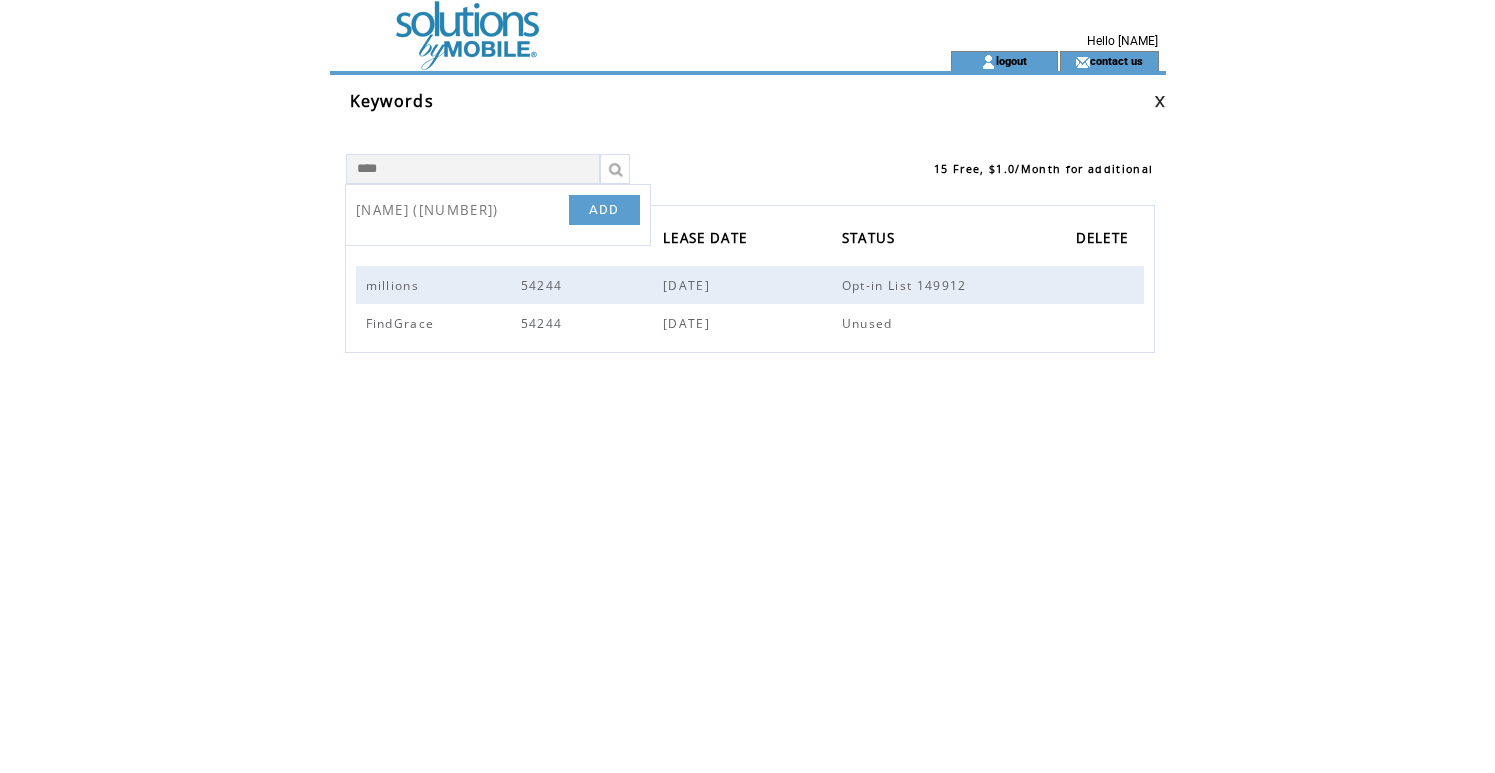 type on "*****" 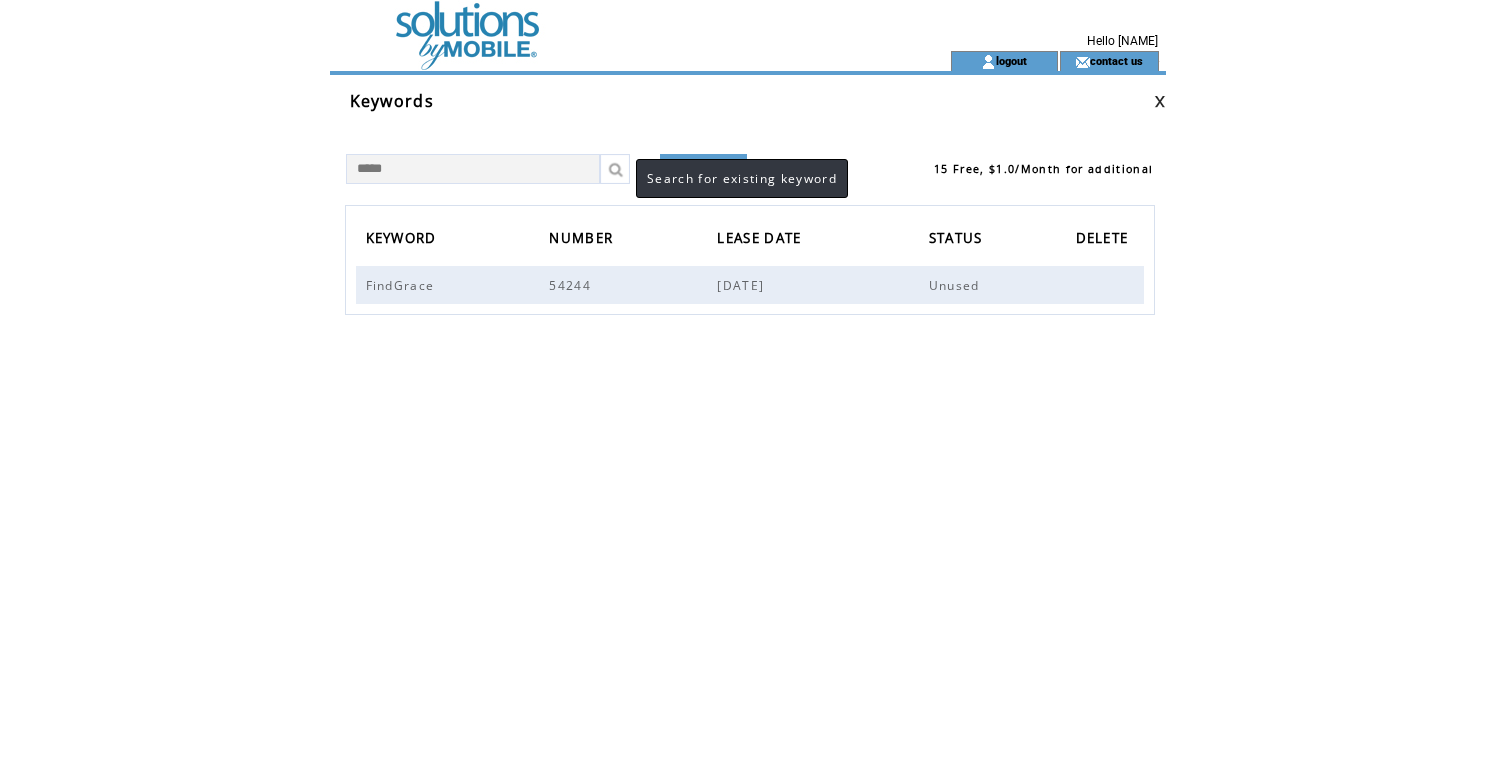 click at bounding box center (615, 169) 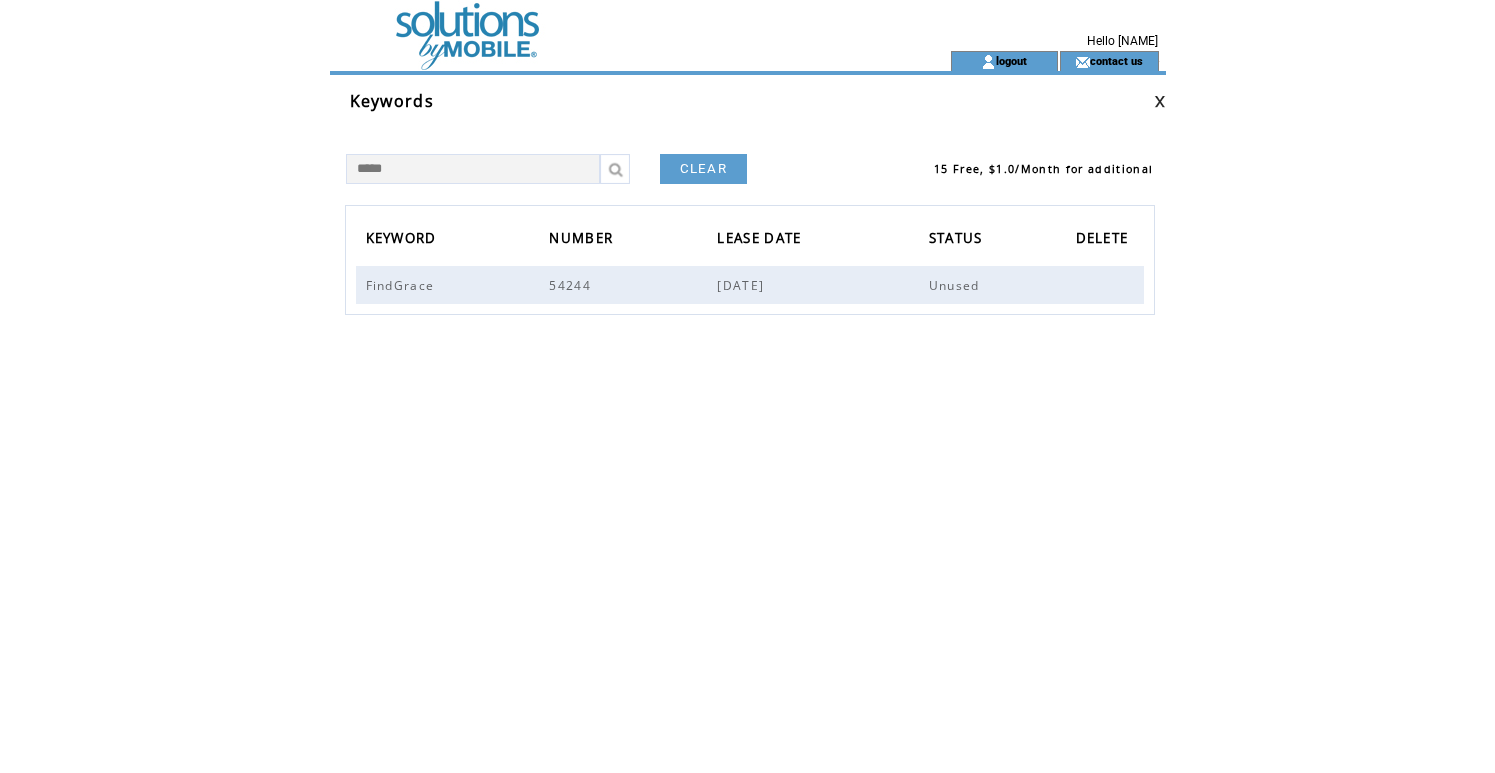click on "*****" at bounding box center [473, 169] 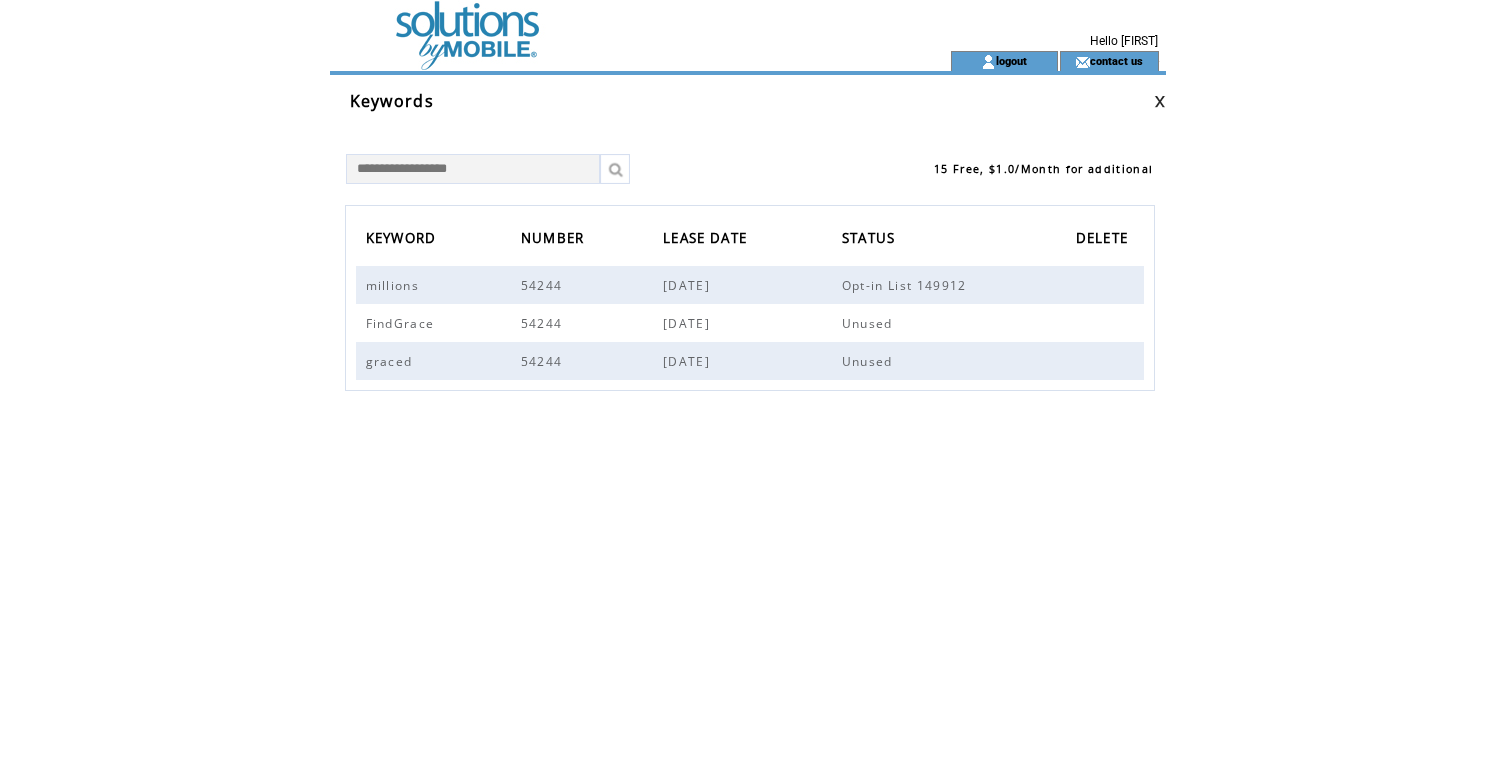 scroll, scrollTop: 0, scrollLeft: 0, axis: both 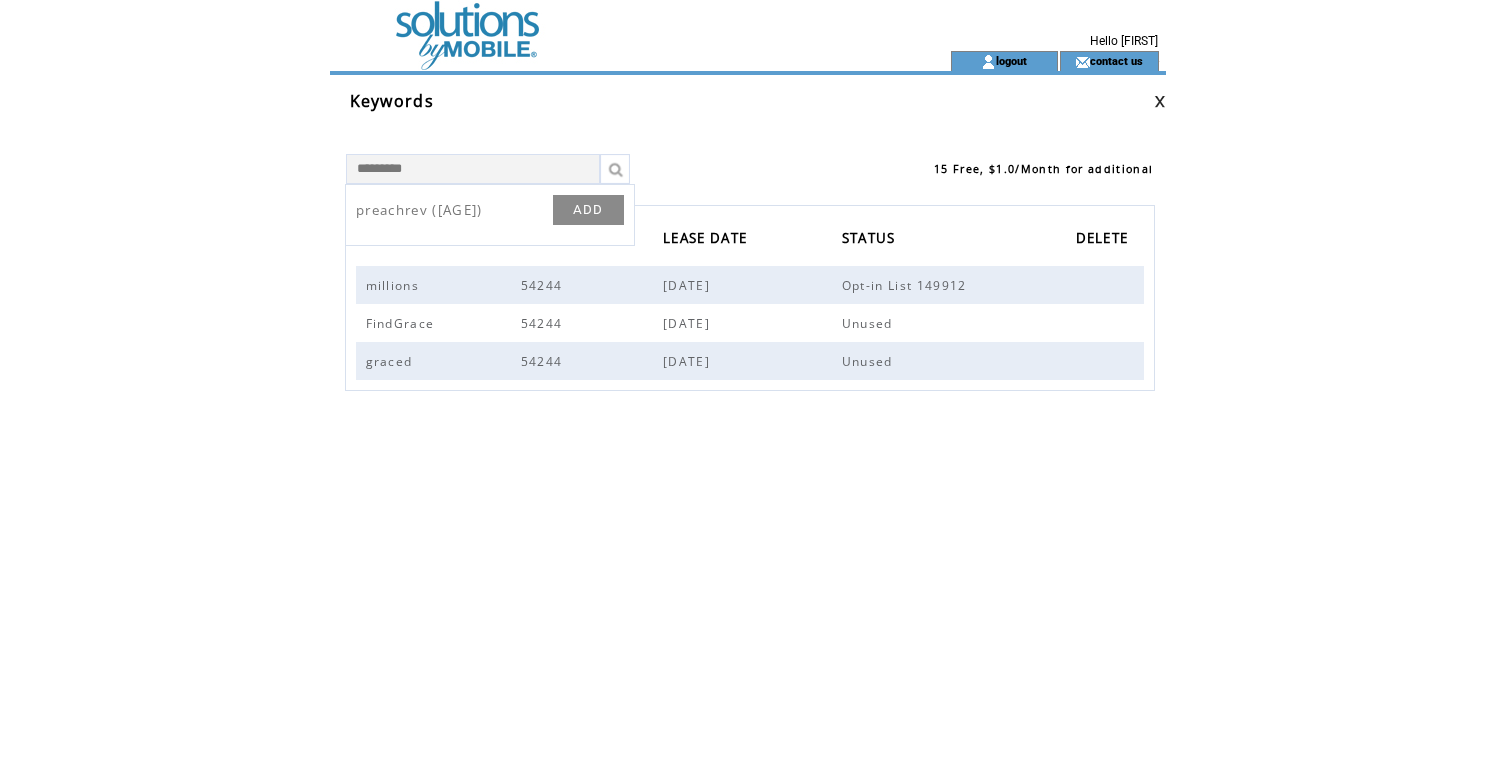 type on "*********" 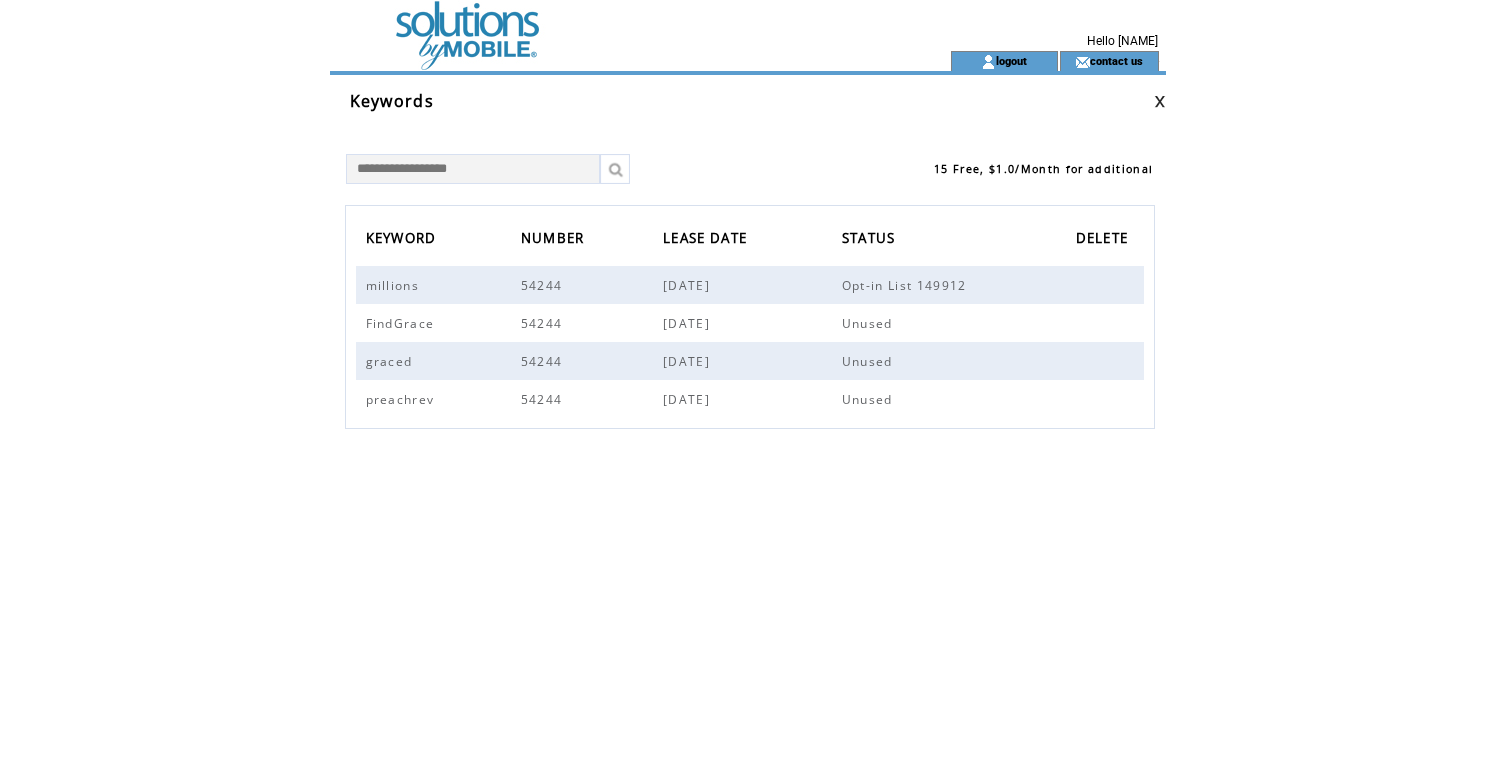 scroll, scrollTop: 0, scrollLeft: 0, axis: both 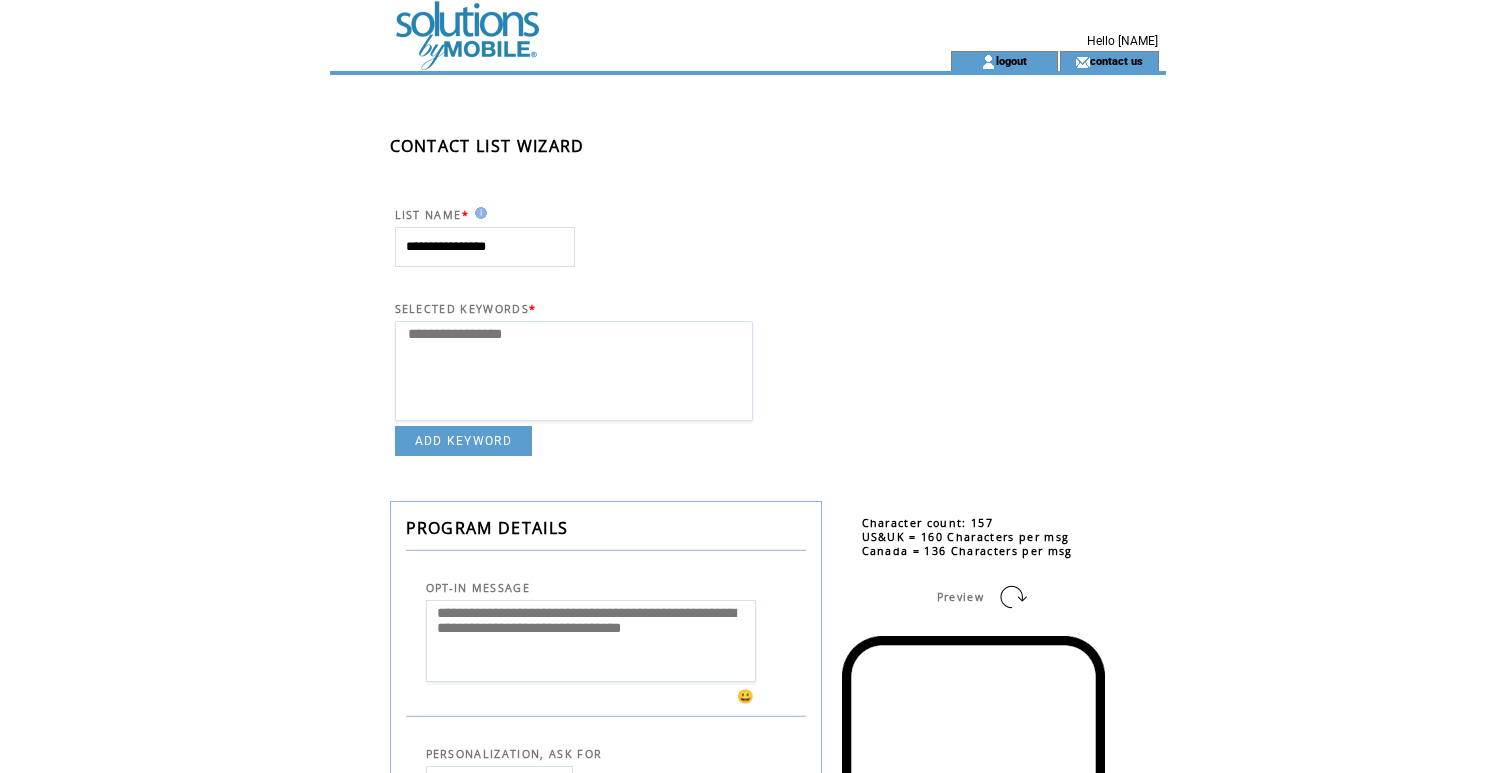 select 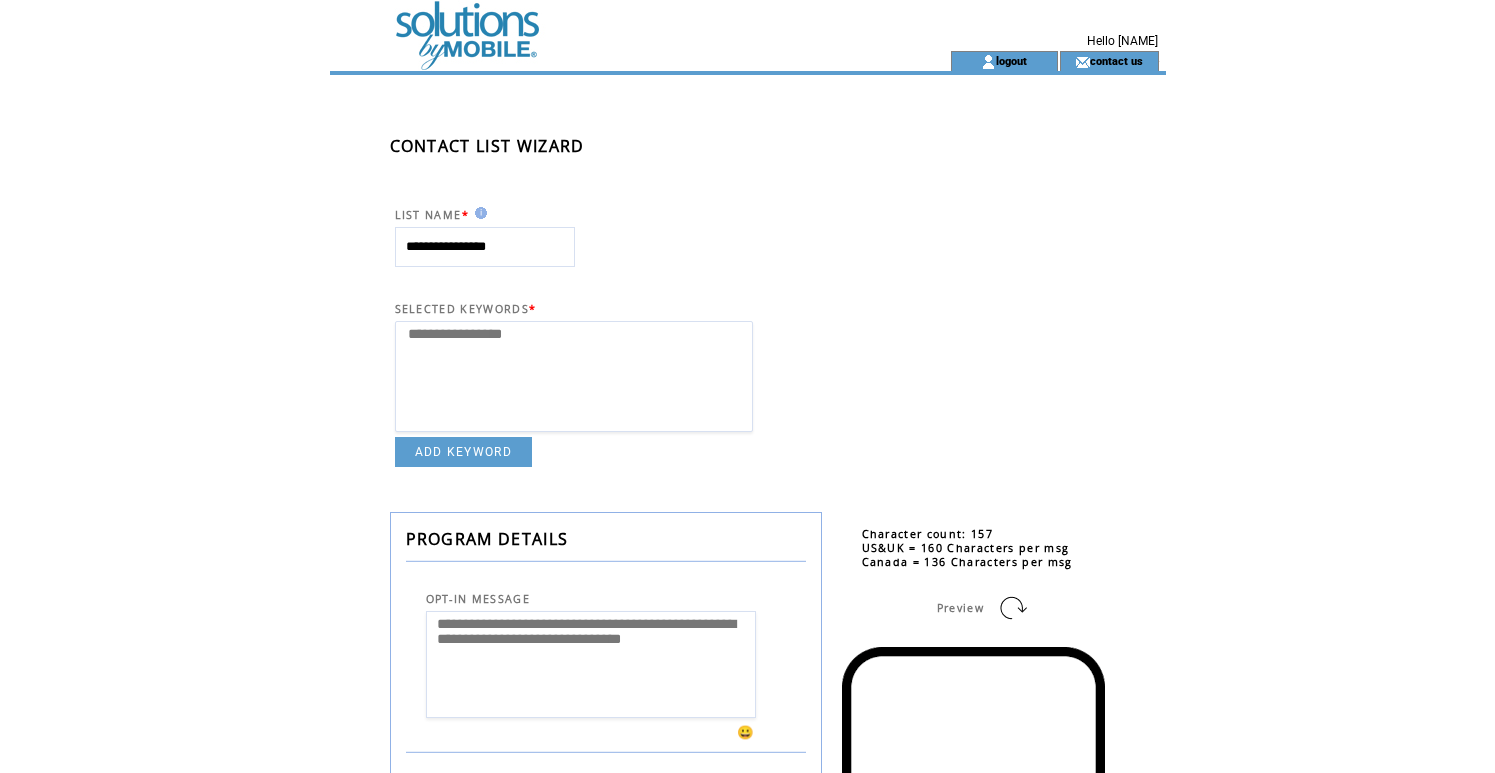 scroll, scrollTop: 0, scrollLeft: 0, axis: both 